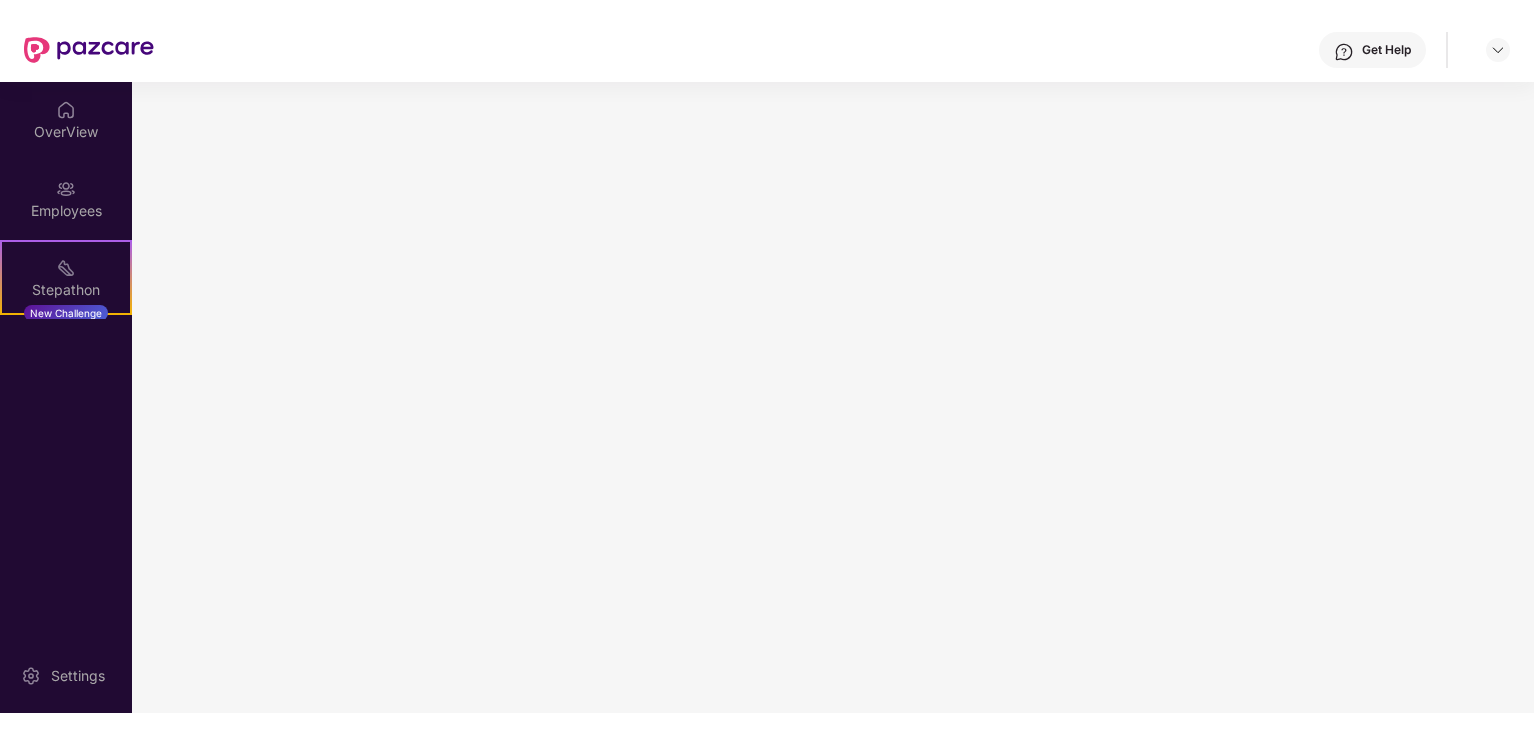 scroll, scrollTop: 0, scrollLeft: 0, axis: both 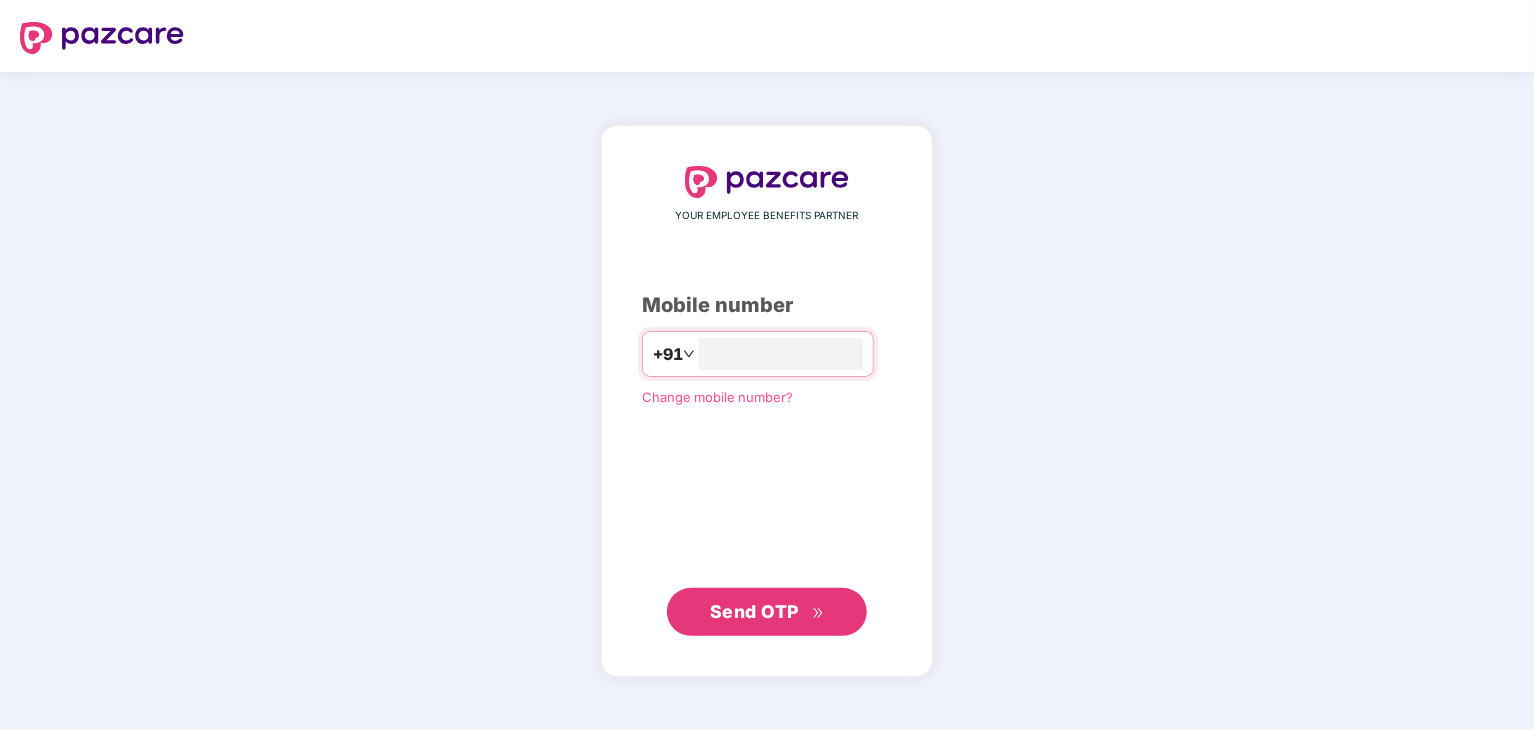 type on "**********" 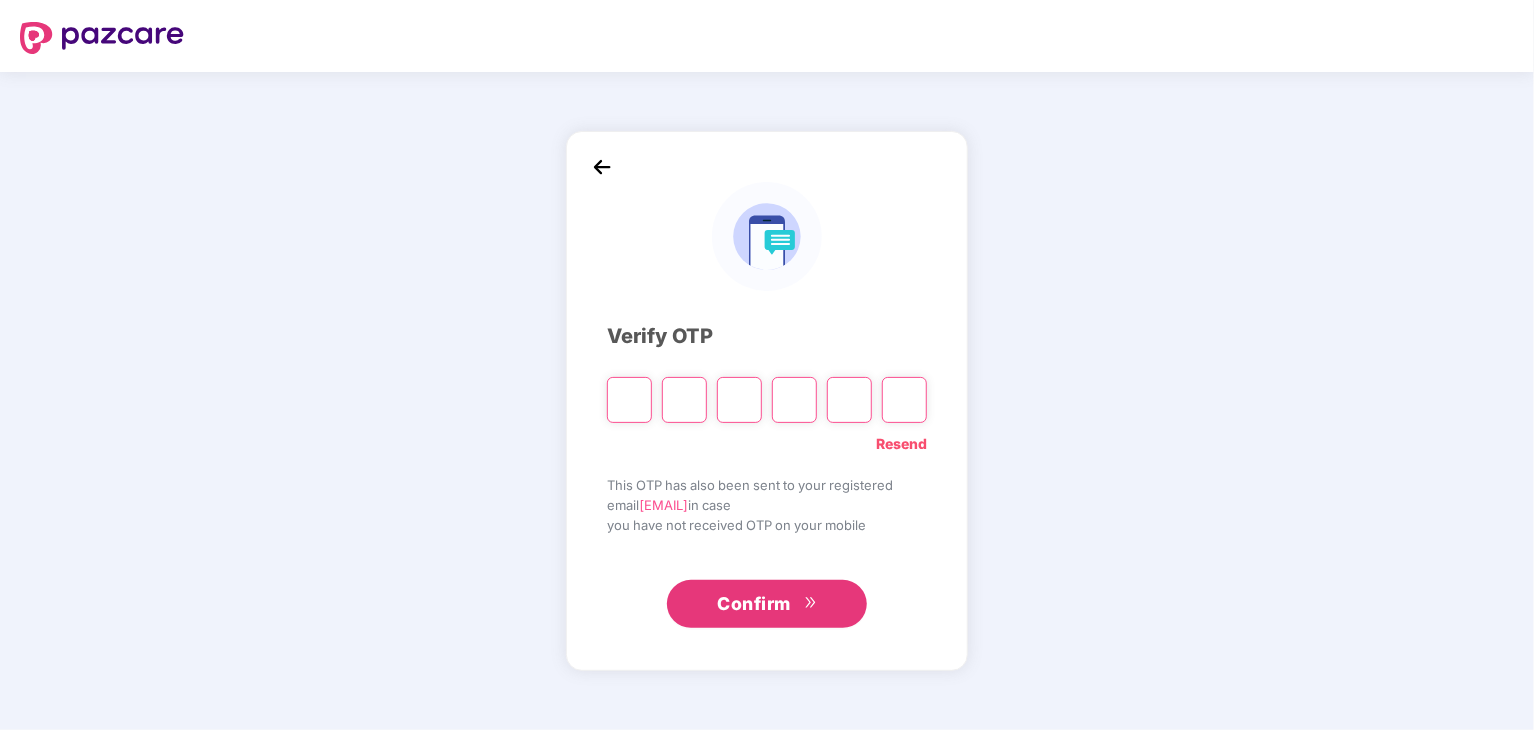 type on "*" 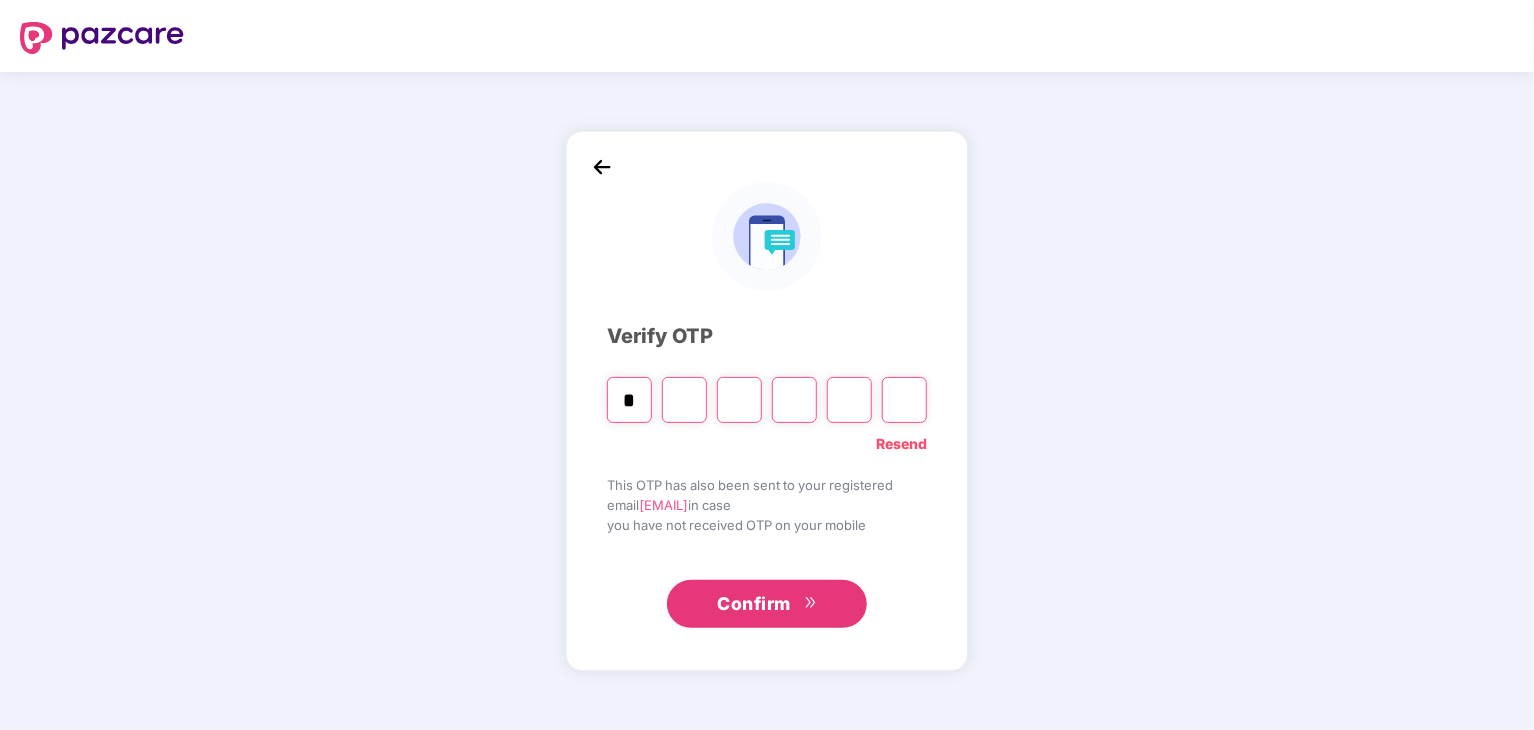 type on "*" 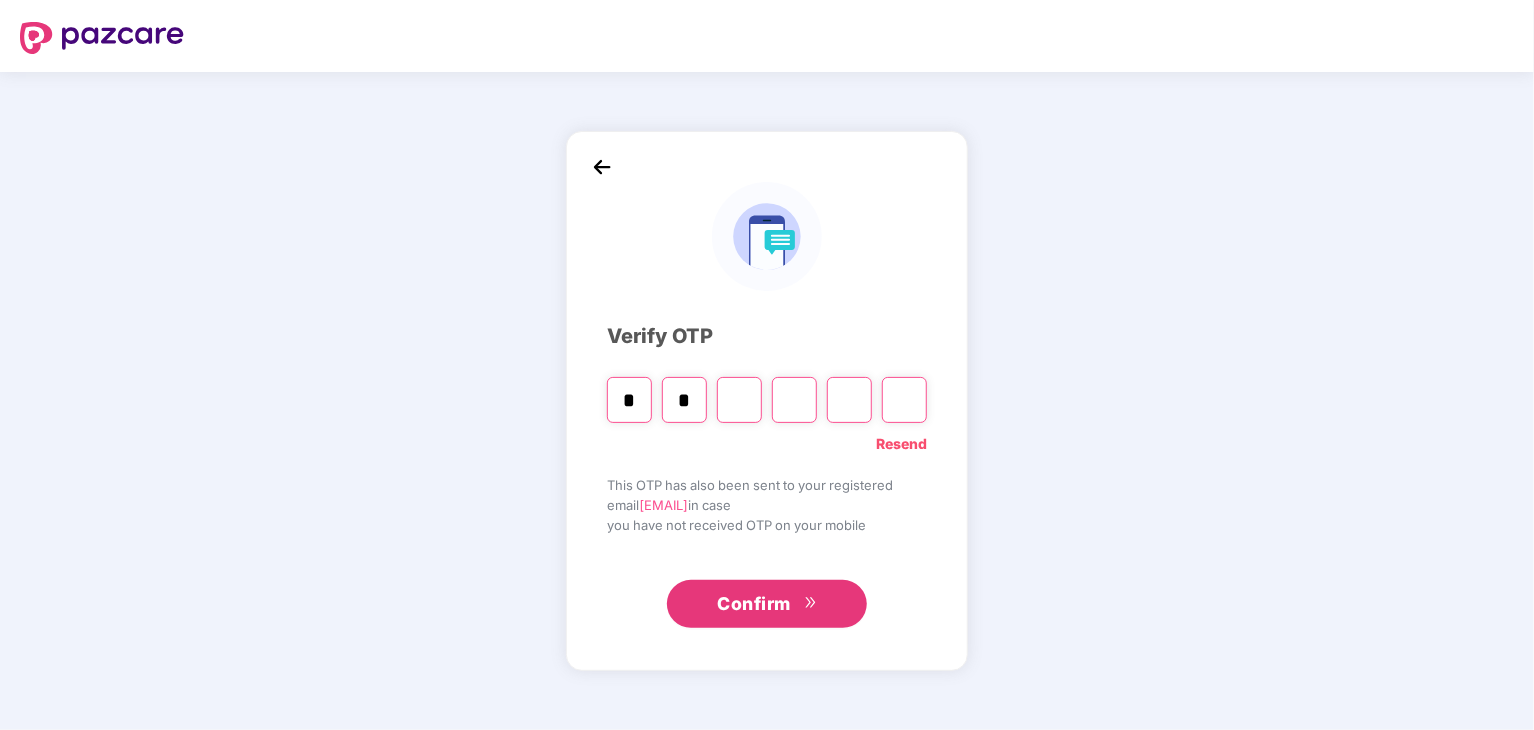 type on "*" 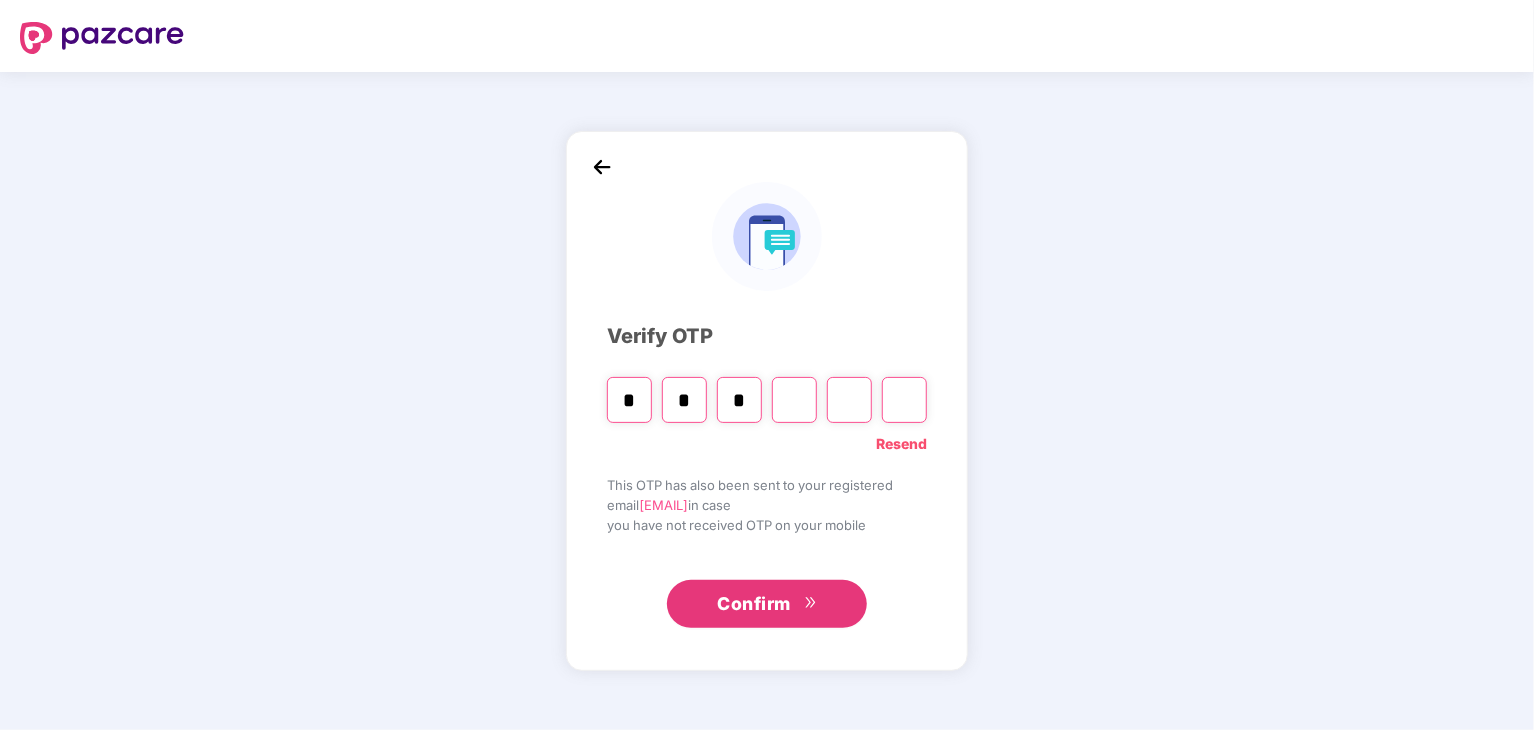 type on "*" 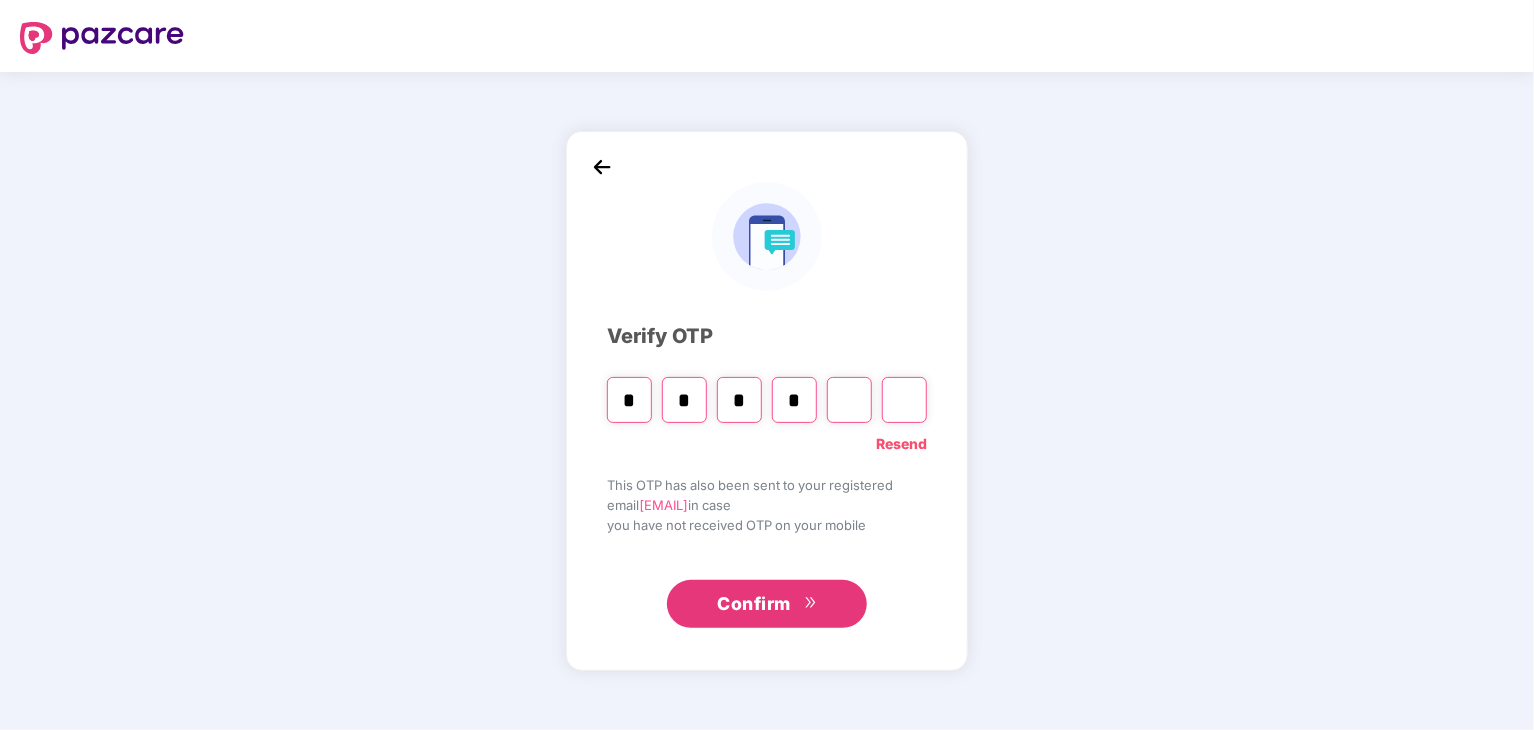 type on "*" 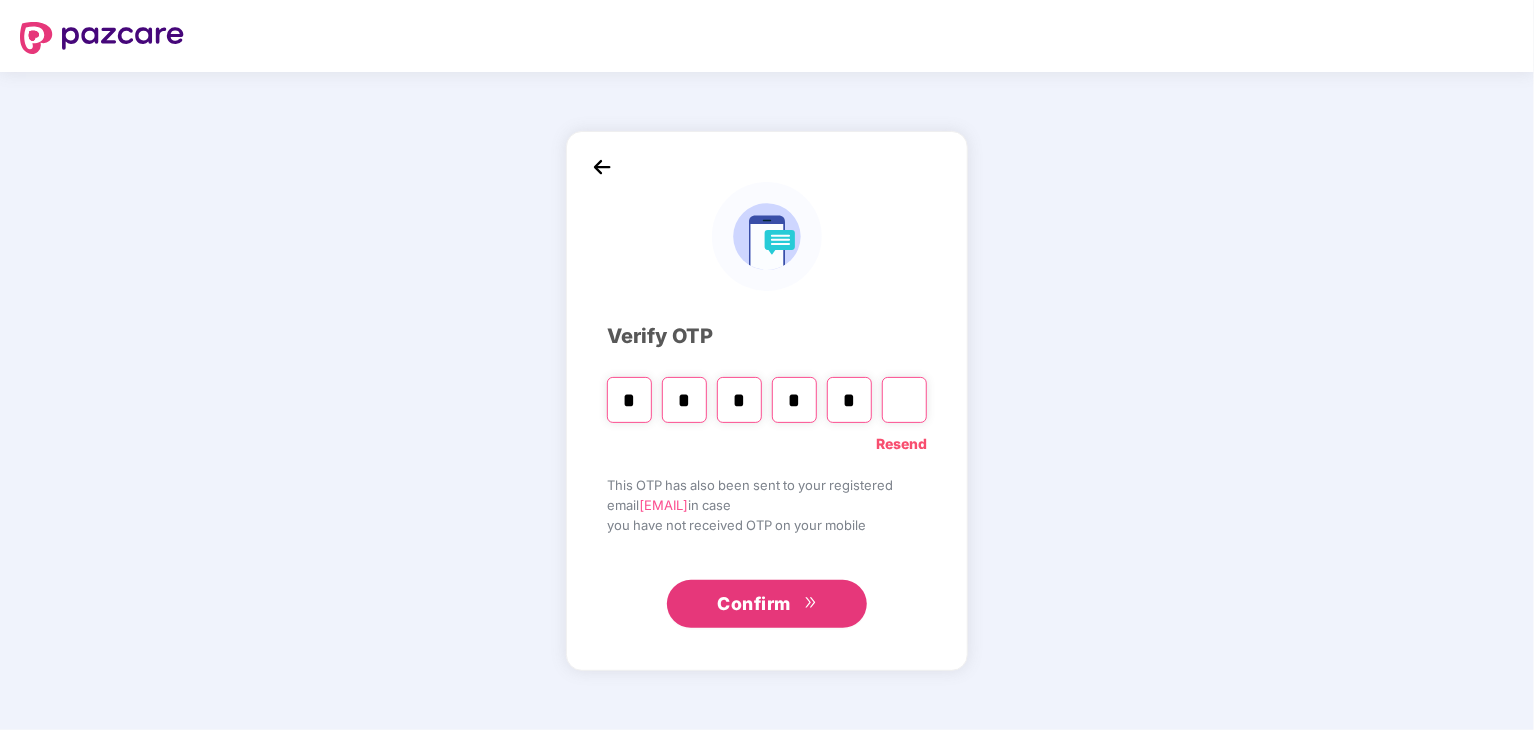 type on "*" 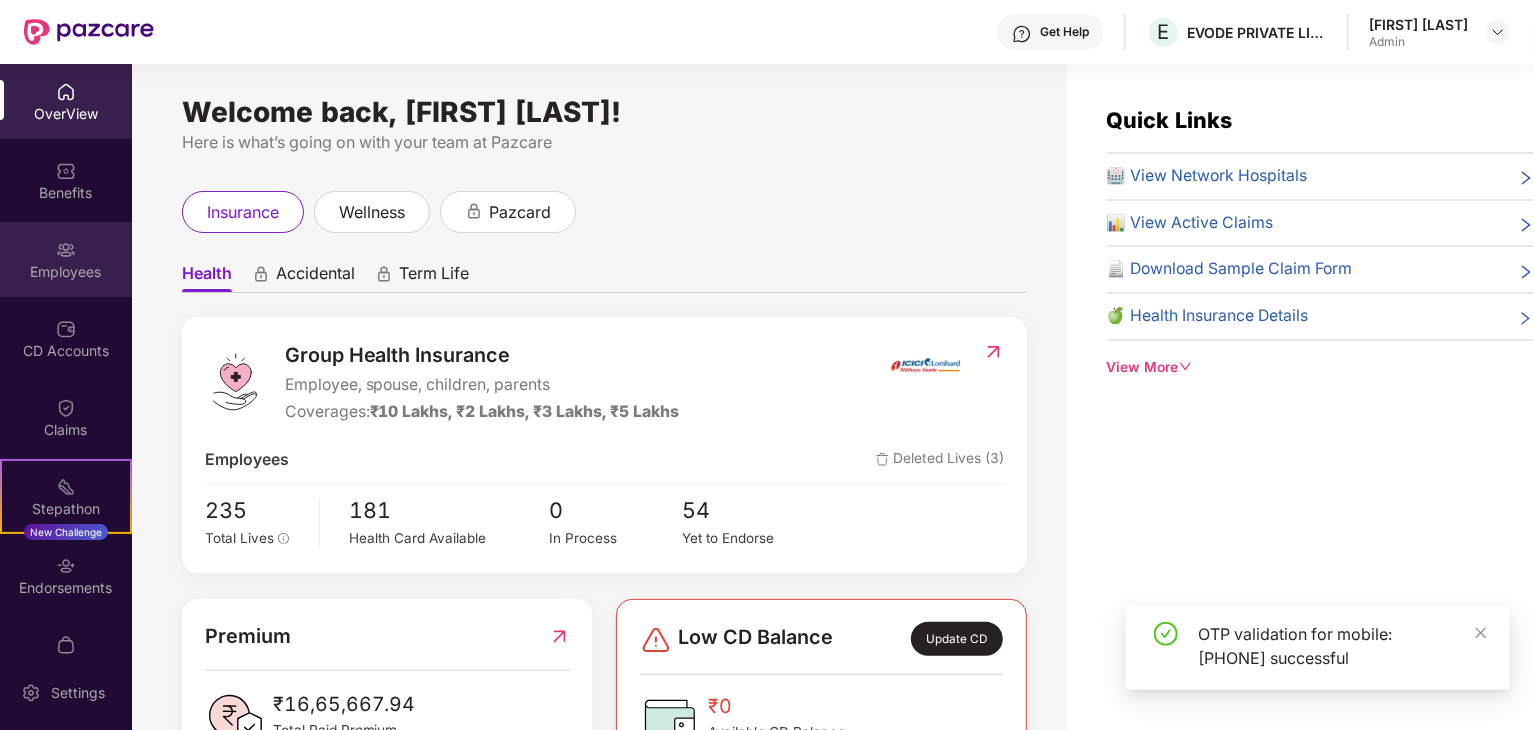 click at bounding box center [66, 250] 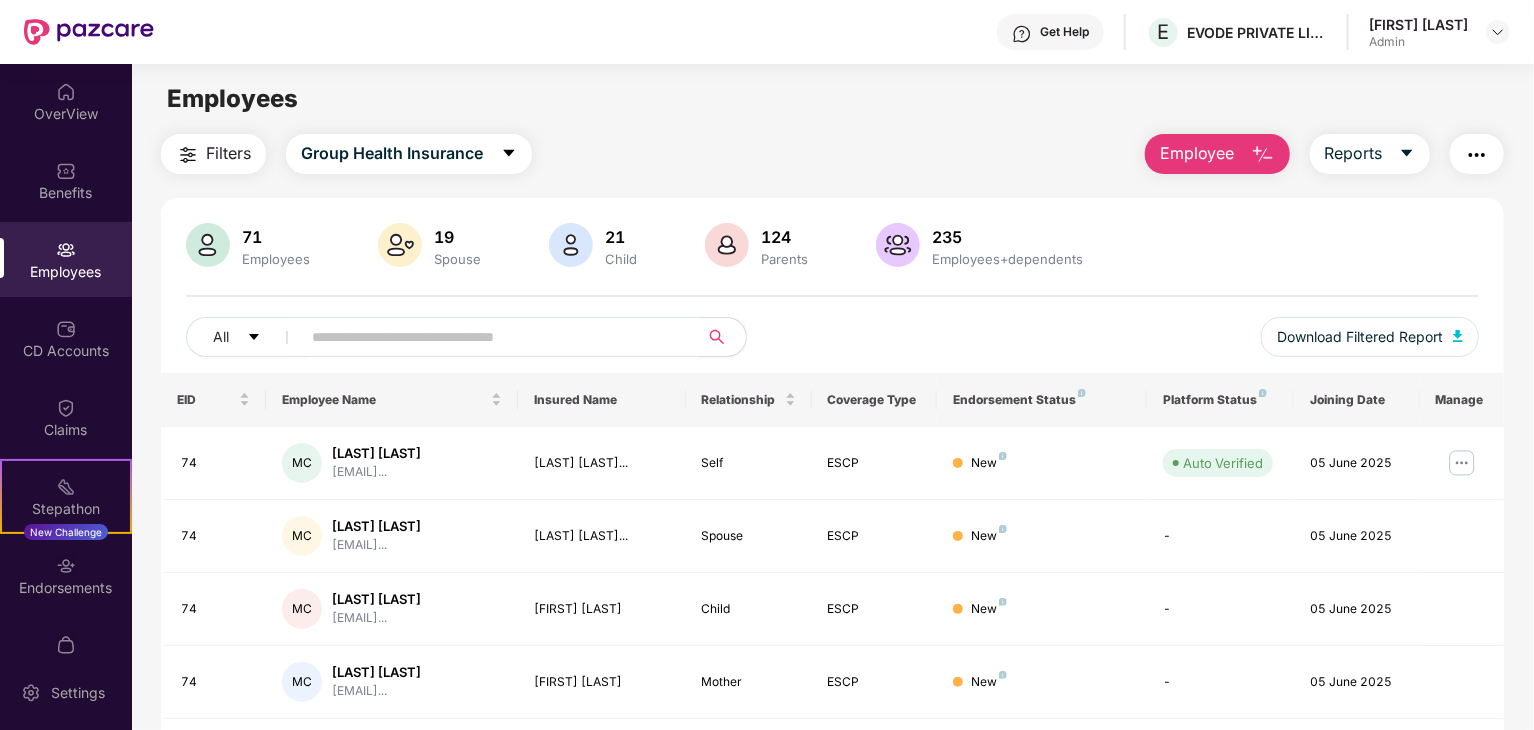 click at bounding box center [491, 337] 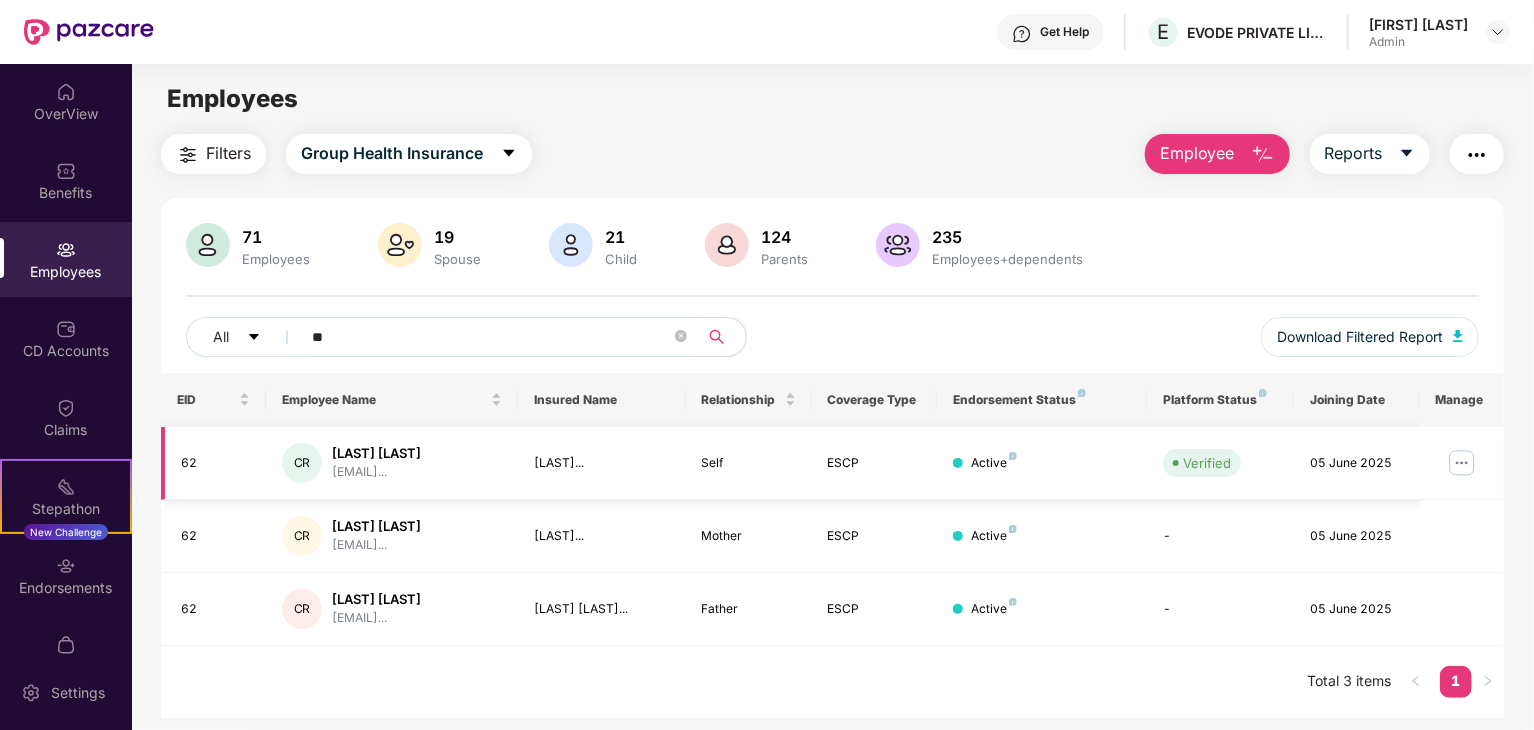 type on "*" 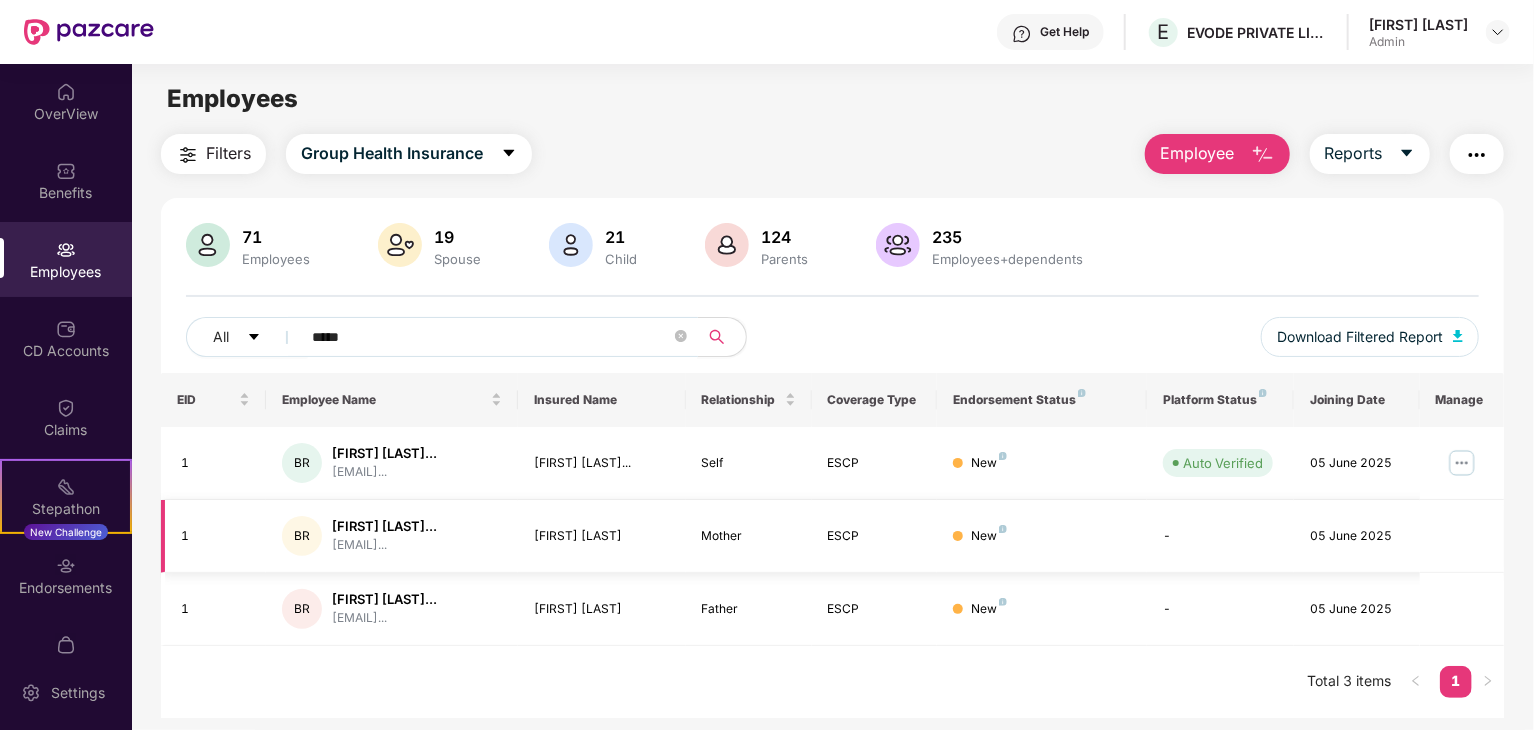 type on "*****" 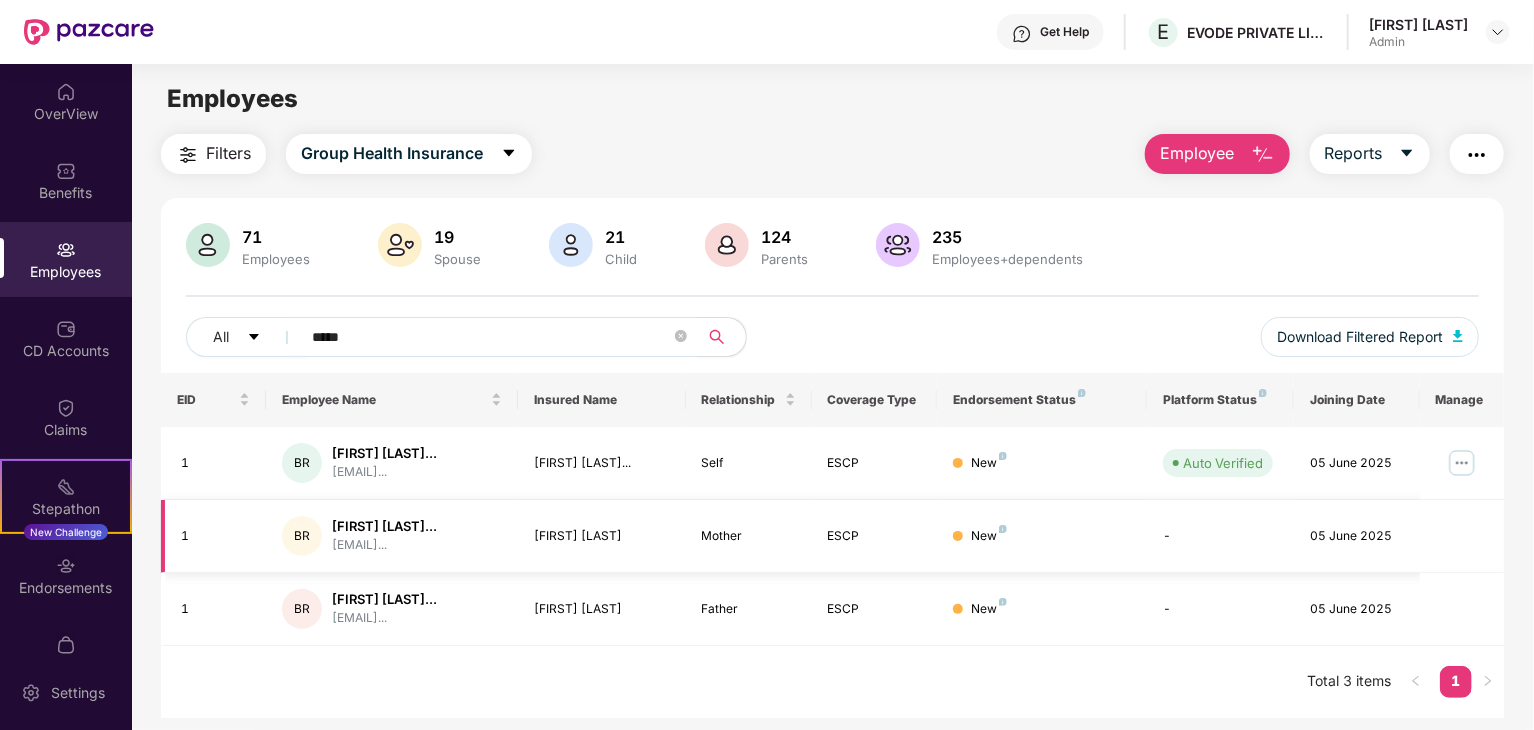 click on "[FIRST] [LAST]" at bounding box center (602, 536) 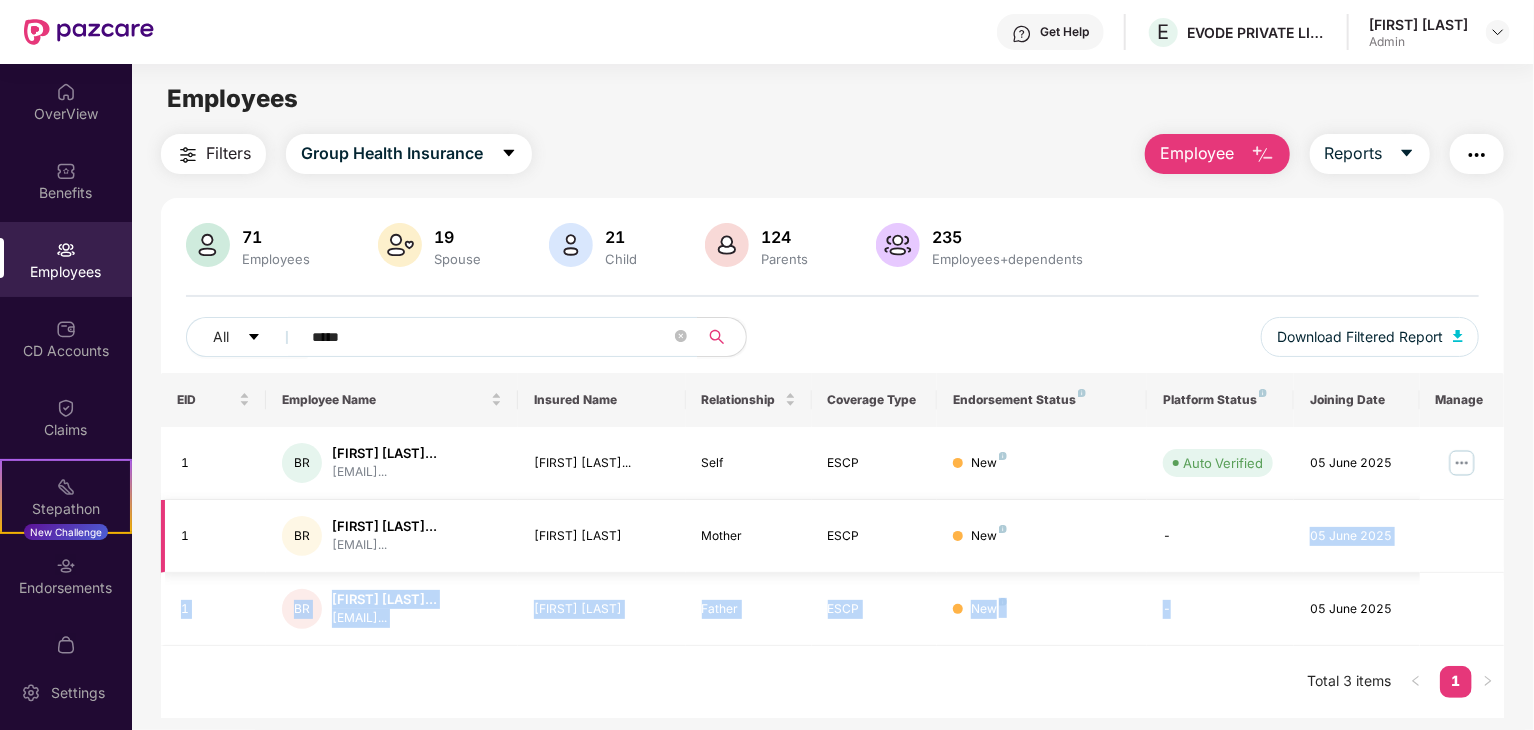 drag, startPoint x: 1279, startPoint y: 621, endPoint x: 1292, endPoint y: 551, distance: 71.19691 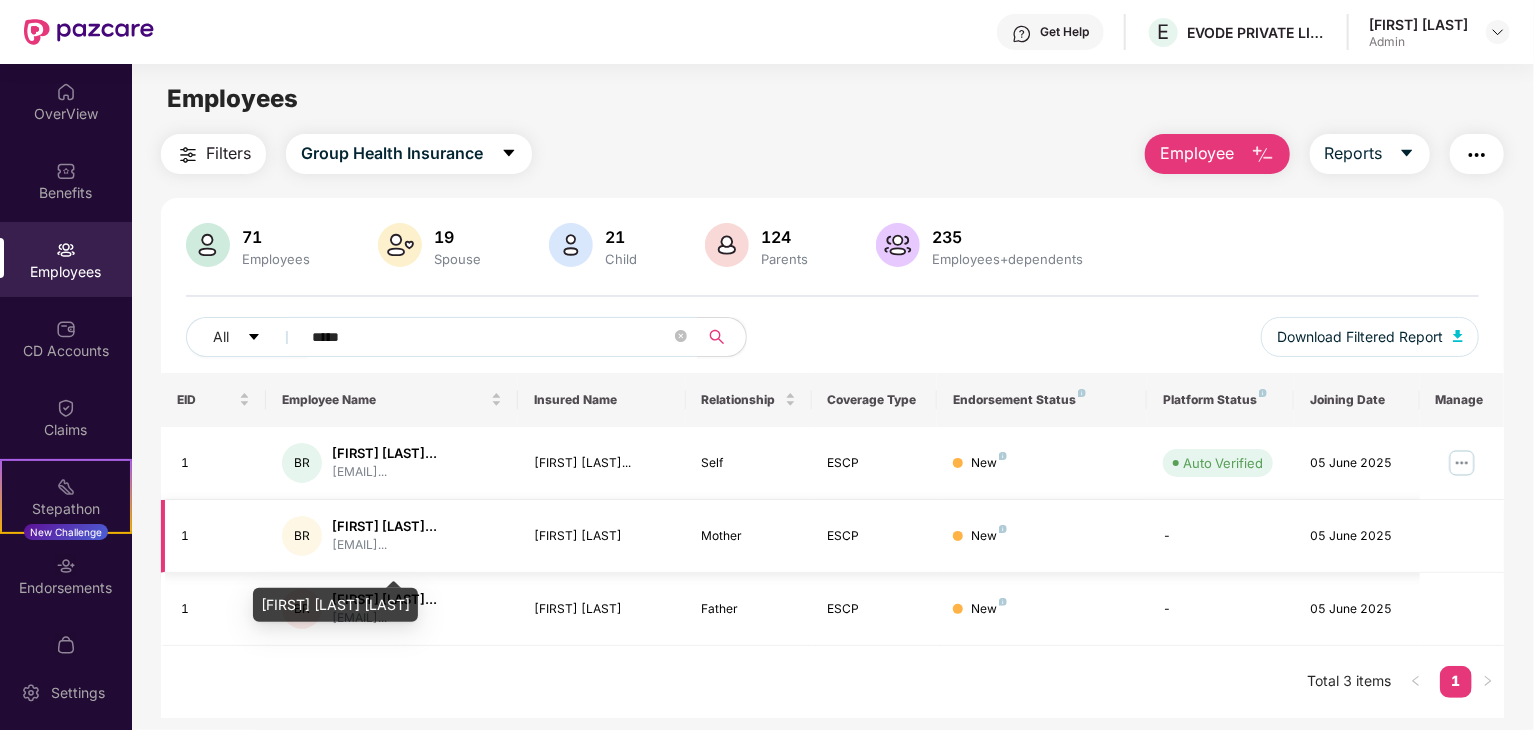 click on "[FIRST] [LAST]..." at bounding box center [384, 526] 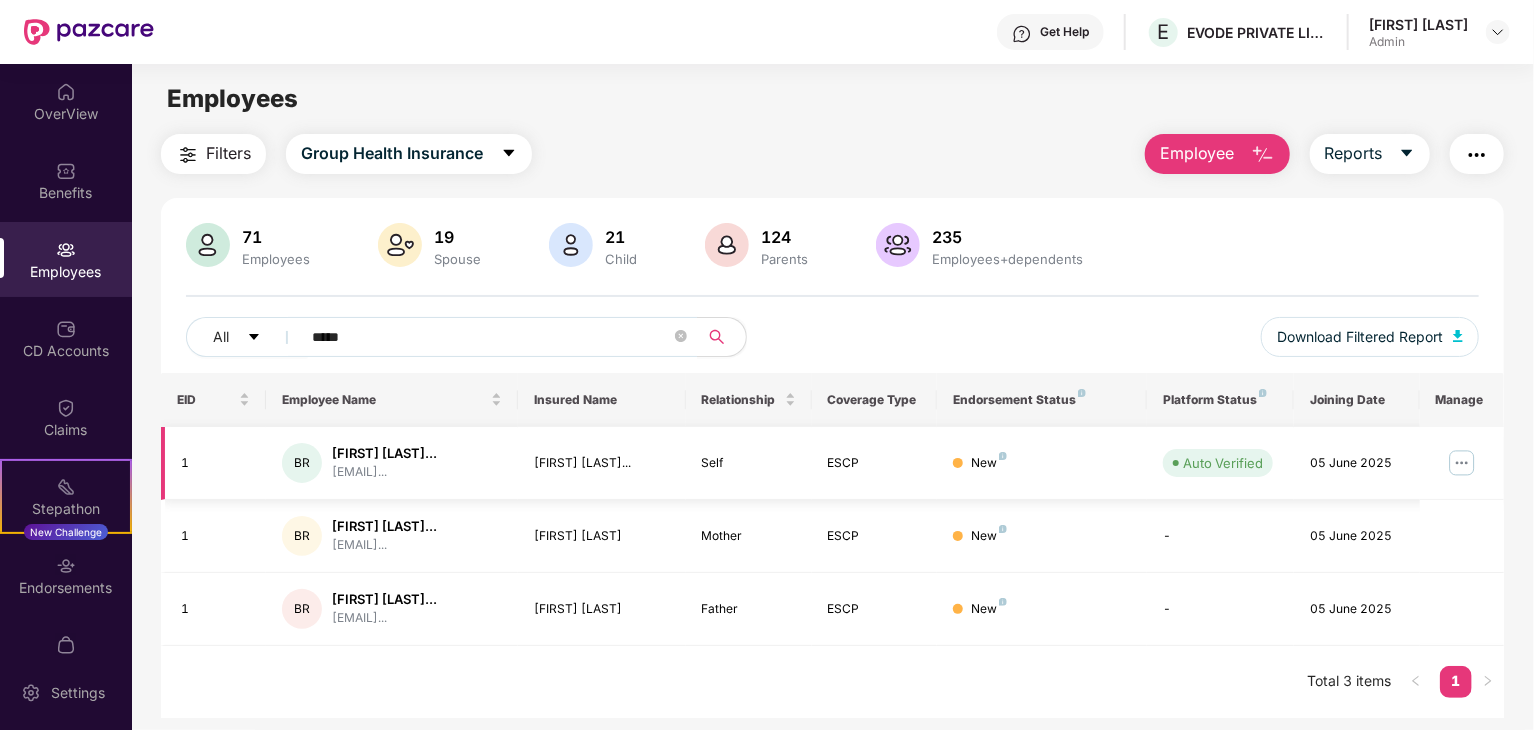 click at bounding box center (1462, 463) 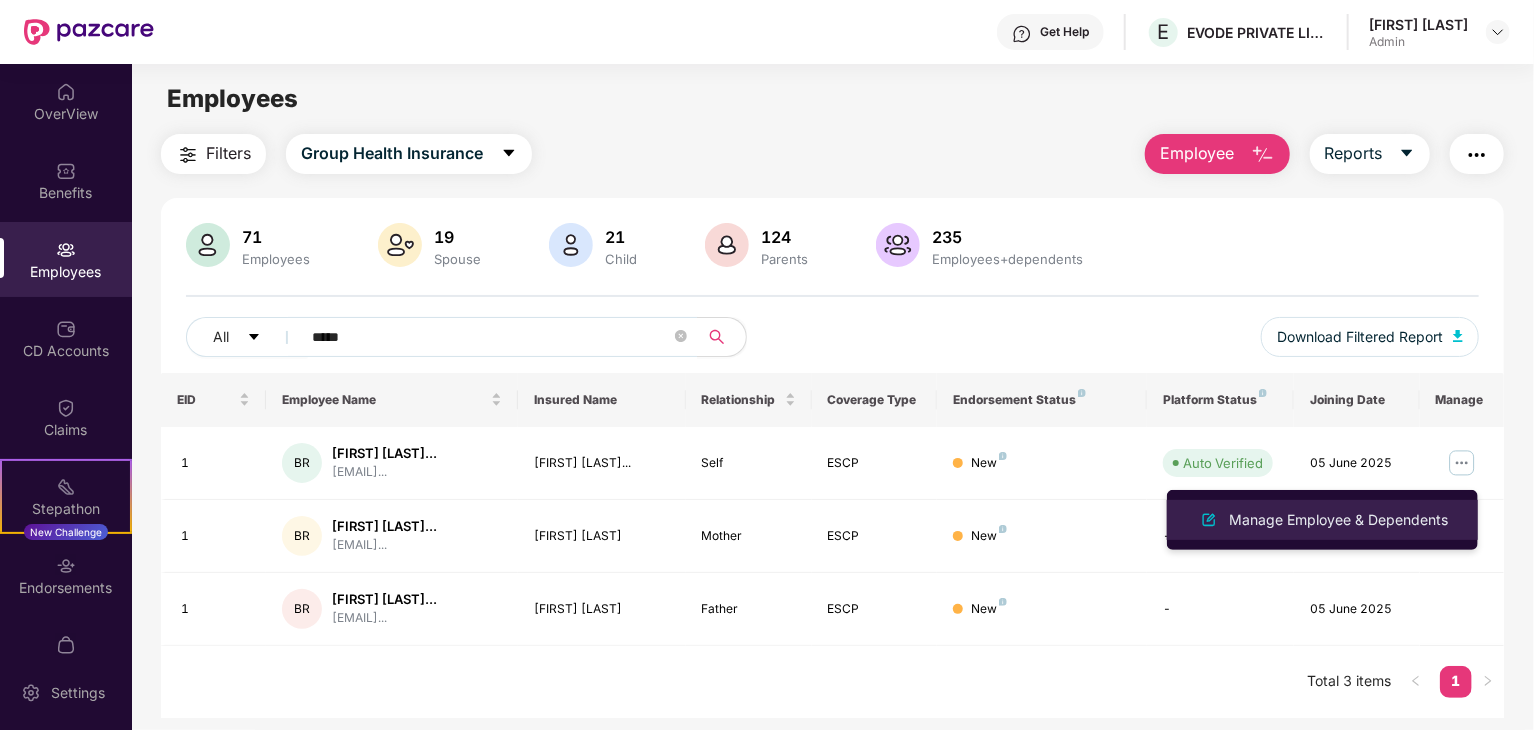 click on "Manage Employee & Dependents" at bounding box center (1338, 520) 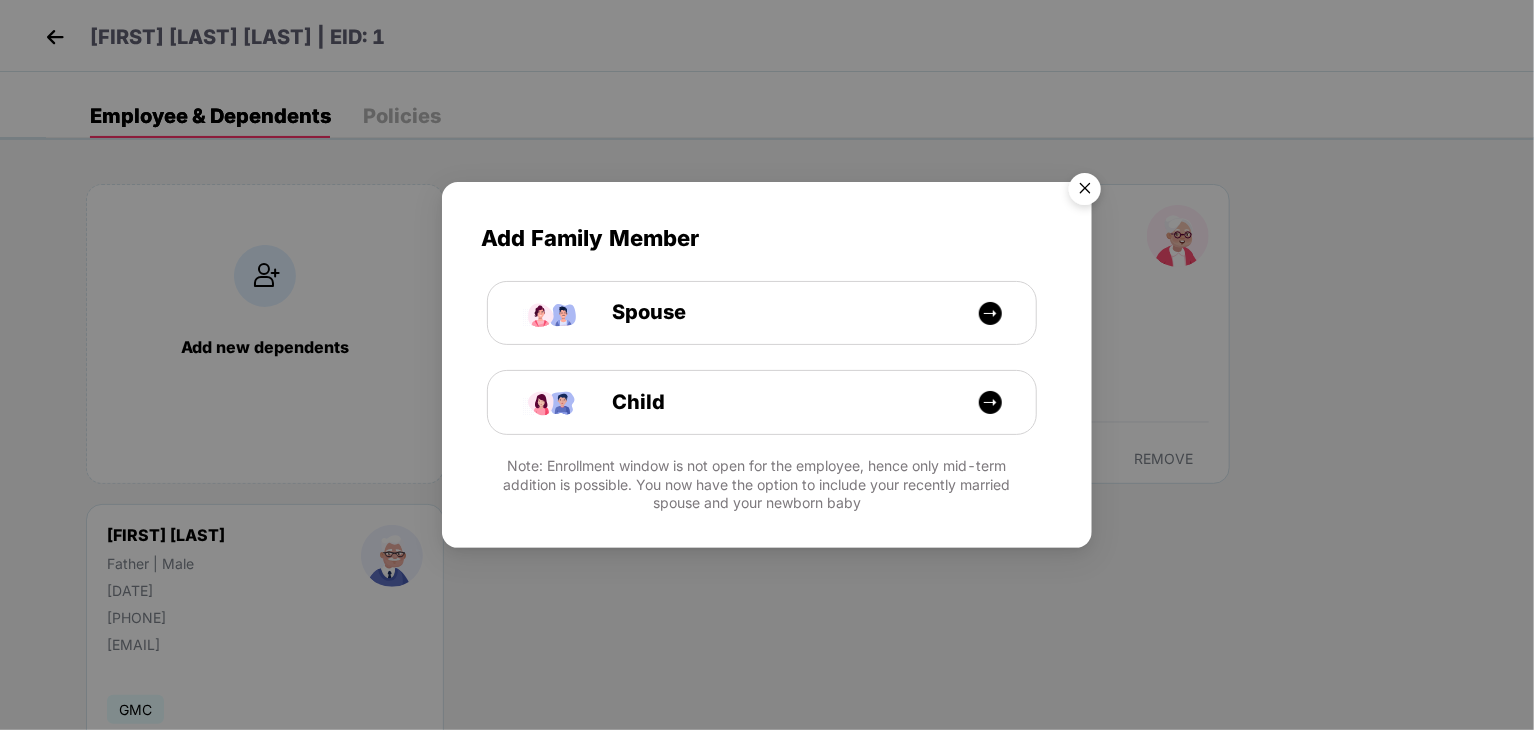 click at bounding box center [1085, 192] 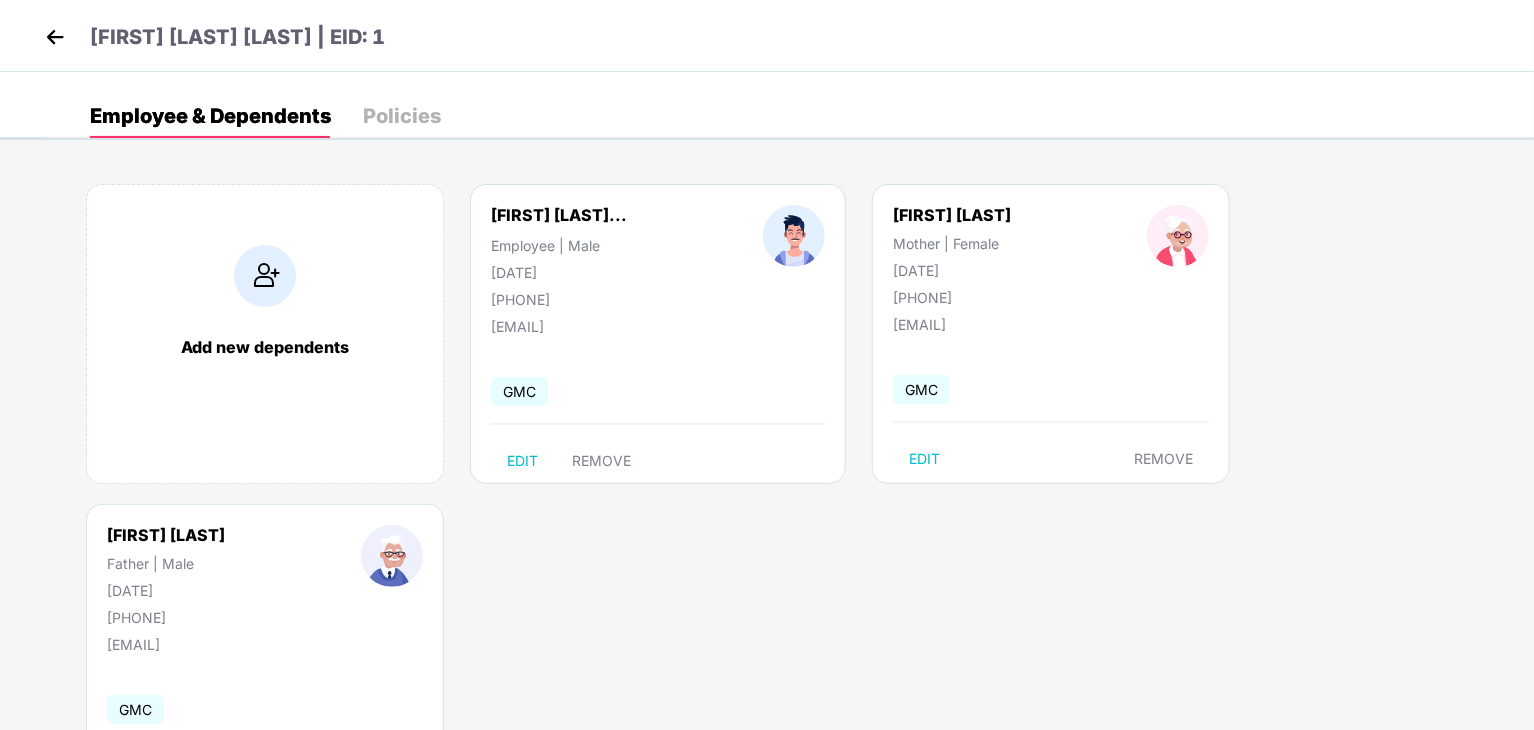 click on "GMC" at bounding box center (1051, 390) 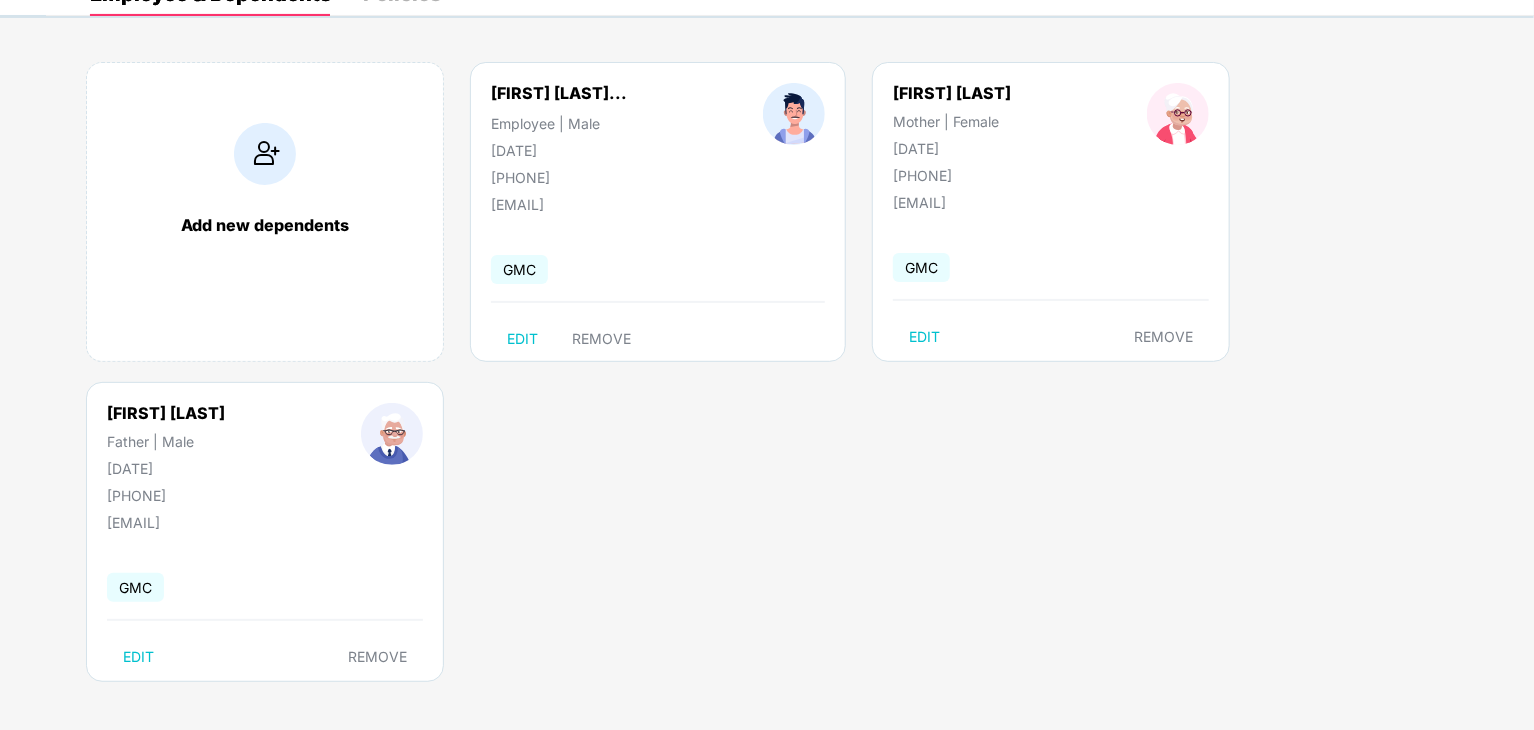 scroll, scrollTop: 124, scrollLeft: 0, axis: vertical 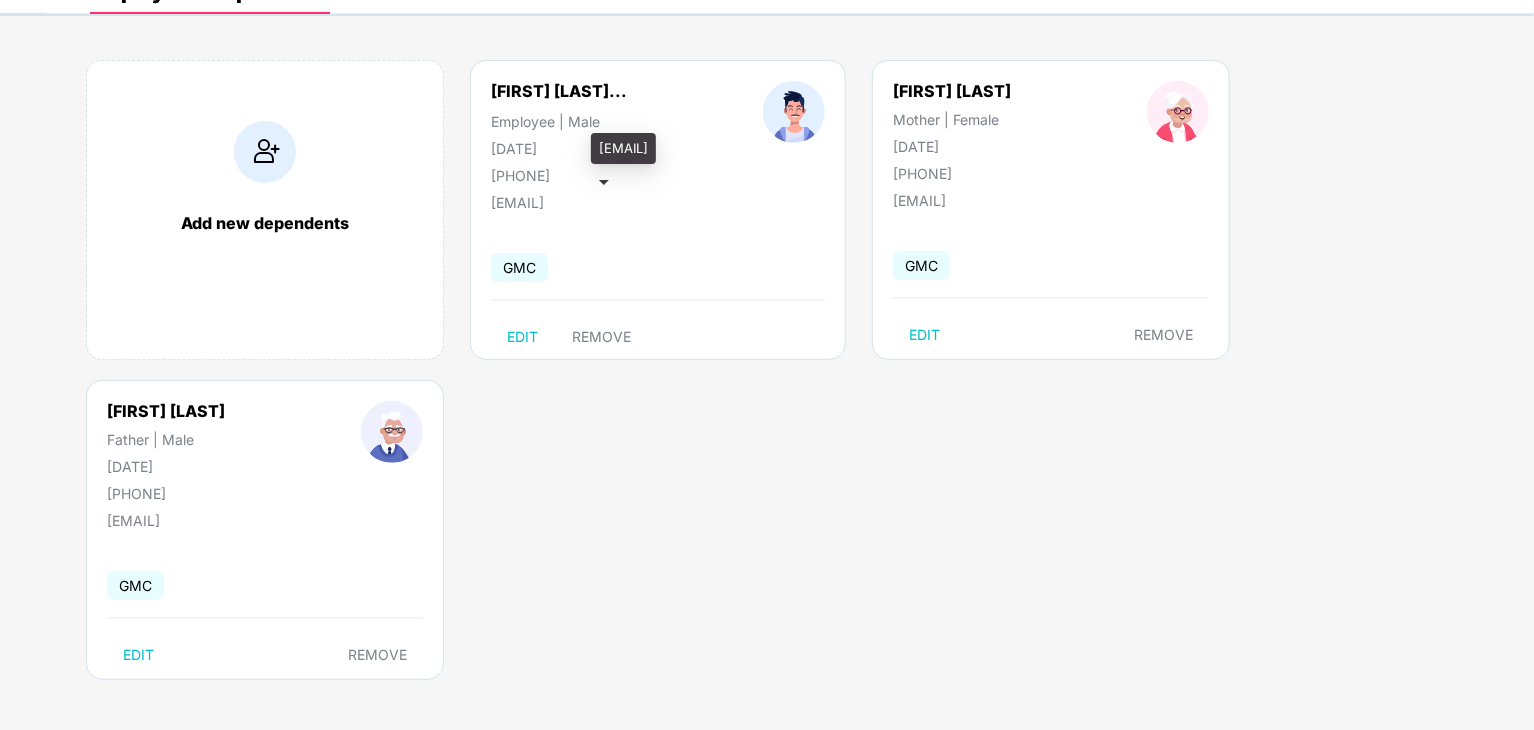 click on "[EMAIL]" at bounding box center [591, 197] 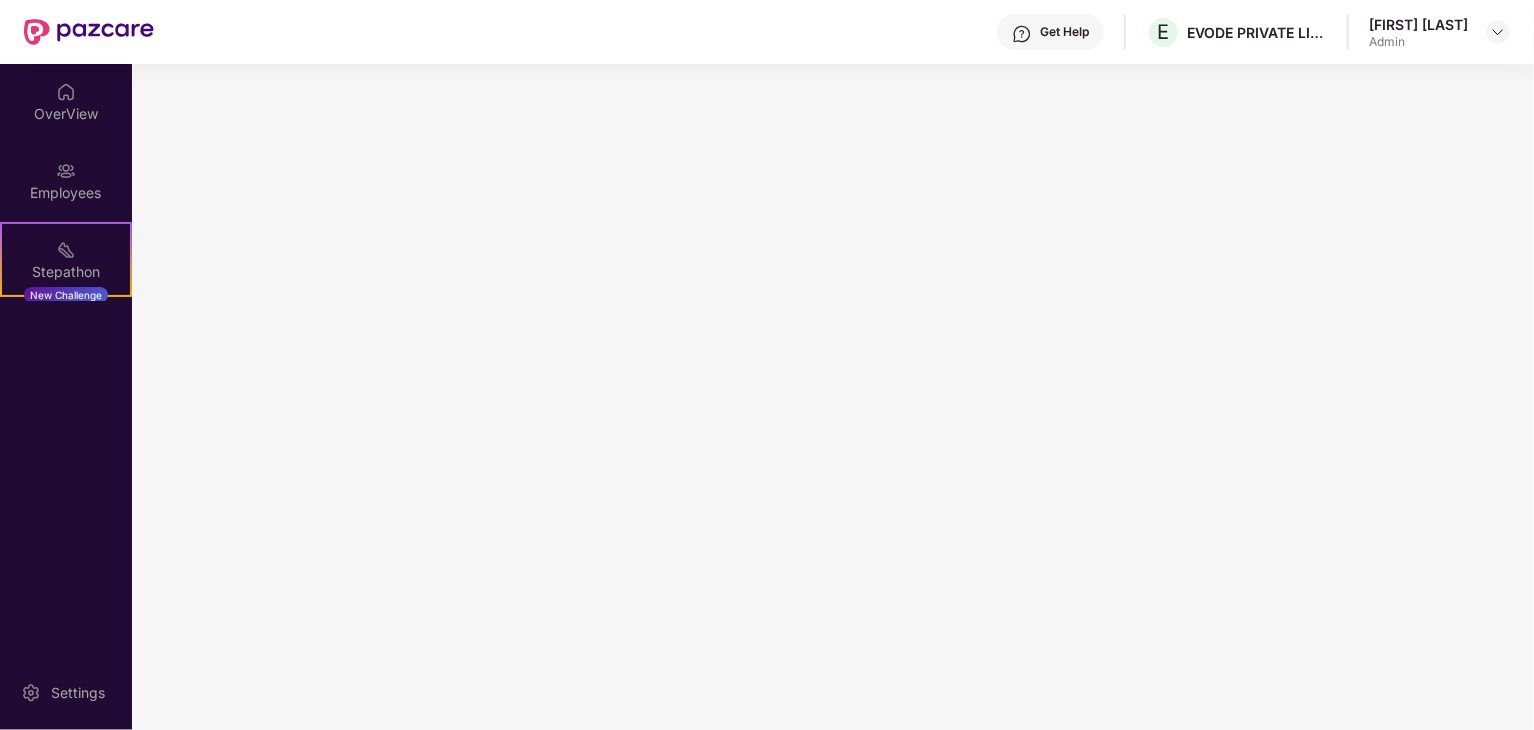 scroll, scrollTop: 0, scrollLeft: 0, axis: both 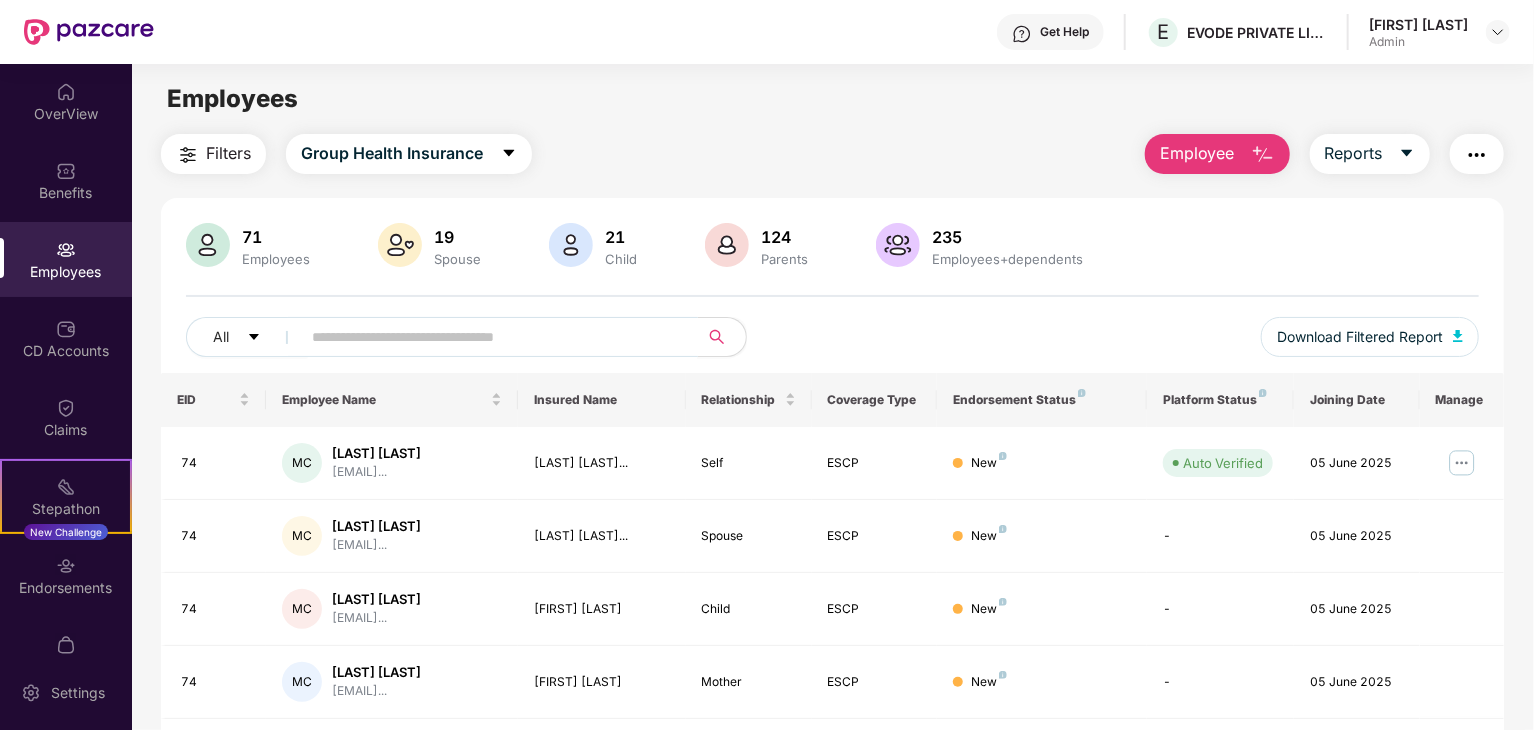 click at bounding box center [491, 337] 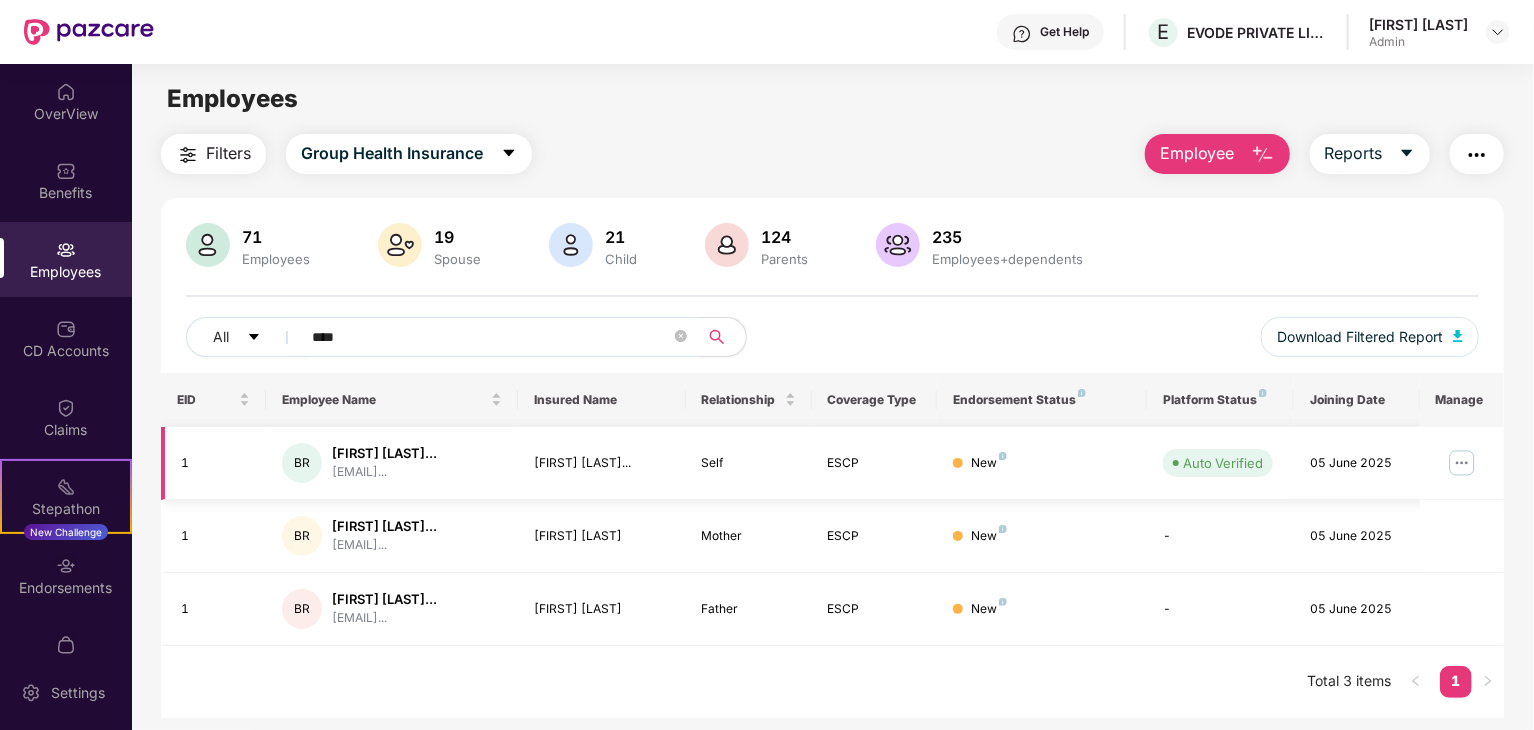type on "****" 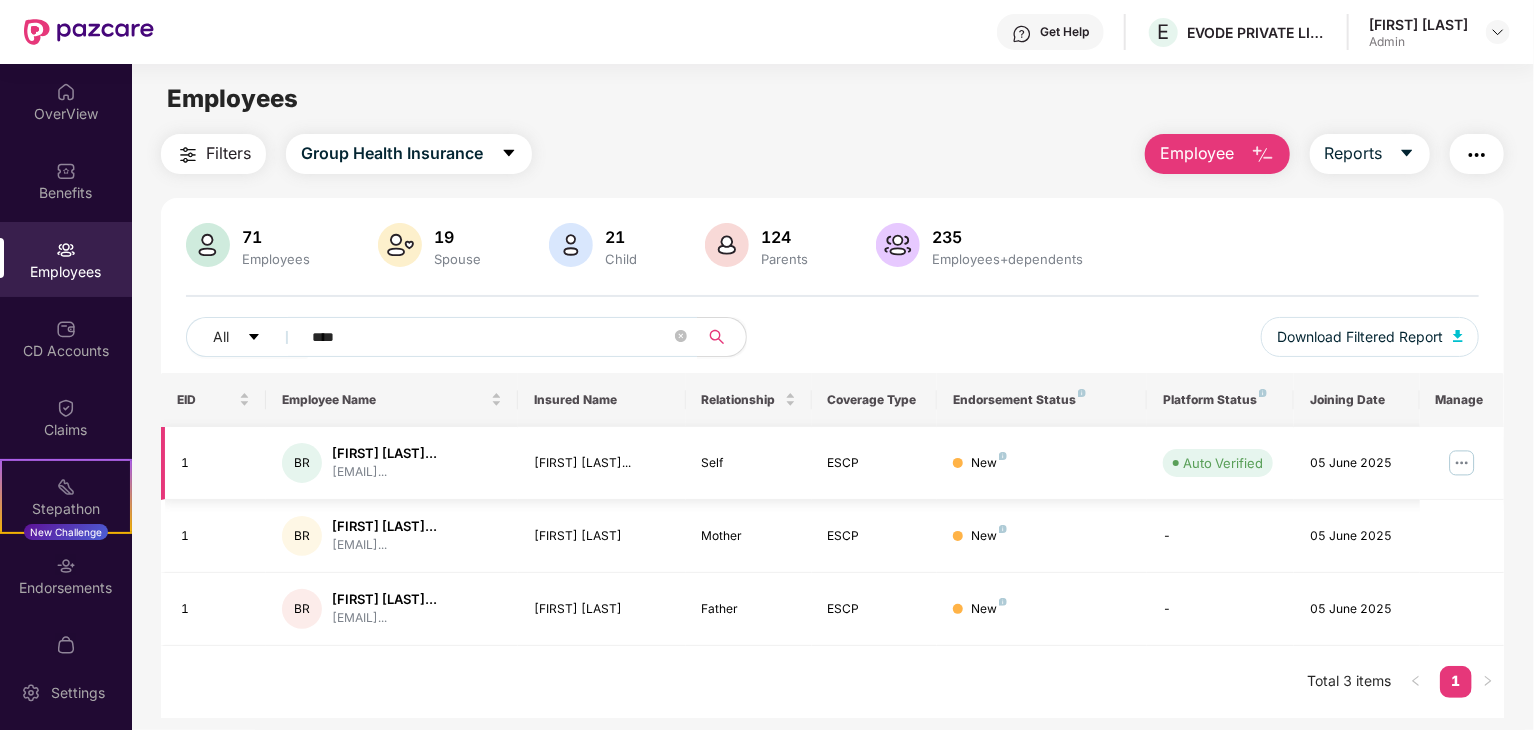 click at bounding box center [1462, 463] 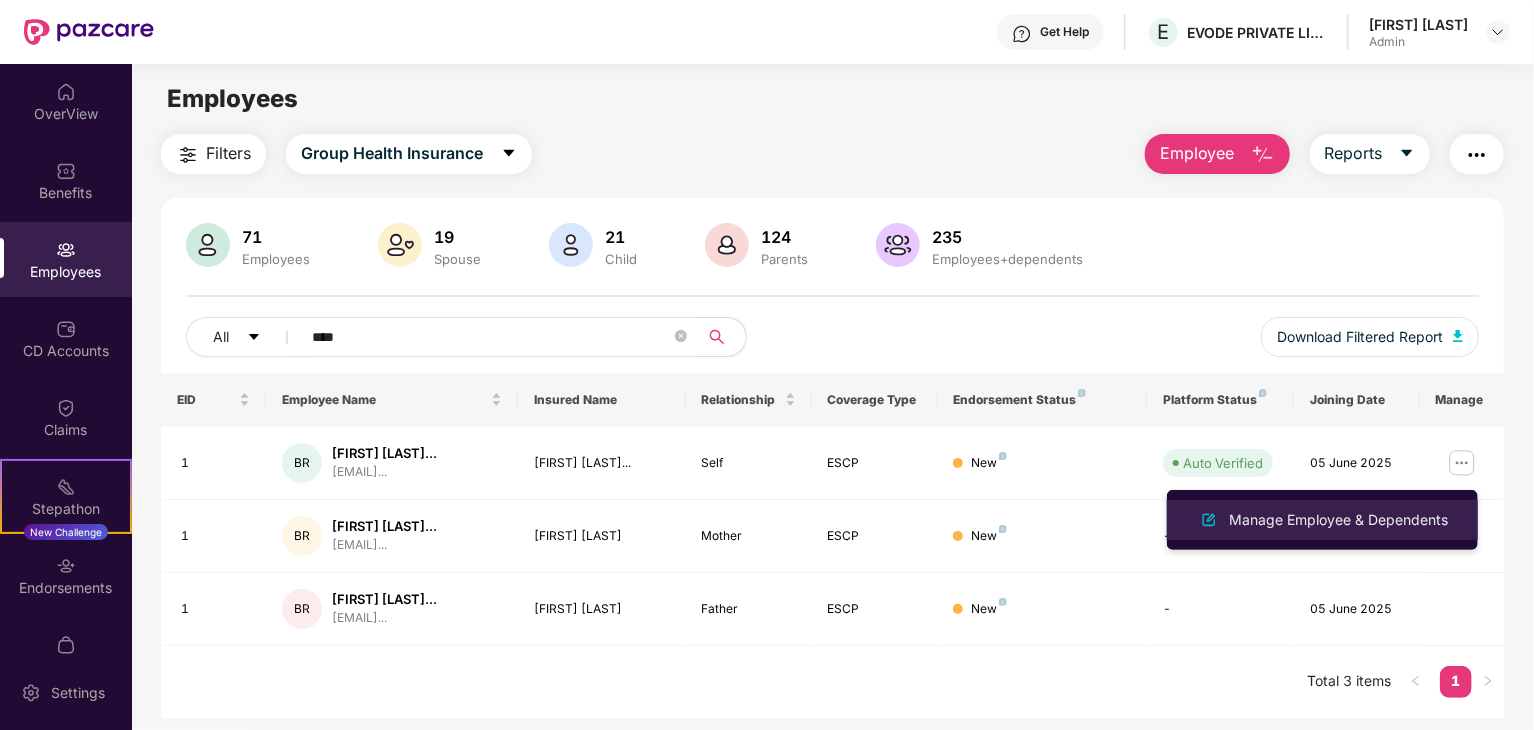 click on "Manage Employee & Dependents" at bounding box center [1338, 520] 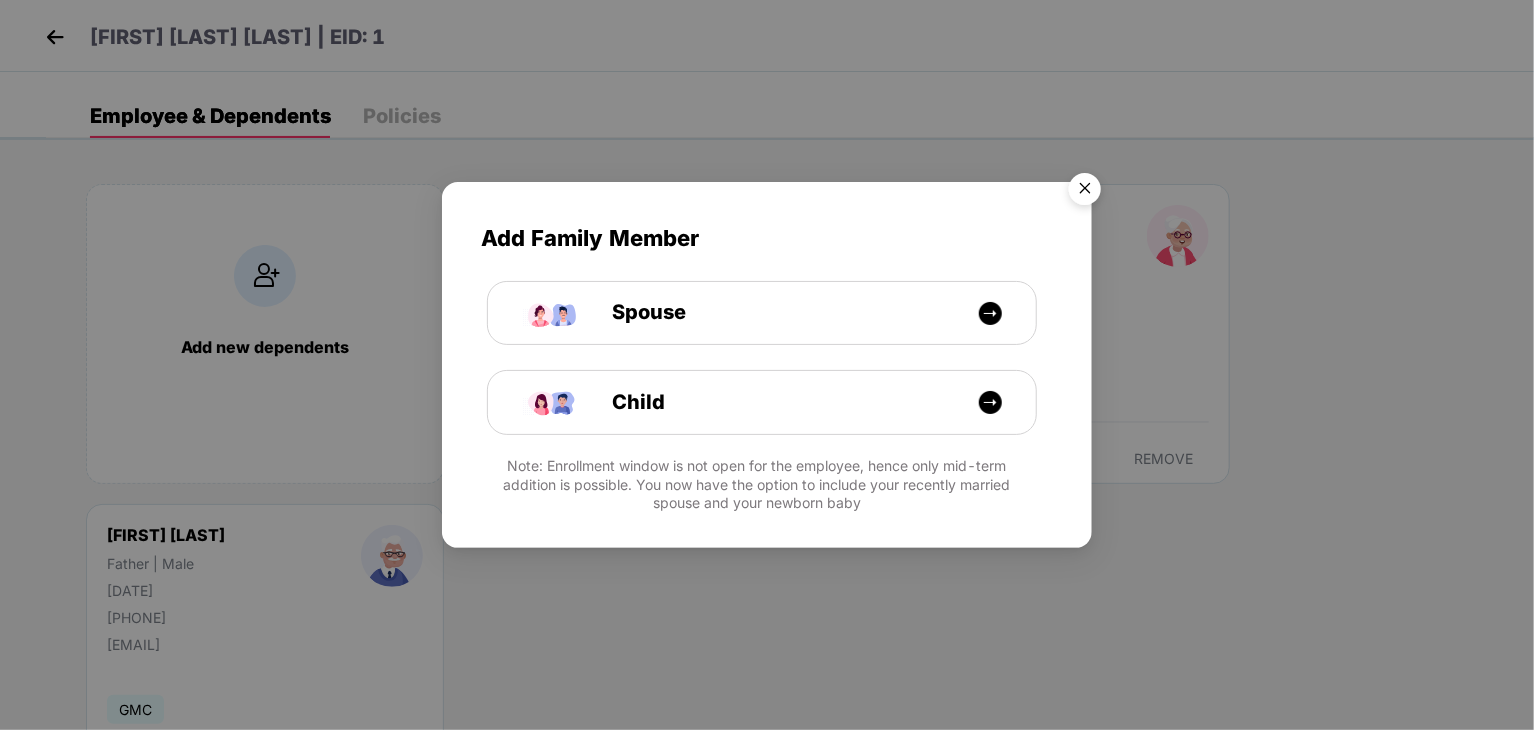 click at bounding box center (1085, 192) 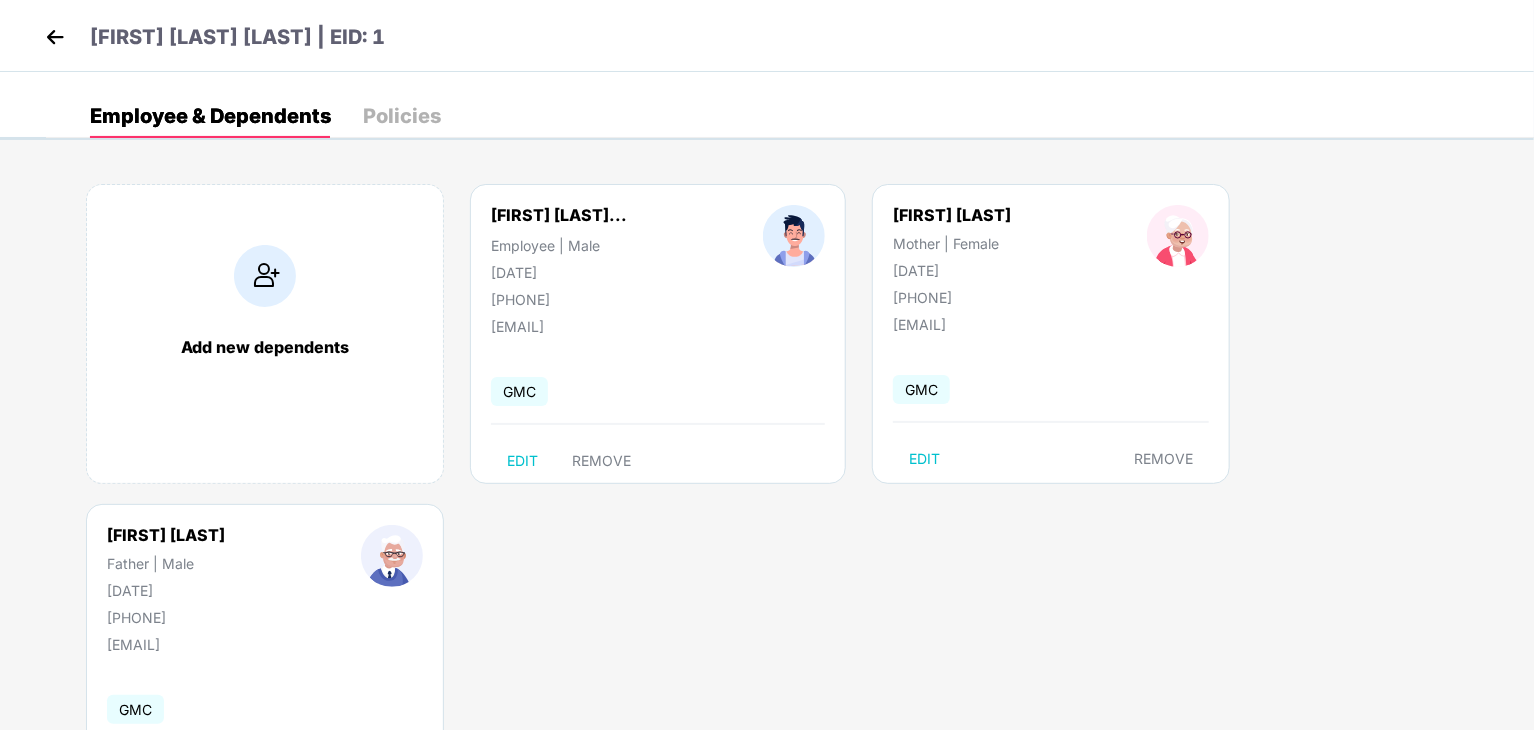 click on "Policies" at bounding box center (402, 116) 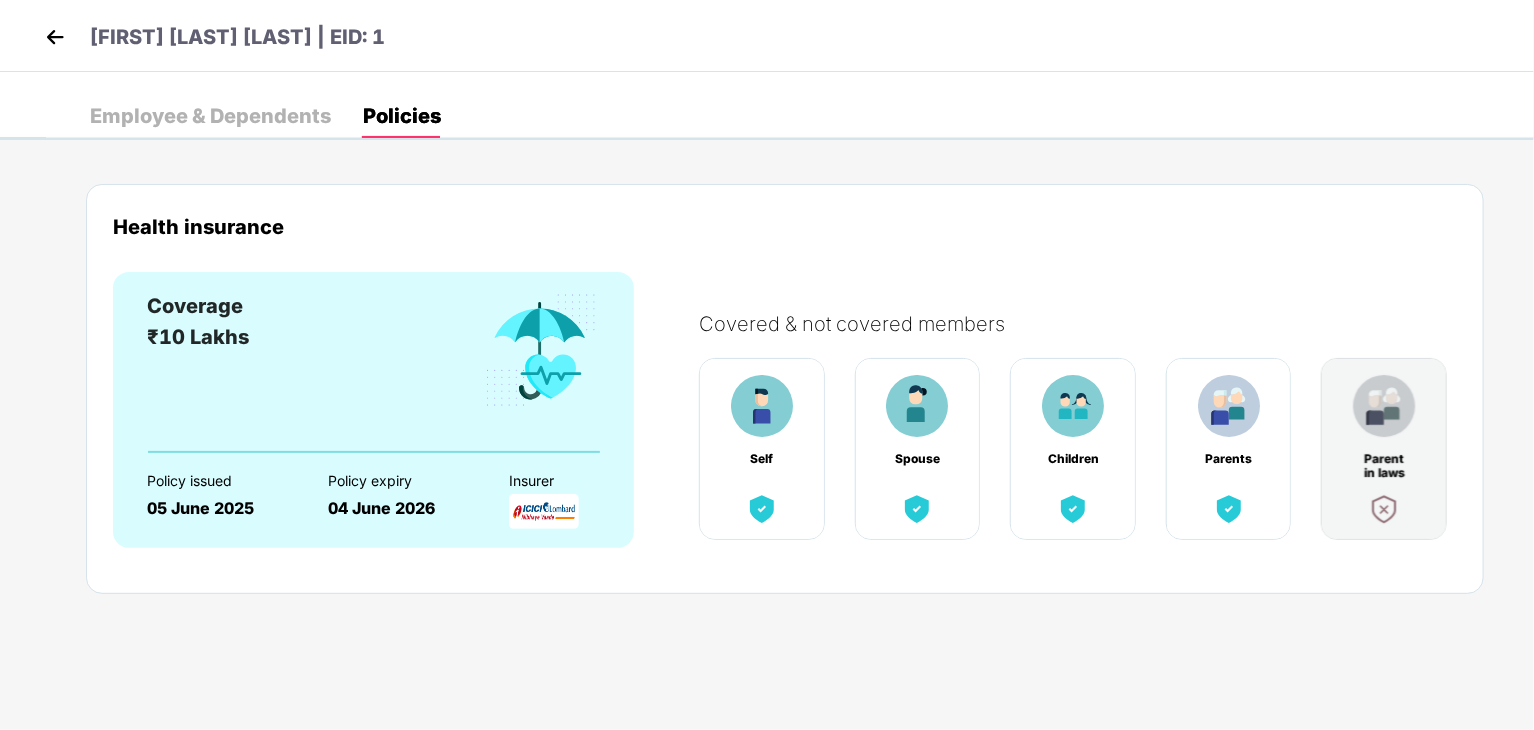 click on "Self" at bounding box center [762, 449] 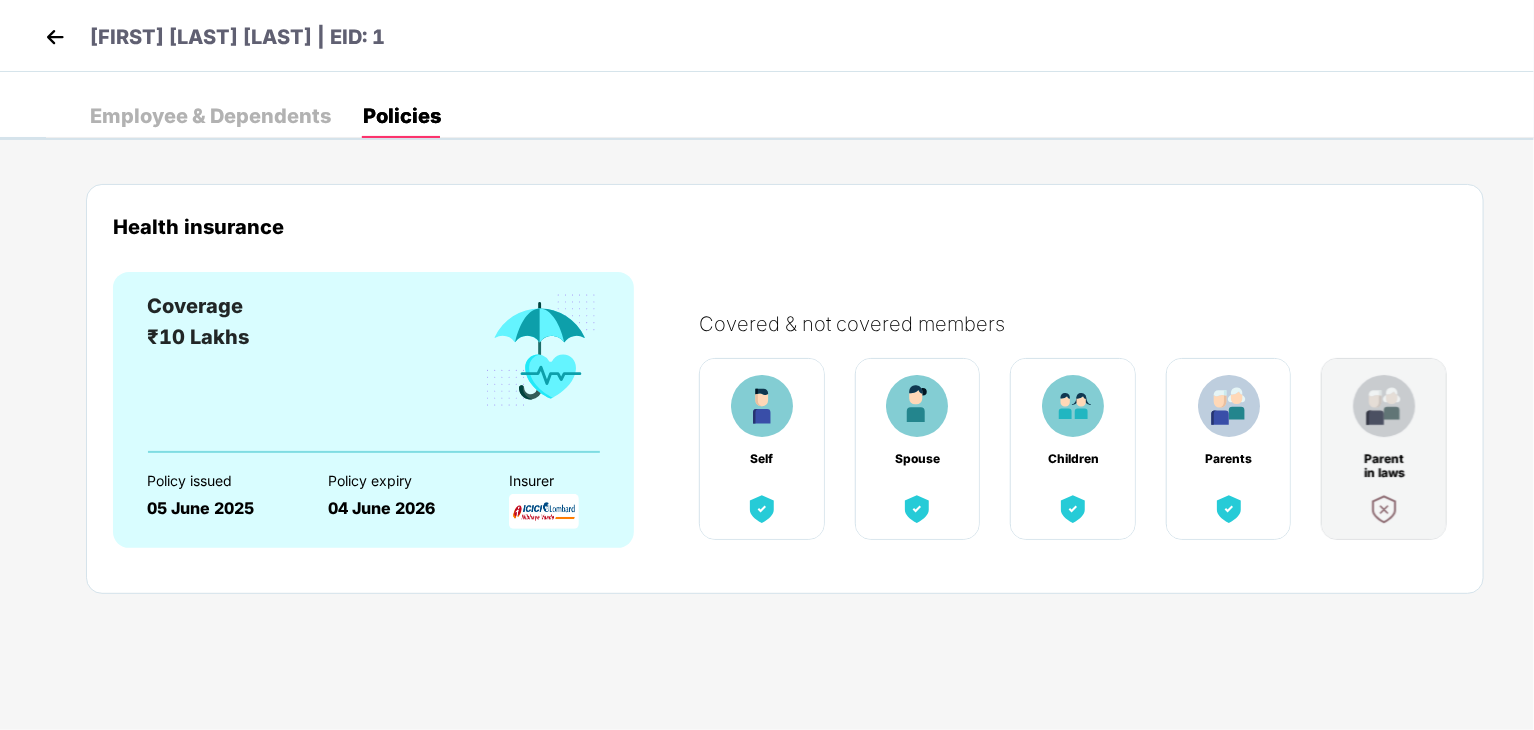 click on "Employee & Dependents" at bounding box center [210, 116] 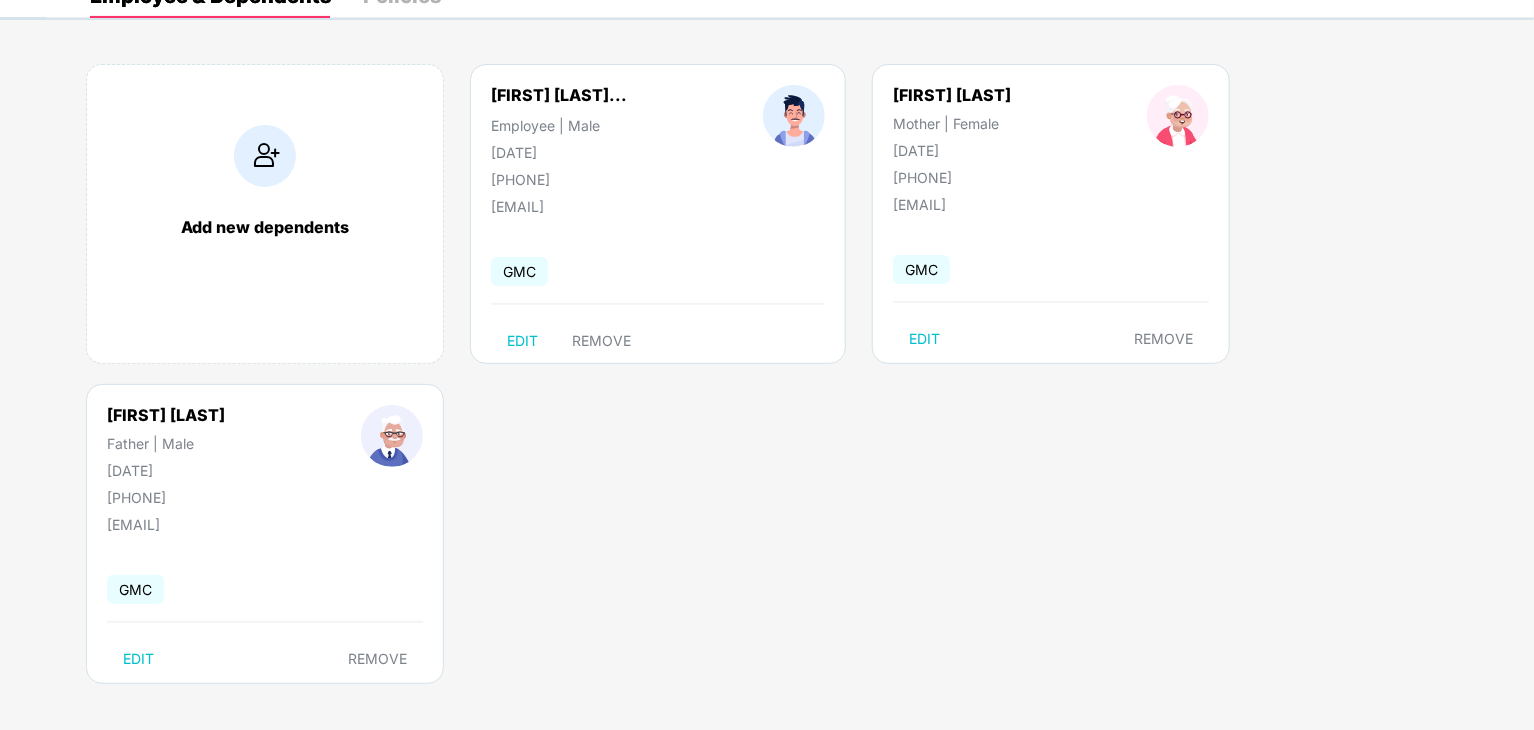 scroll, scrollTop: 124, scrollLeft: 0, axis: vertical 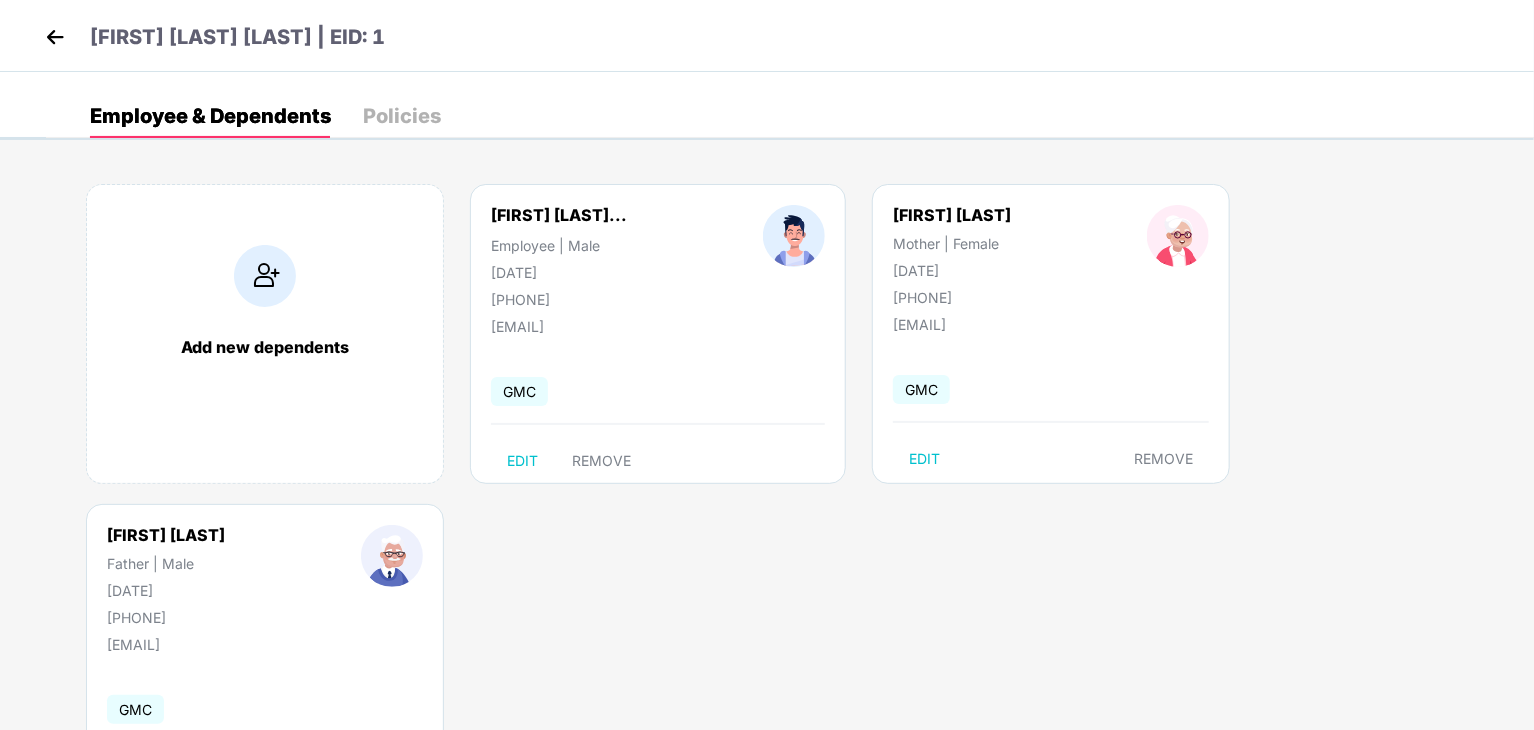 click on "[FIRST] [LAST] [LAST] | EID: 1" at bounding box center [767, 36] 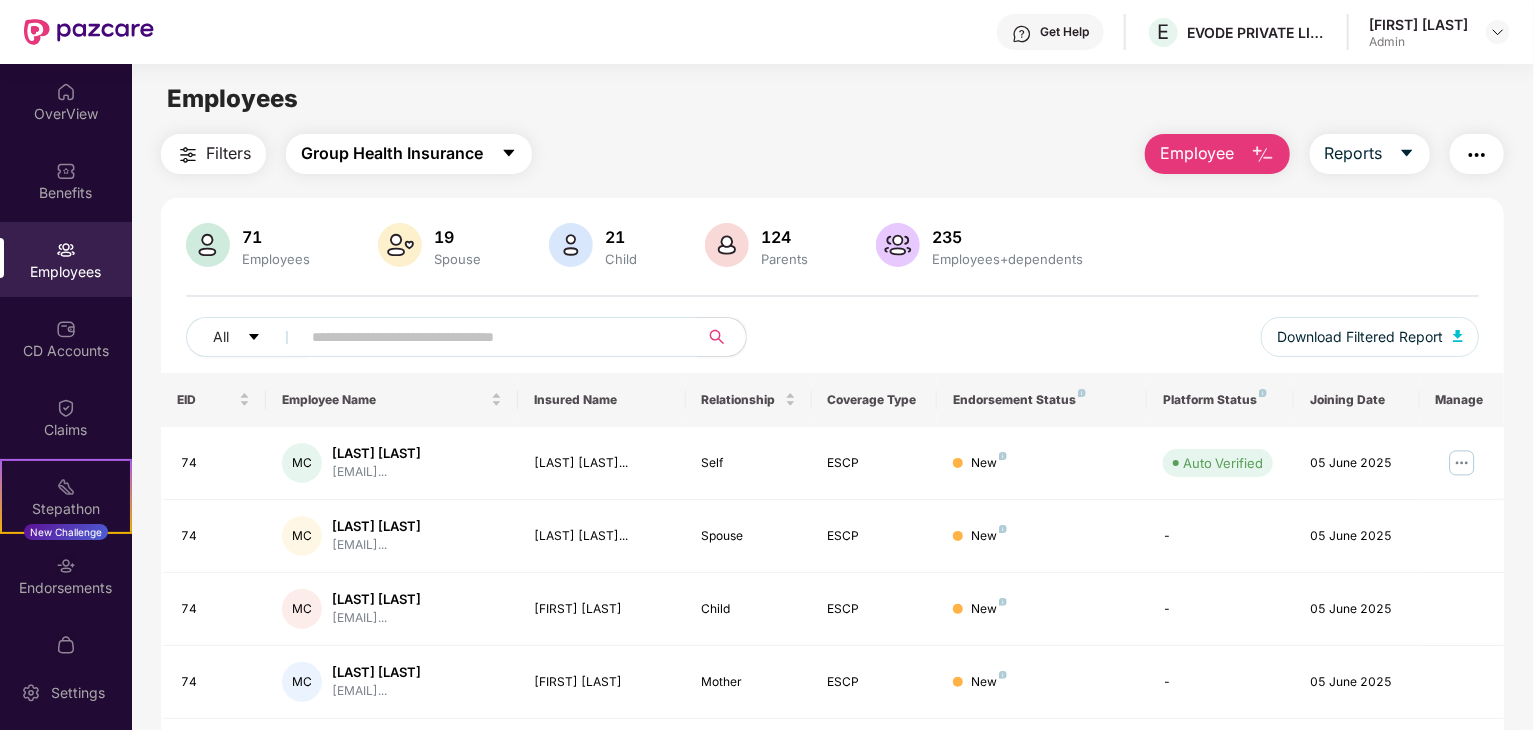 click on "Group Health Insurance" at bounding box center [409, 154] 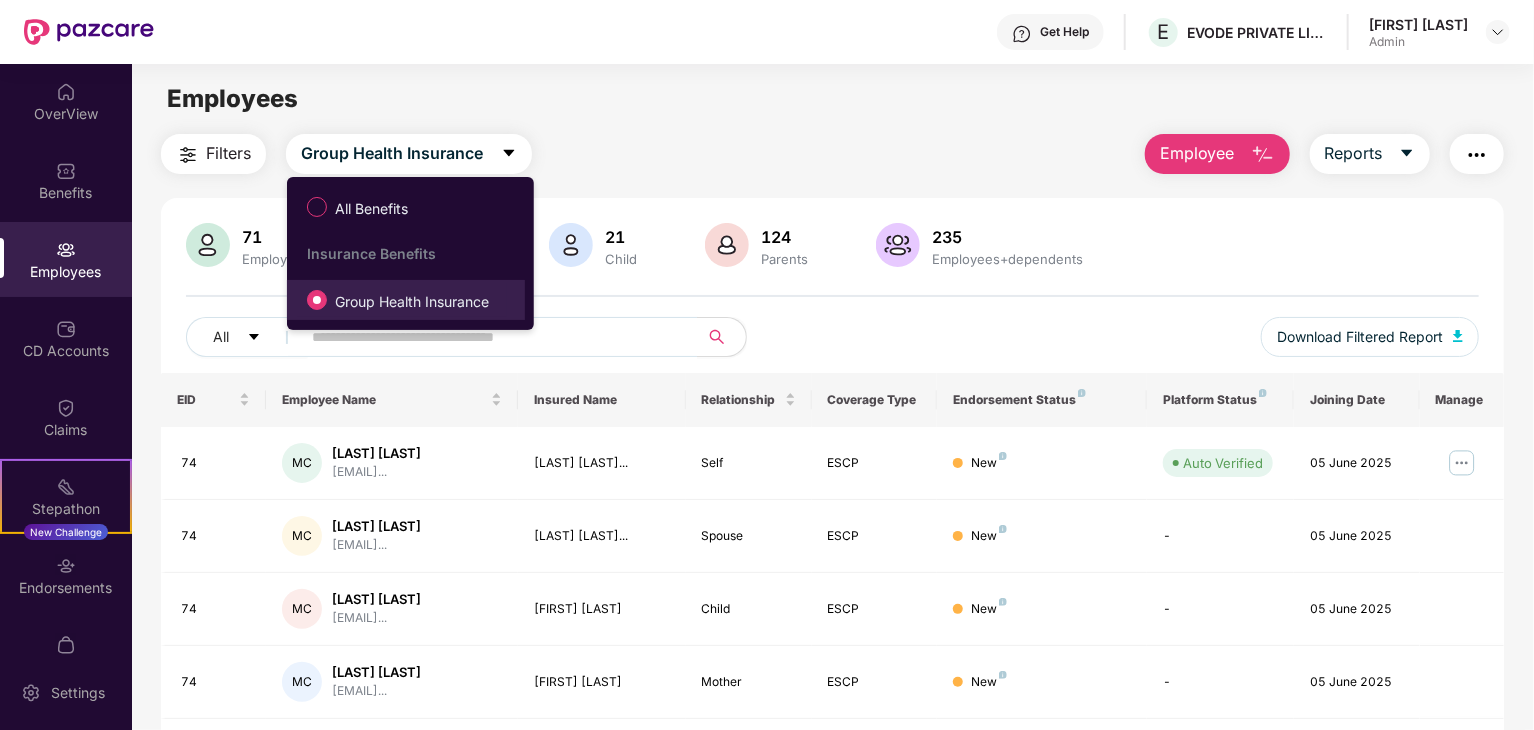 click on "Group Health Insurance" at bounding box center (412, 302) 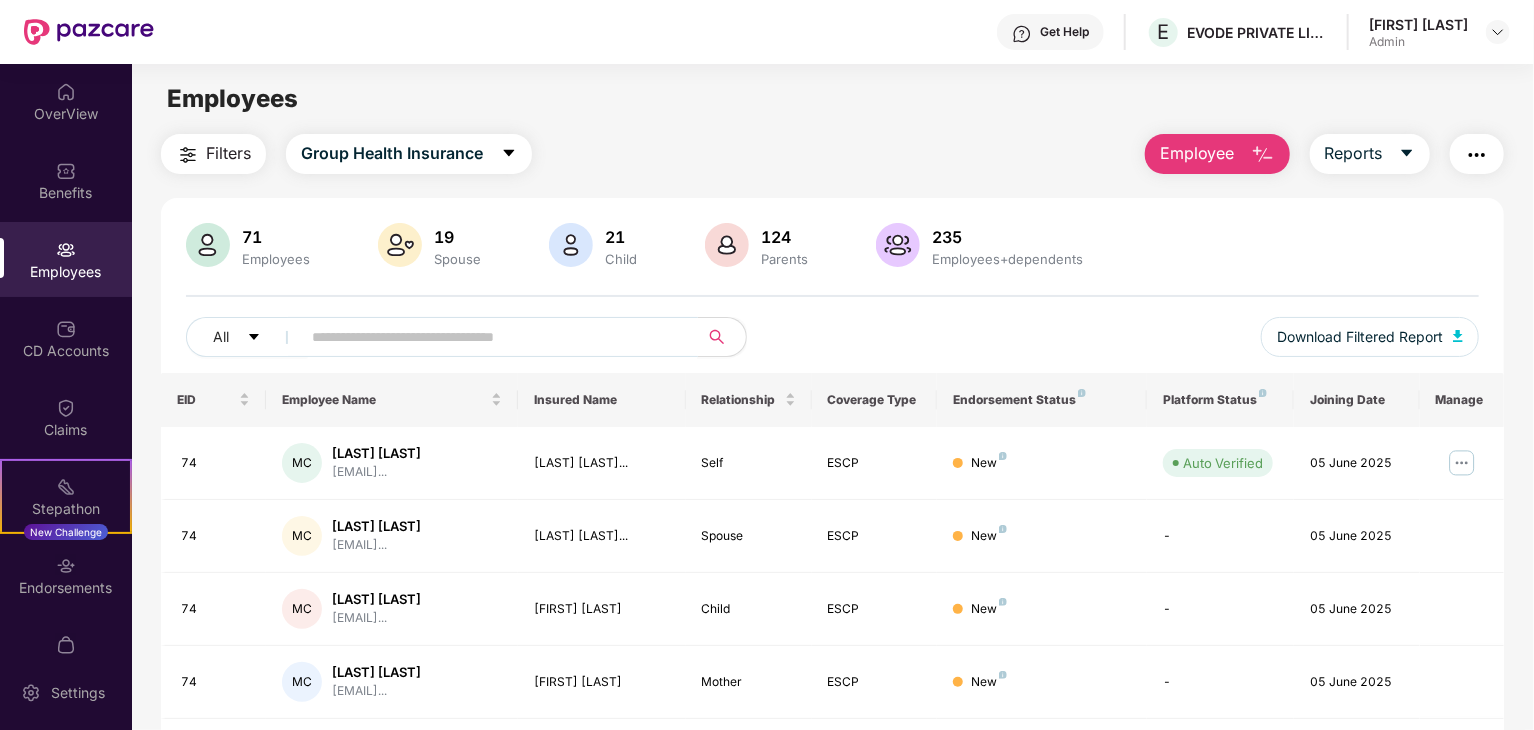 click at bounding box center (491, 337) 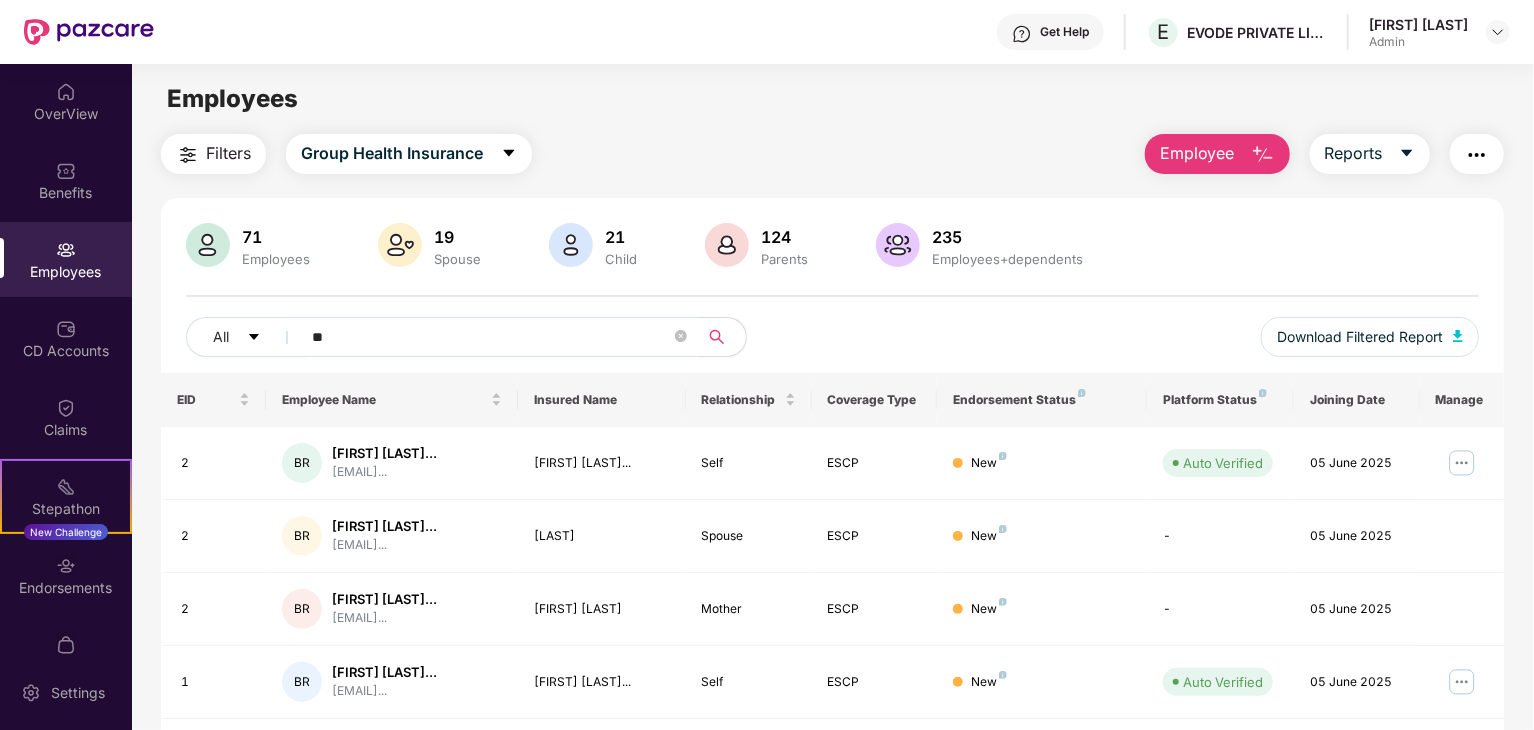 type on "*" 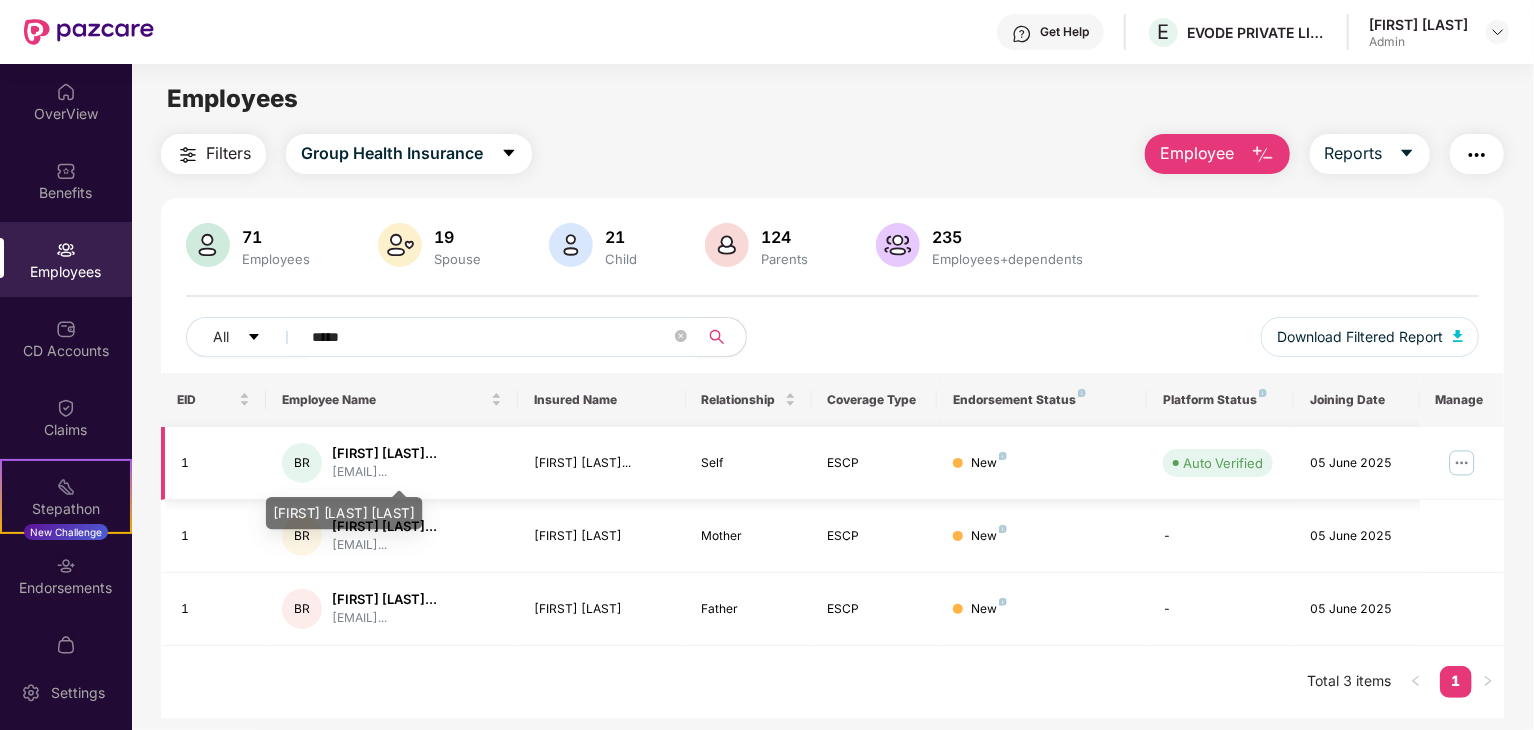 type on "*****" 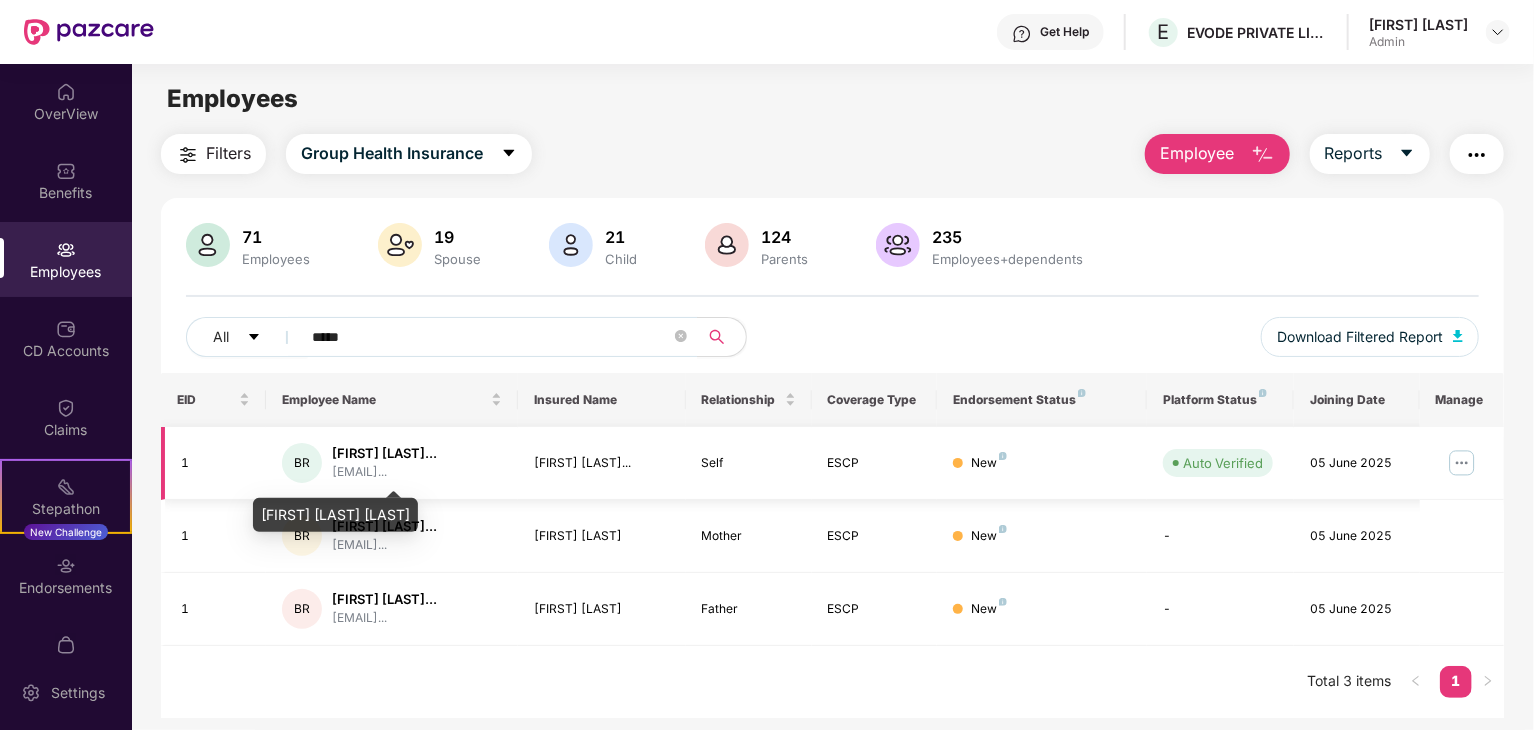 click on "[FIRST] [LAST]..." at bounding box center [384, 453] 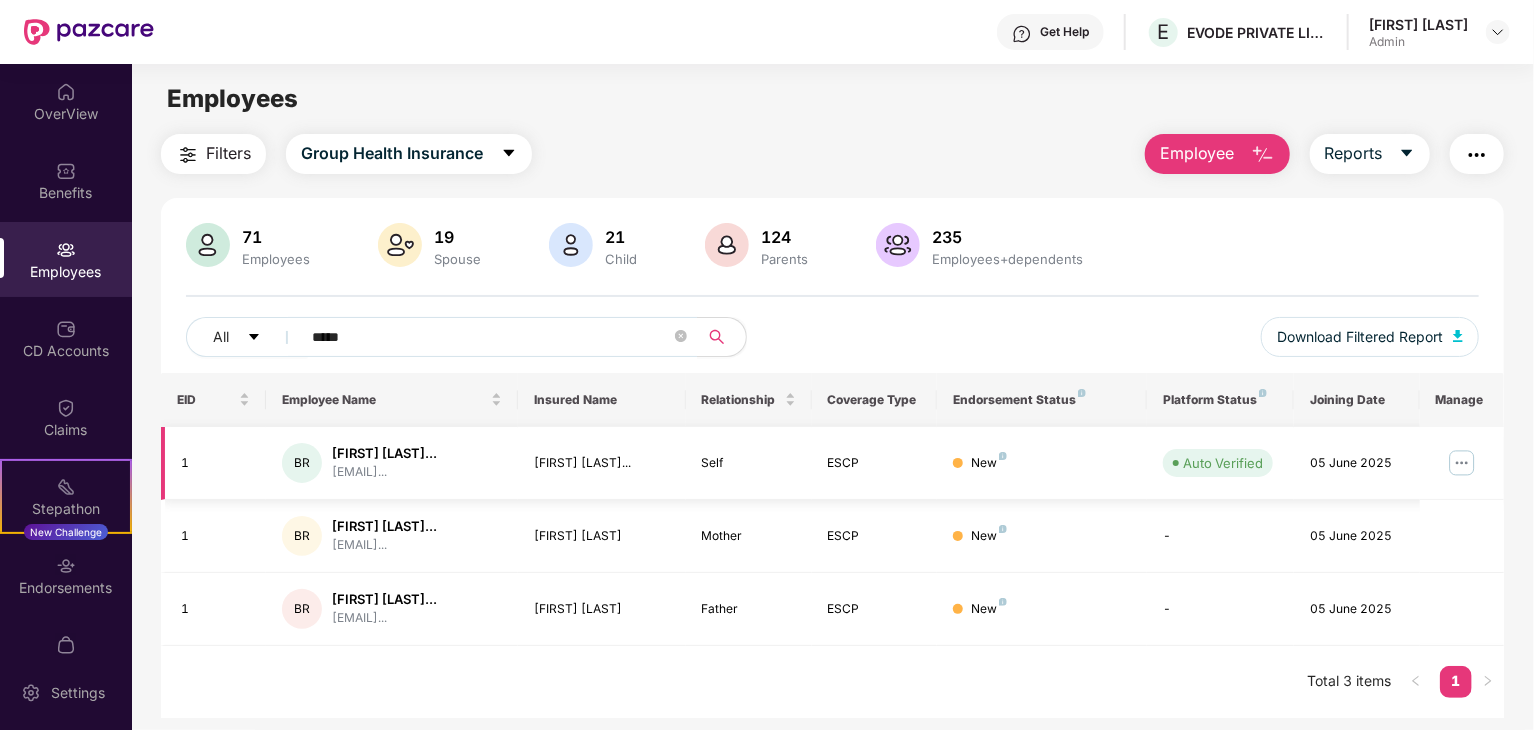 click at bounding box center (1462, 463) 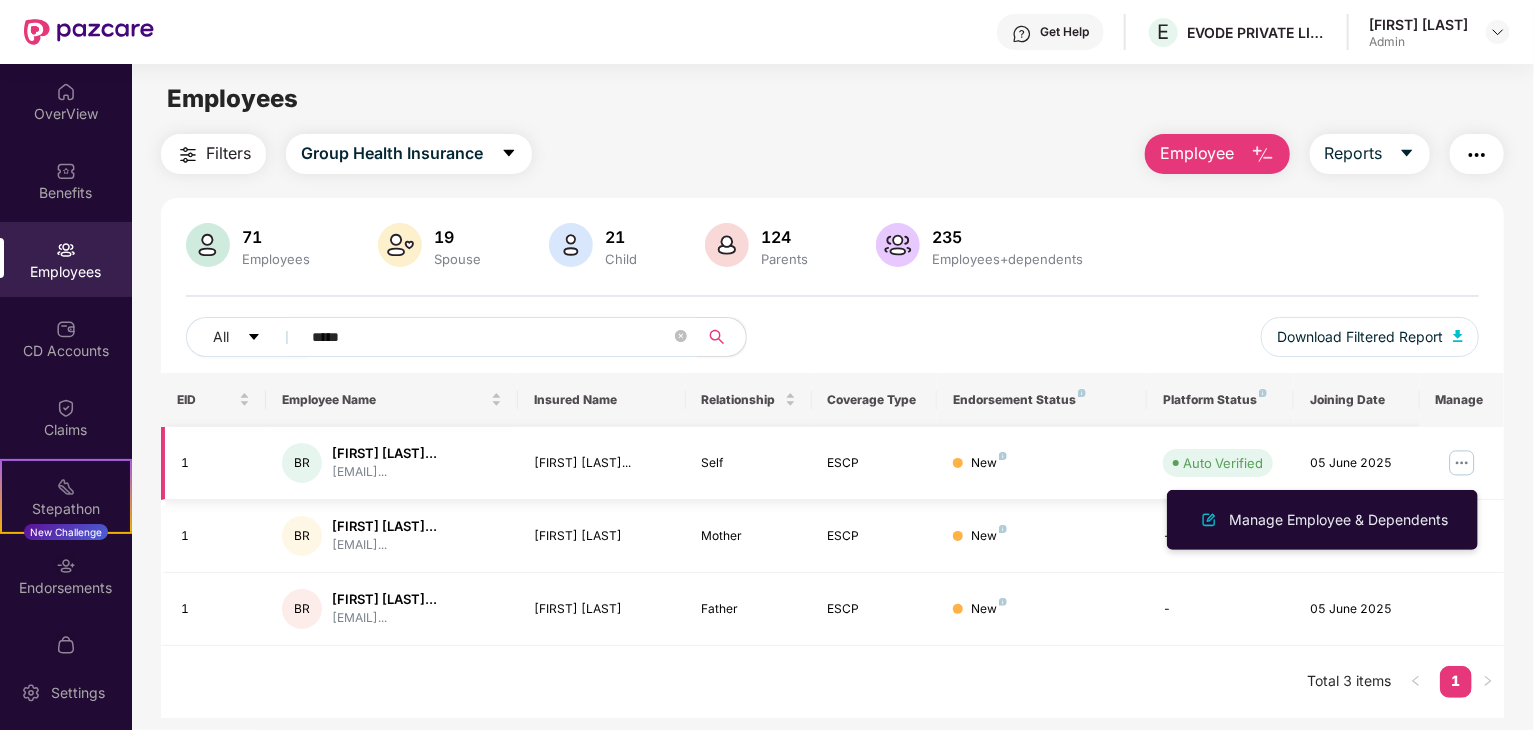 click on "New" at bounding box center (1042, 463) 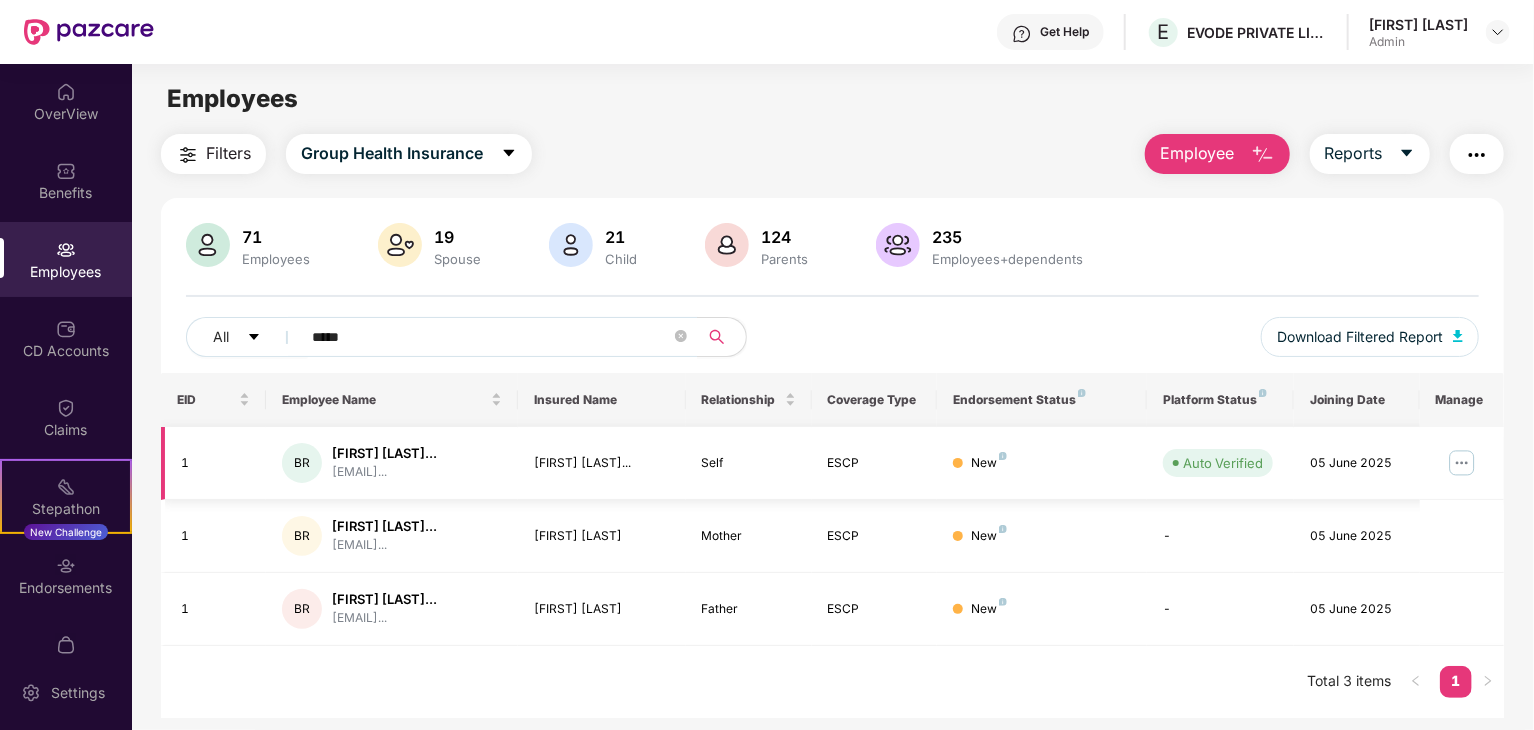 click at bounding box center (1462, 463) 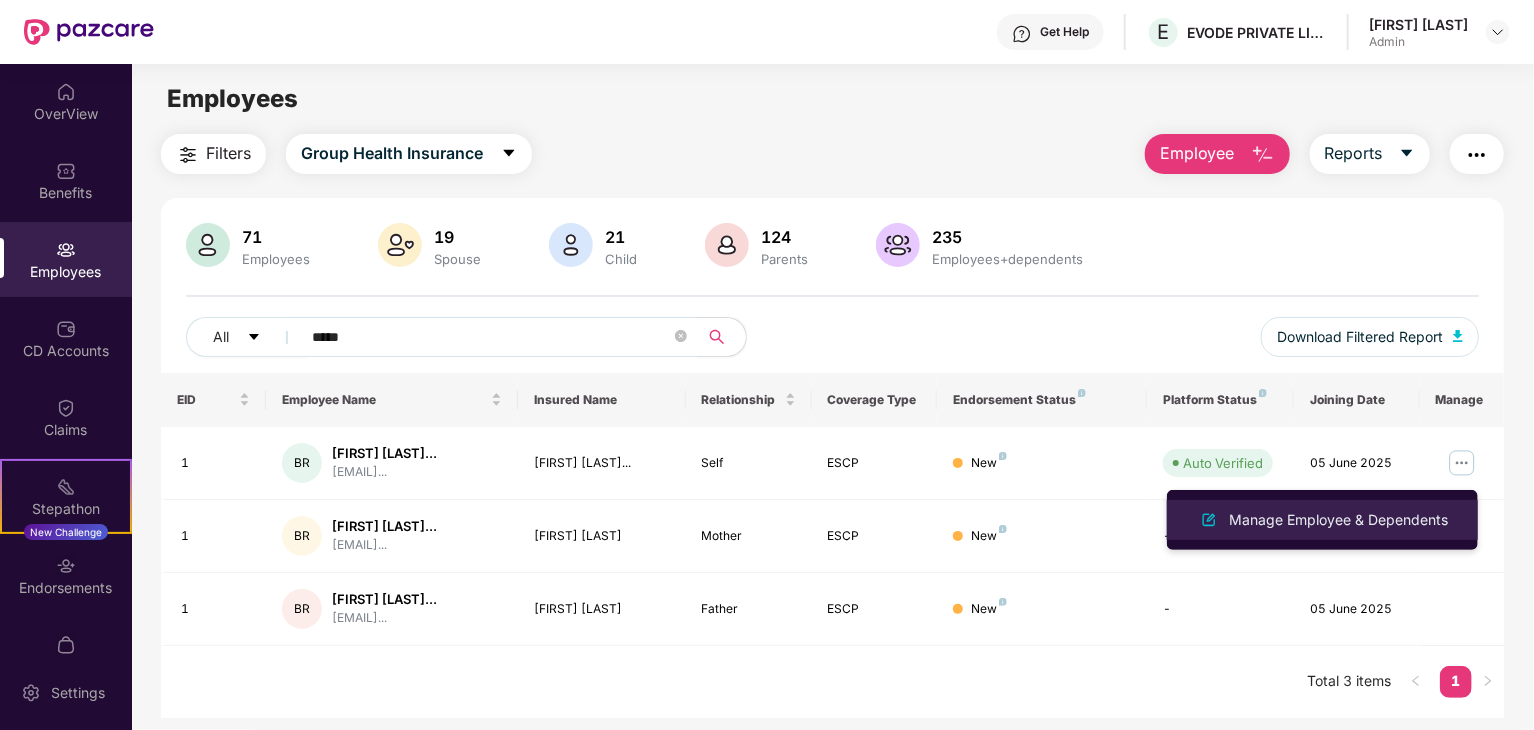 click on "Manage Employee & Dependents" at bounding box center [1338, 520] 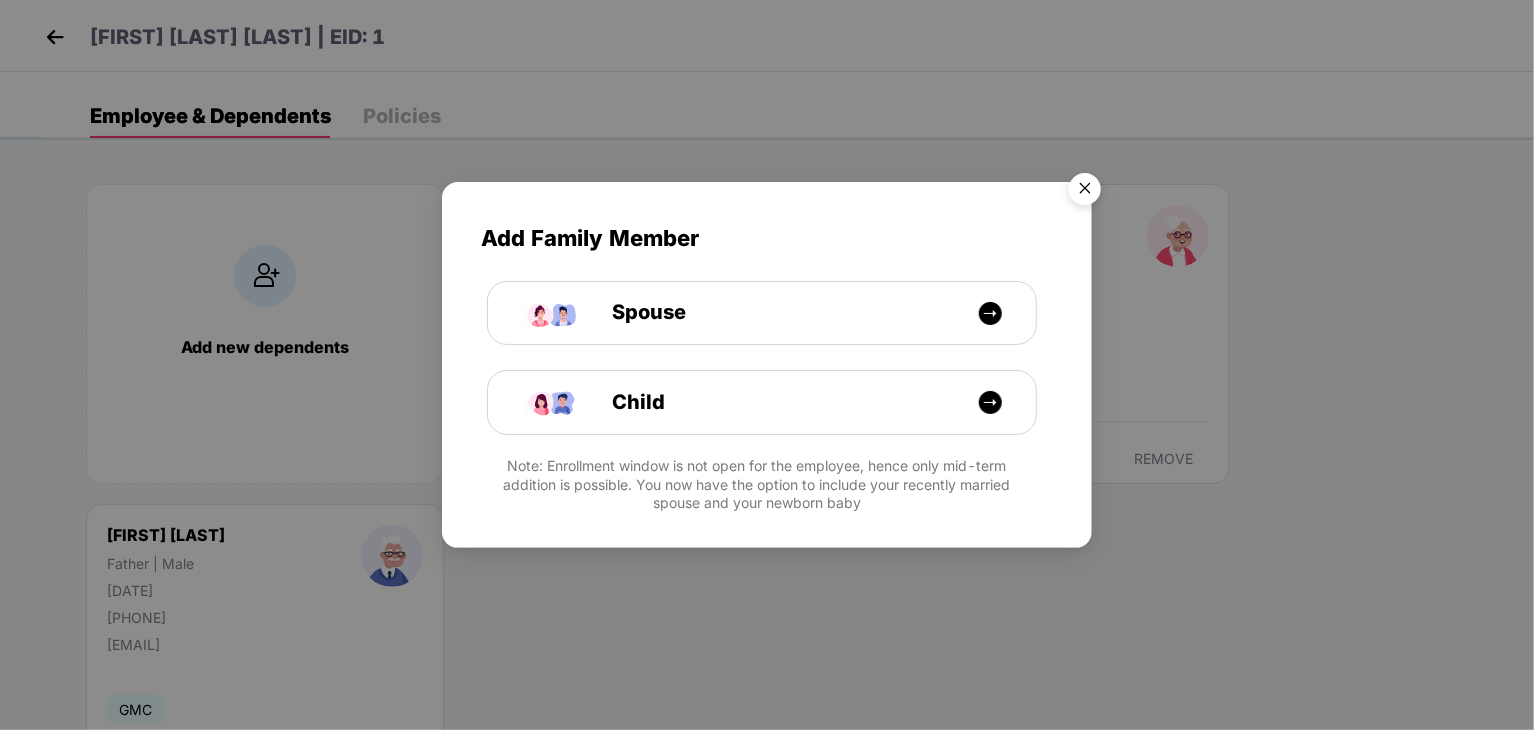 click at bounding box center (1085, 192) 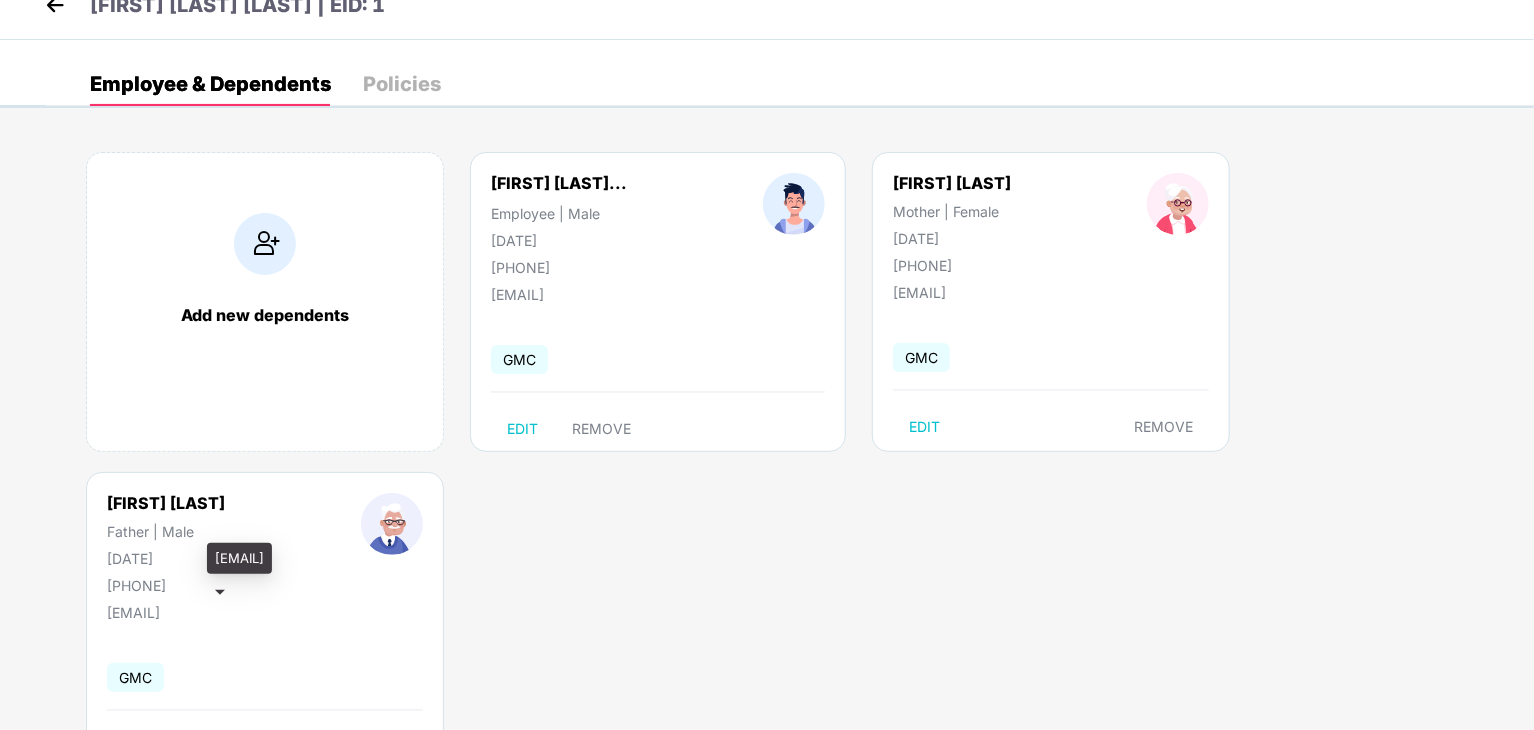 scroll, scrollTop: 4, scrollLeft: 0, axis: vertical 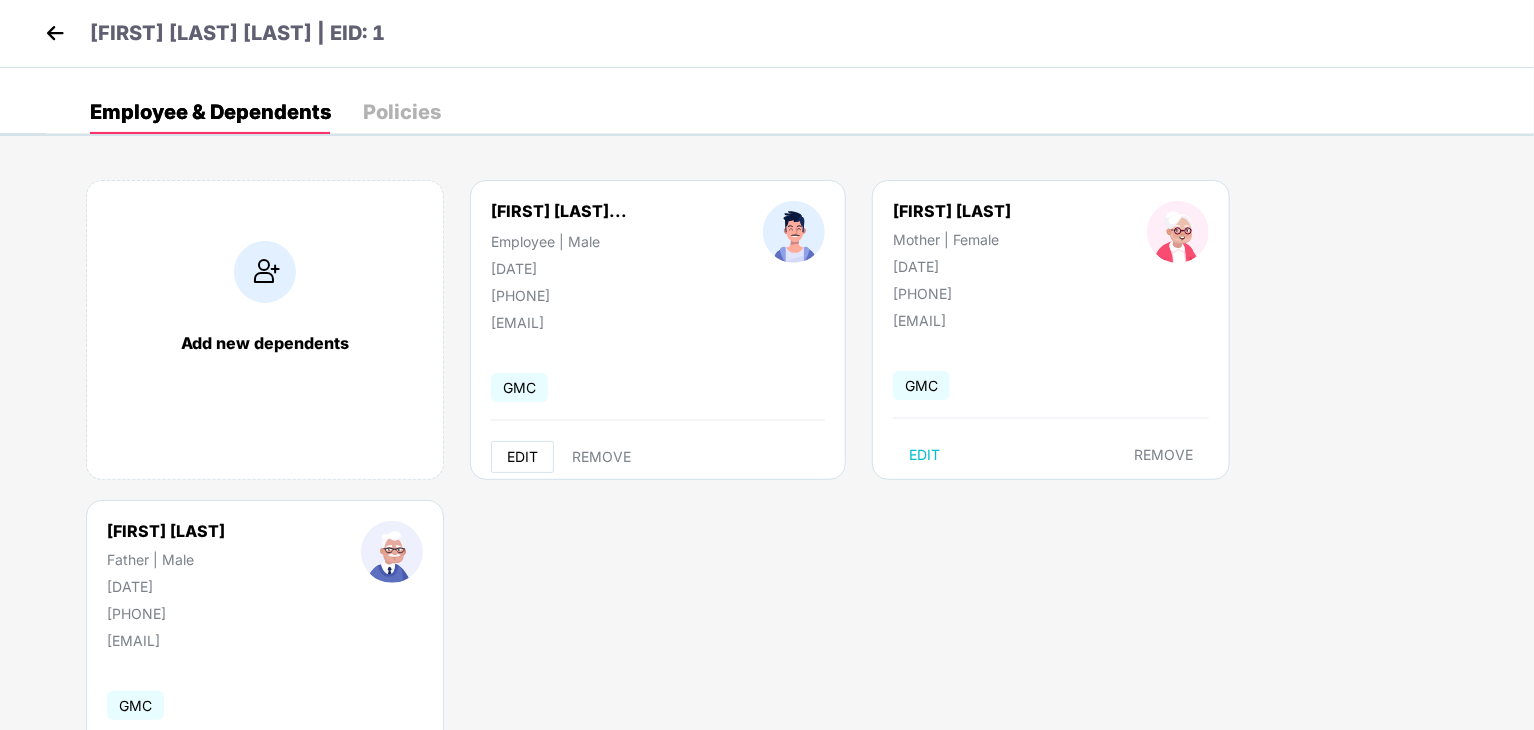 click on "EDIT" at bounding box center [522, 457] 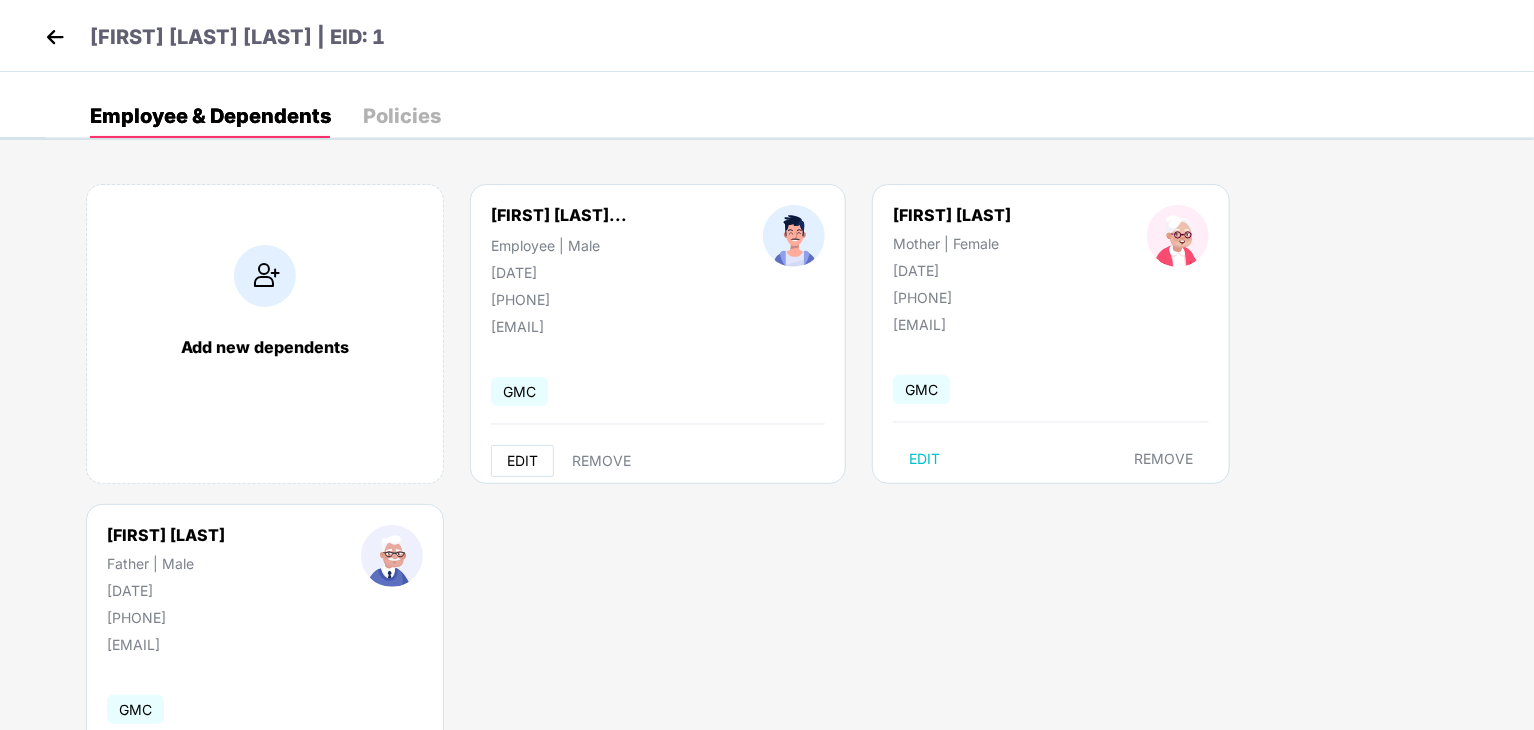 select on "****" 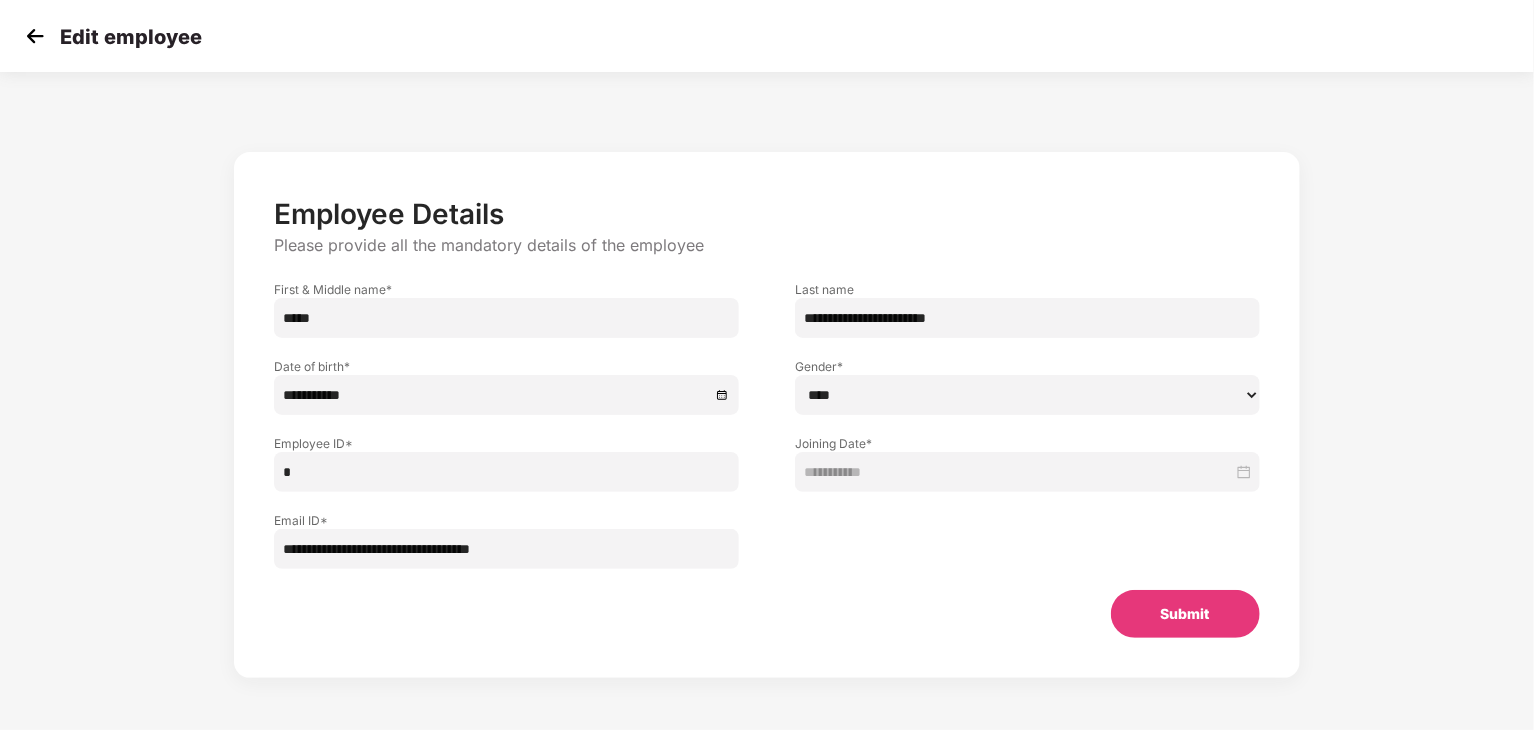 click at bounding box center (35, 36) 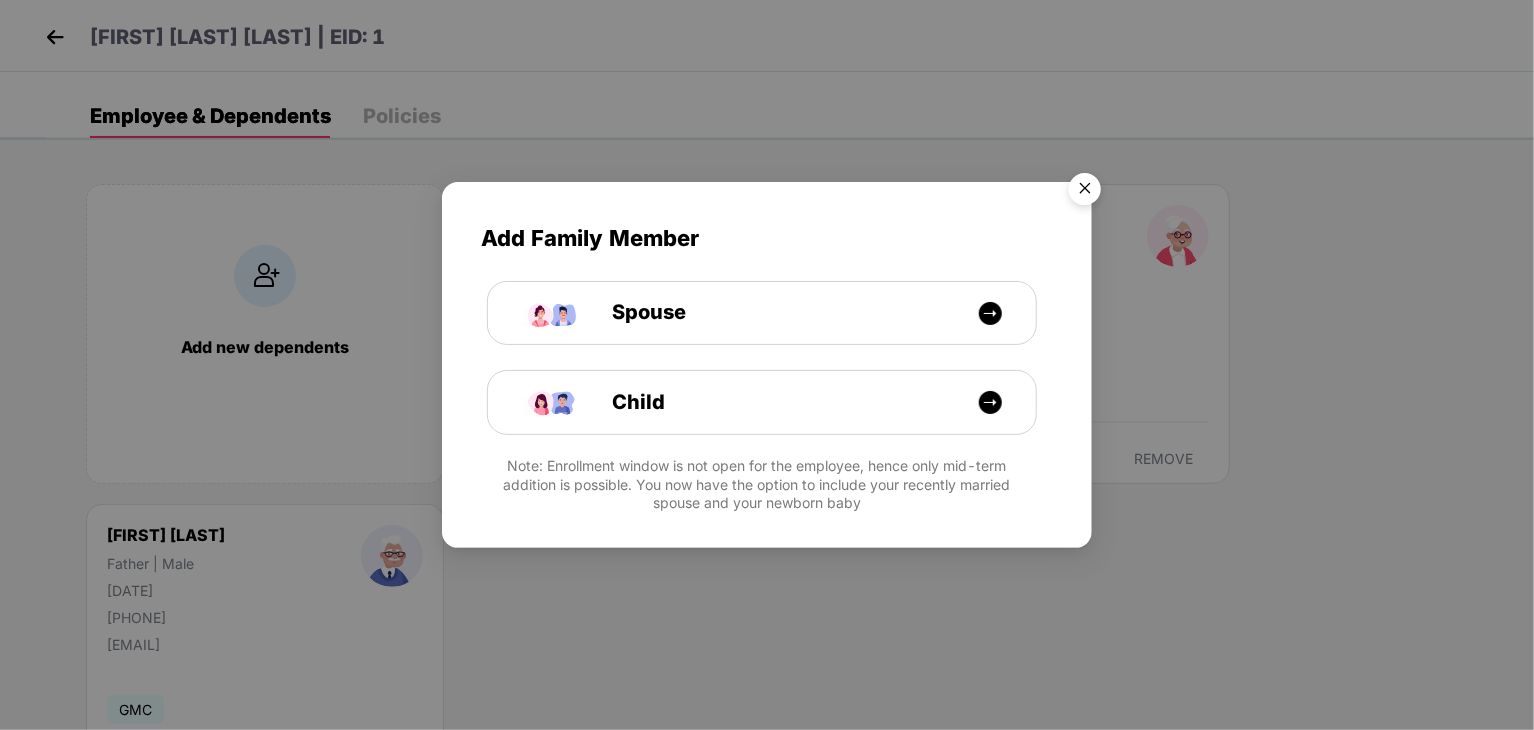 click at bounding box center (1085, 192) 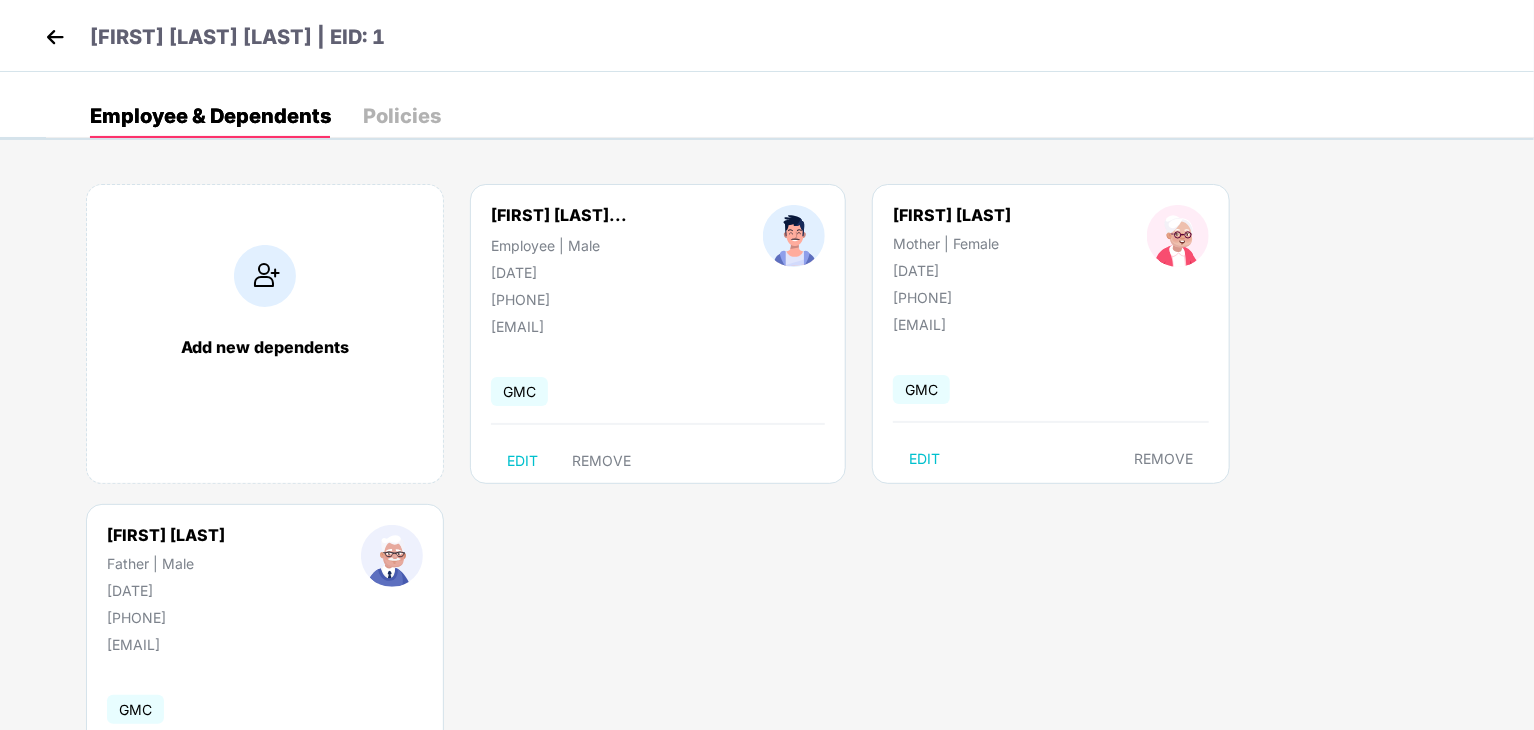 click on "[FIRST] [LAST]... Employee | Male [DATE] [PHONE]" at bounding box center (559, 256) 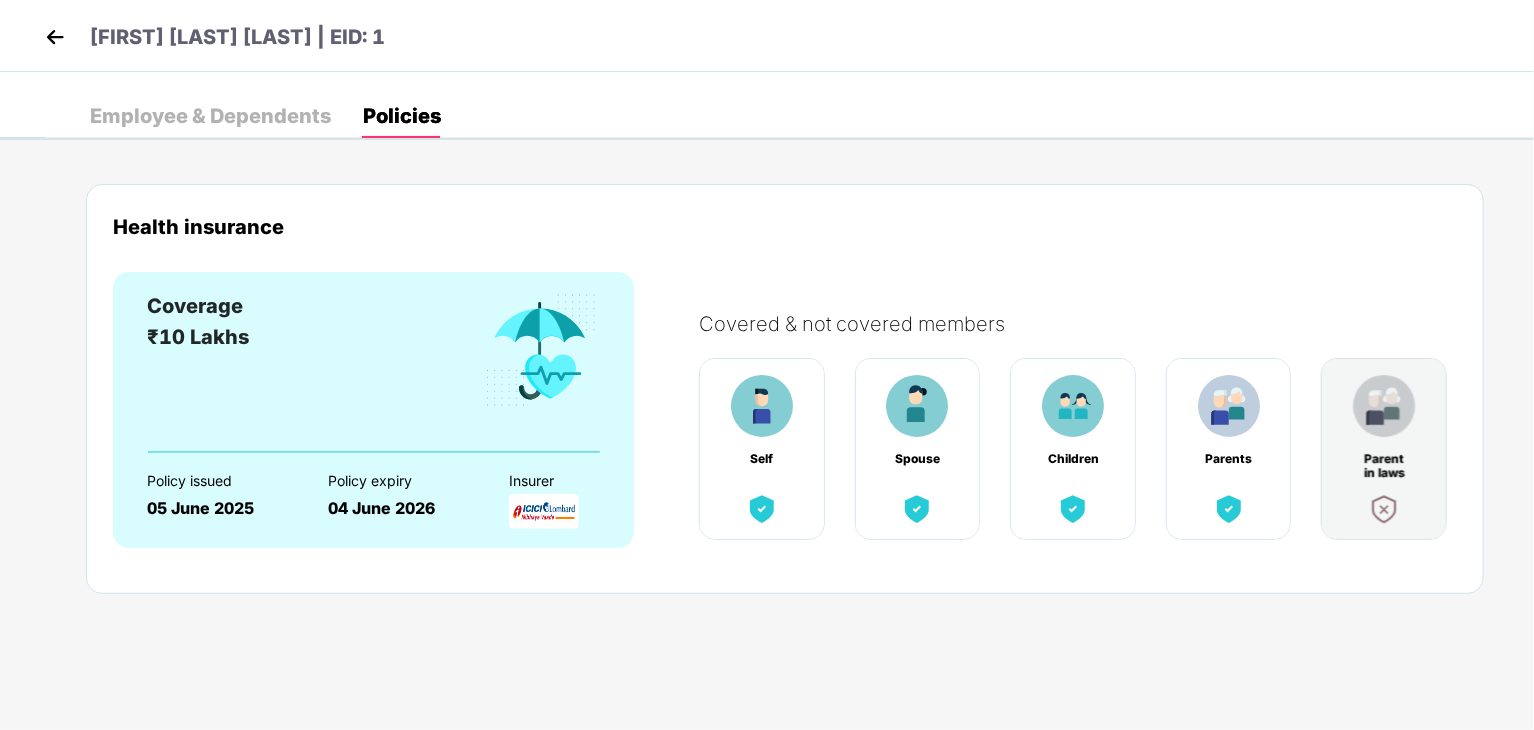 click at bounding box center [55, 37] 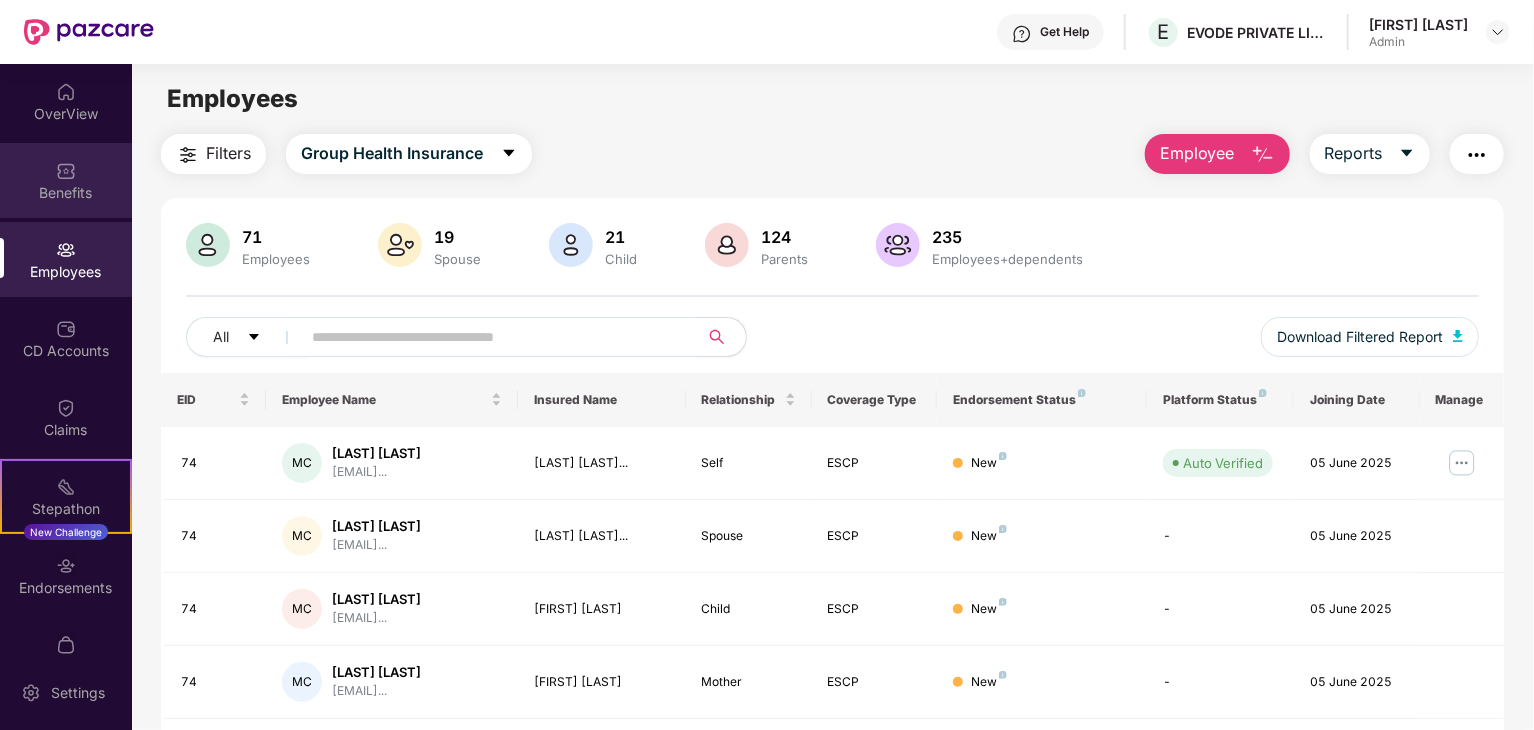 click on "Benefits" at bounding box center [66, 193] 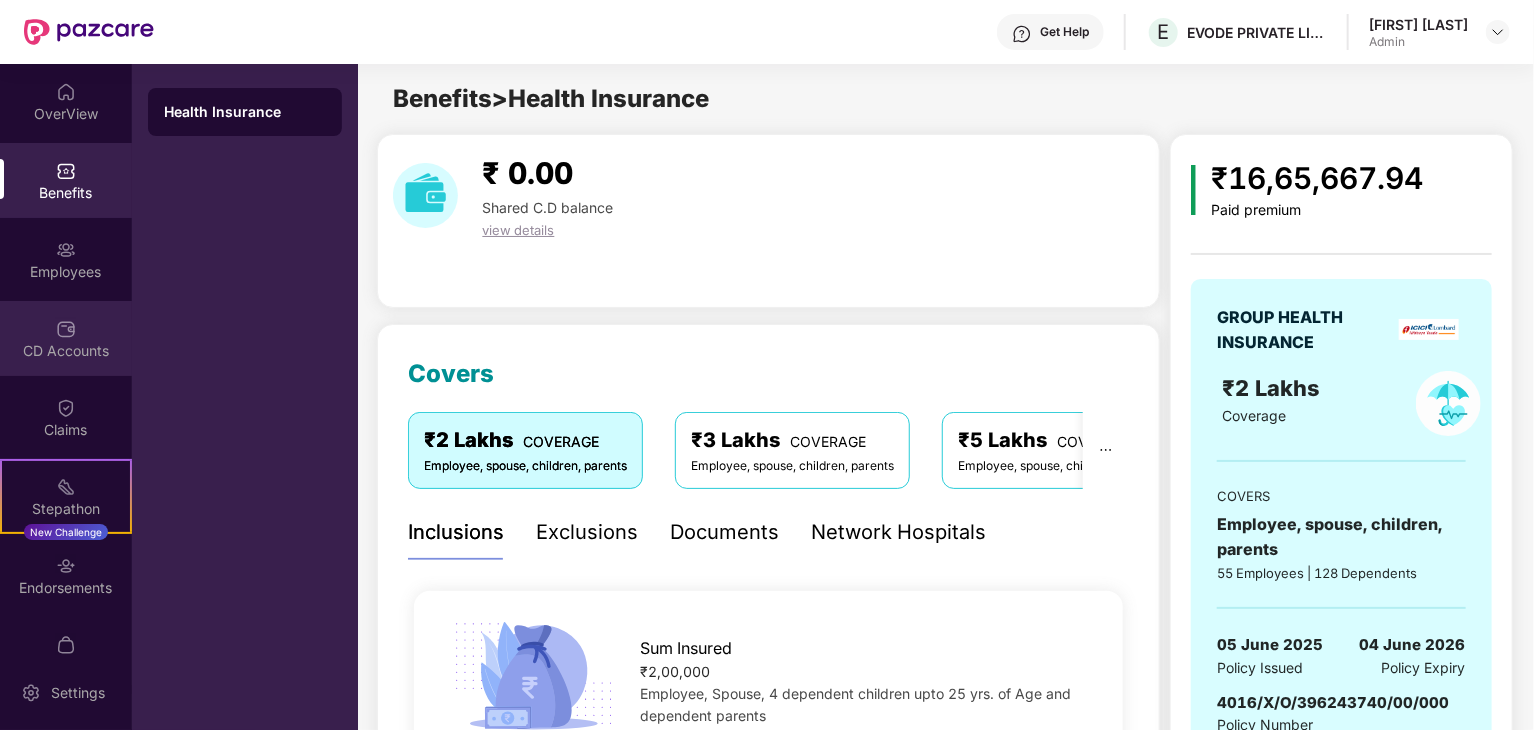 click on "CD Accounts" at bounding box center (66, 351) 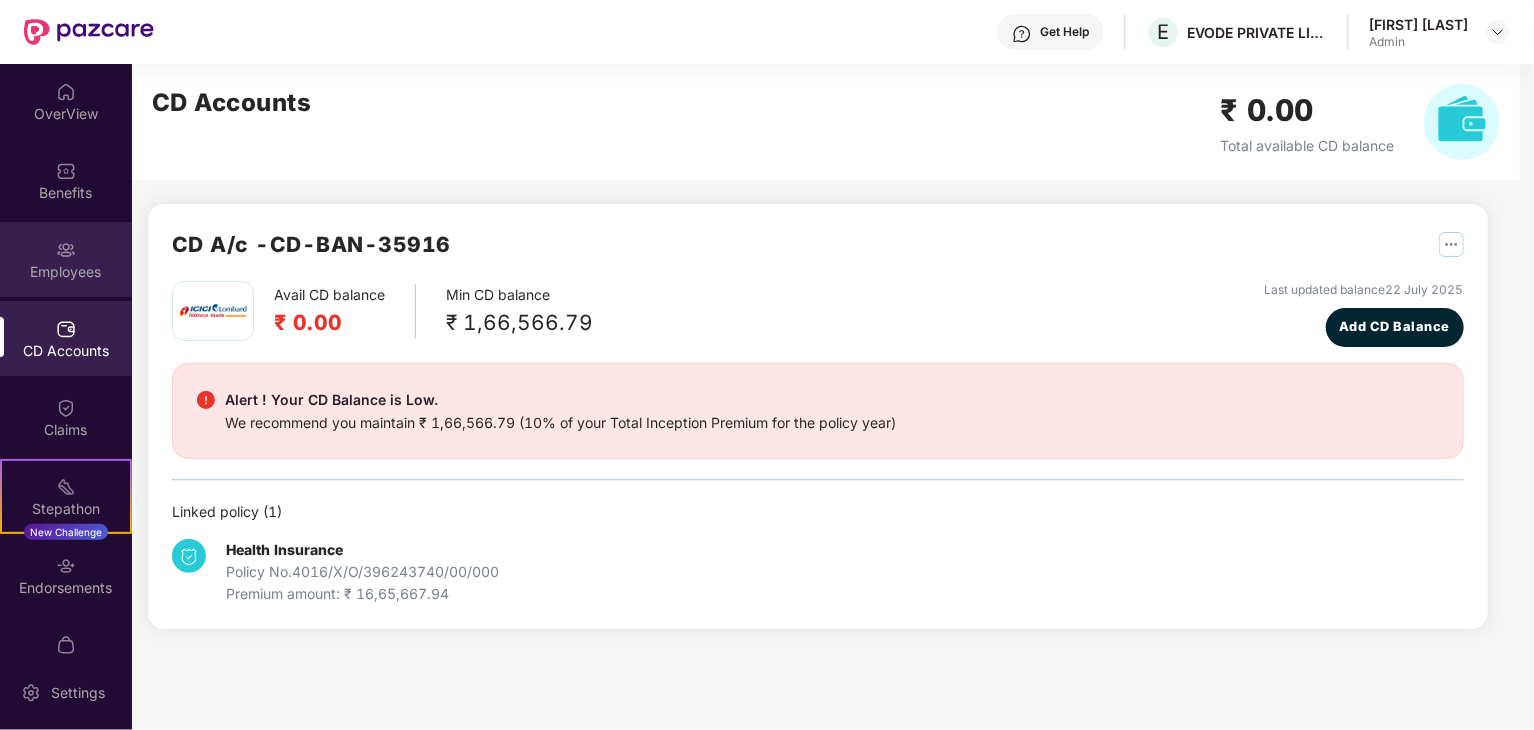 click on "Employees" at bounding box center [66, 259] 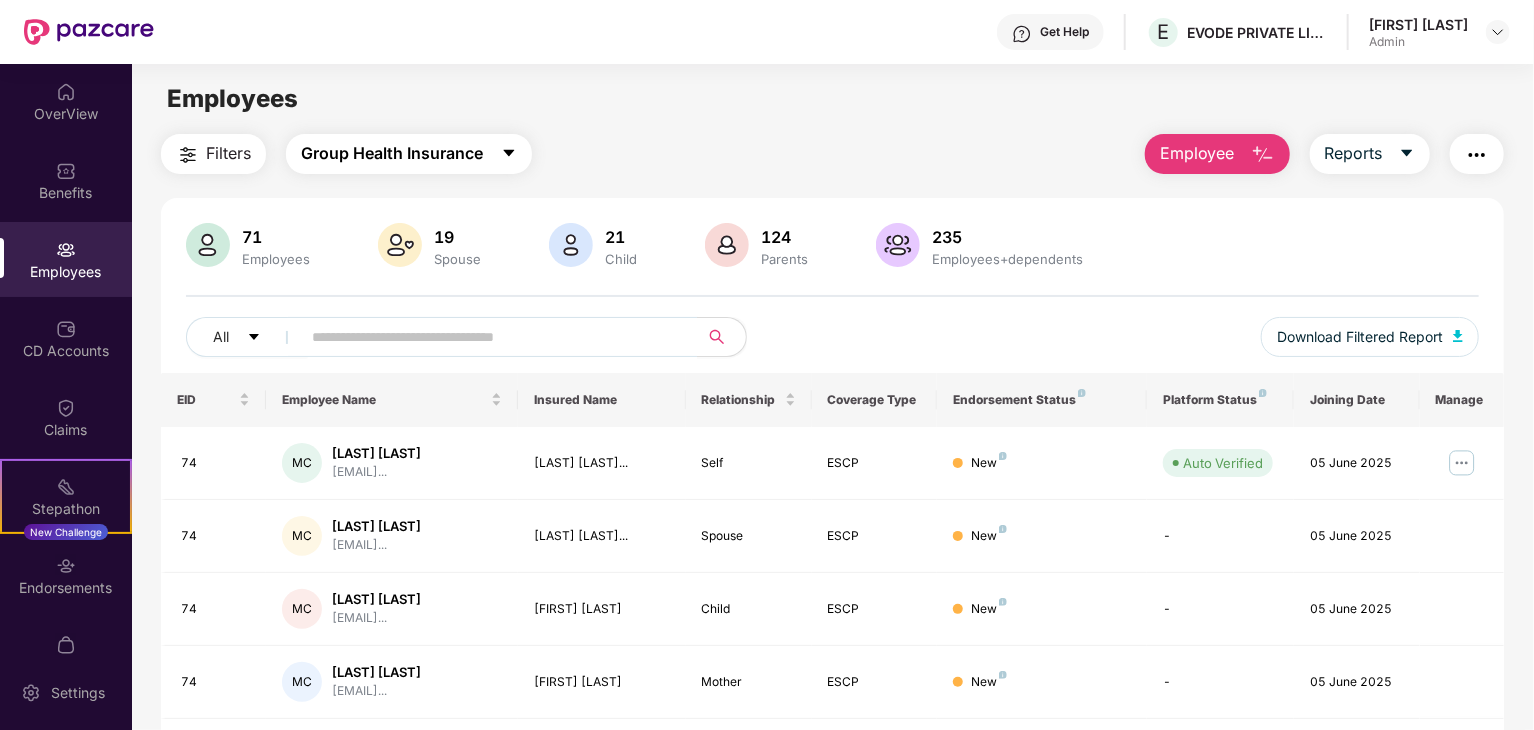 click on "Group Health Insurance" at bounding box center (409, 154) 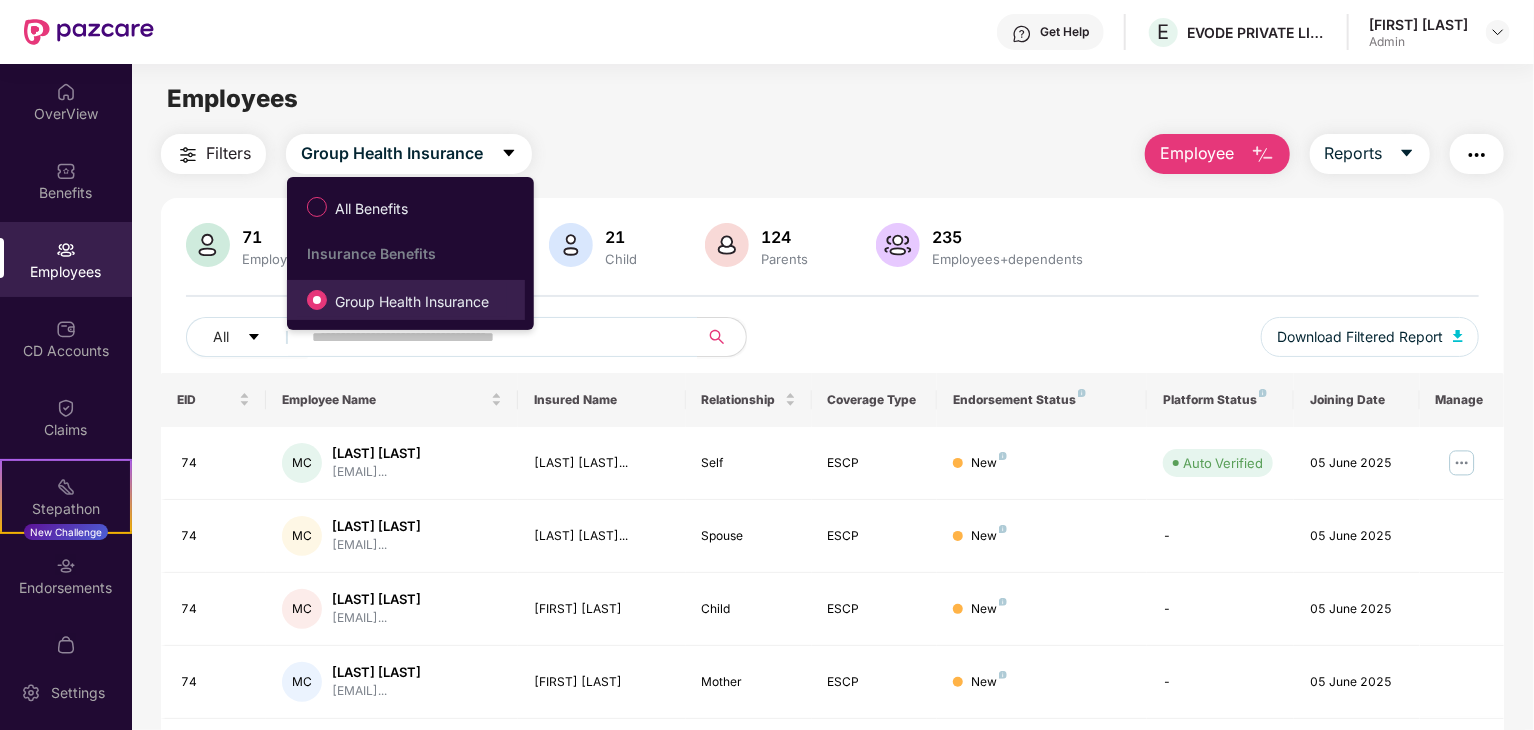 click on "Group Health Insurance" at bounding box center [402, 300] 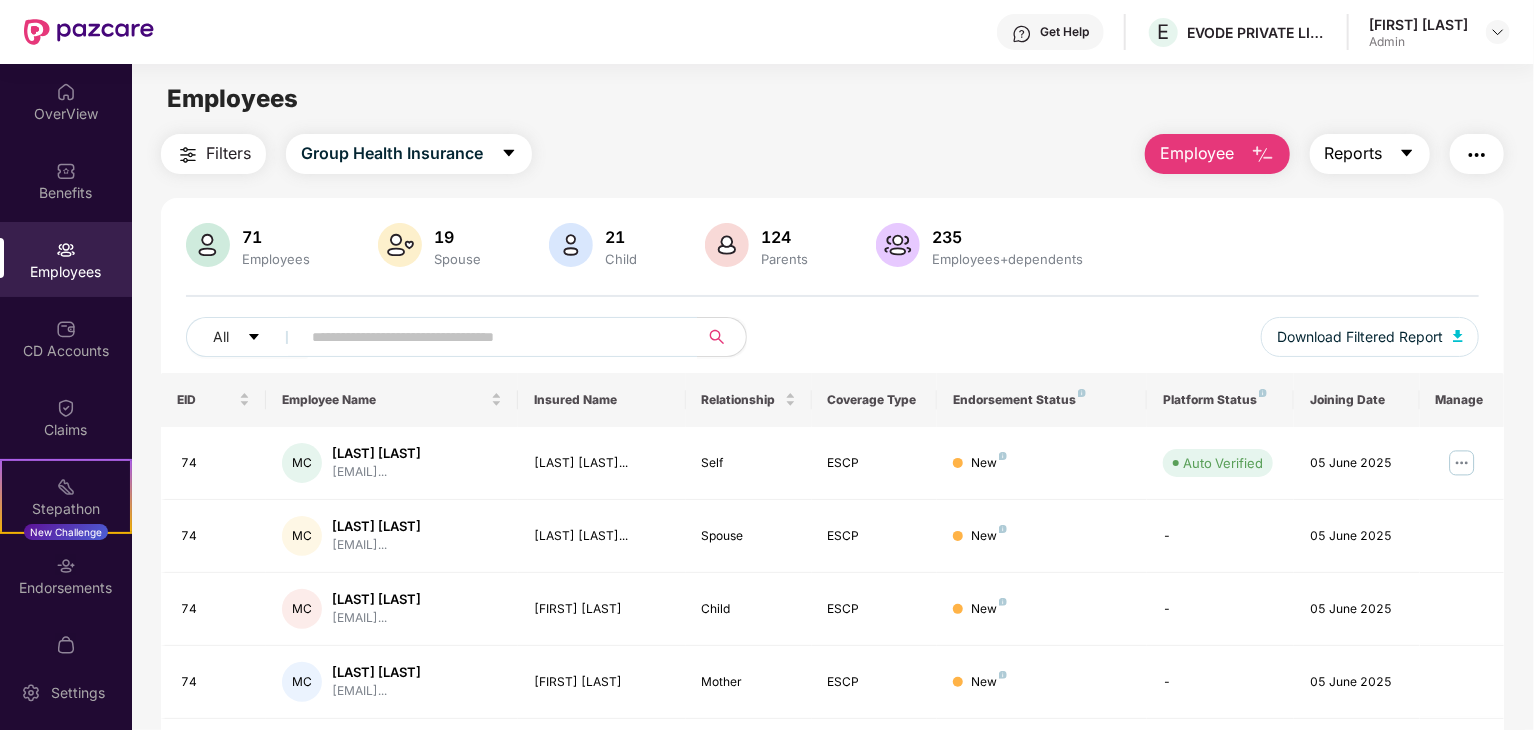 click on "Reports" at bounding box center [1370, 154] 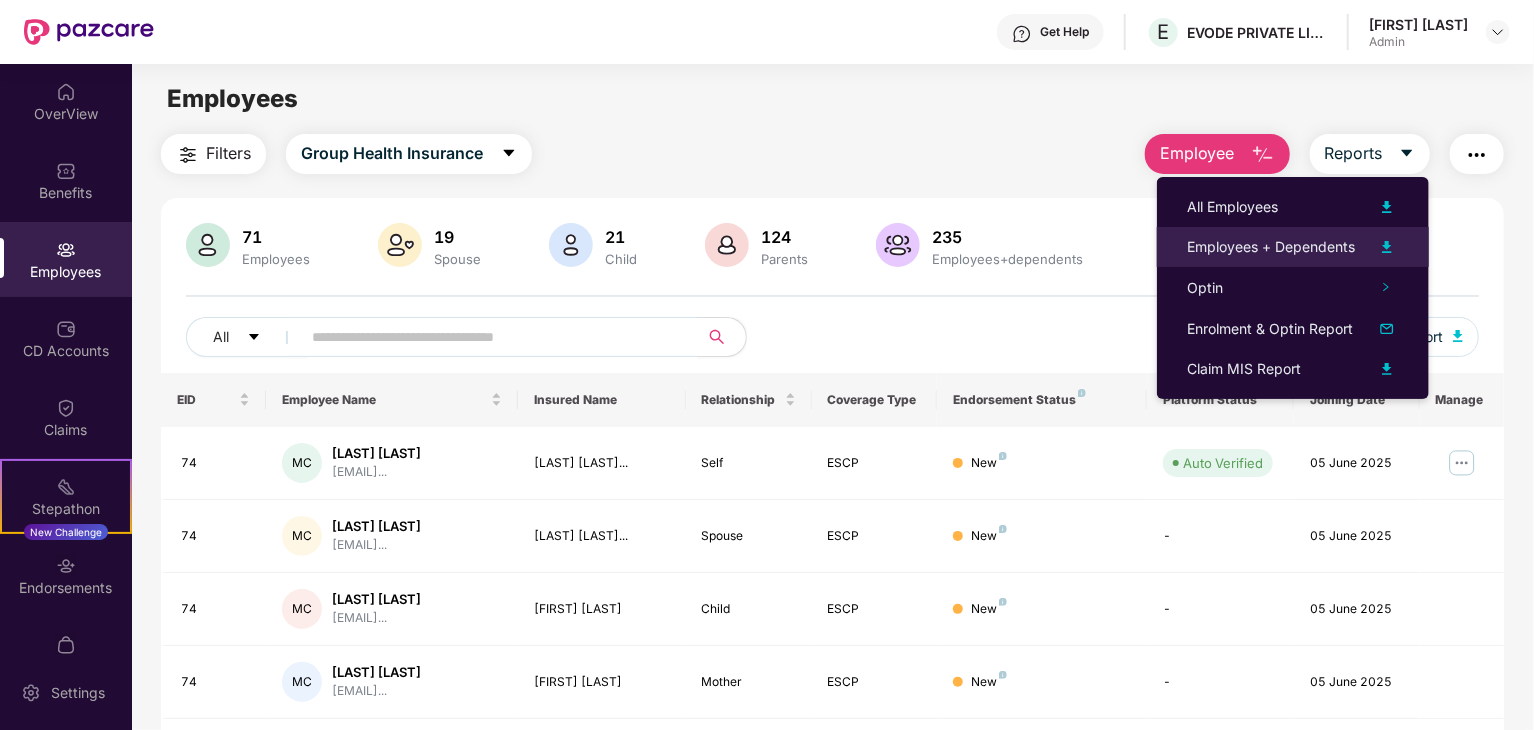 click on "Employees + Dependents" at bounding box center (1271, 247) 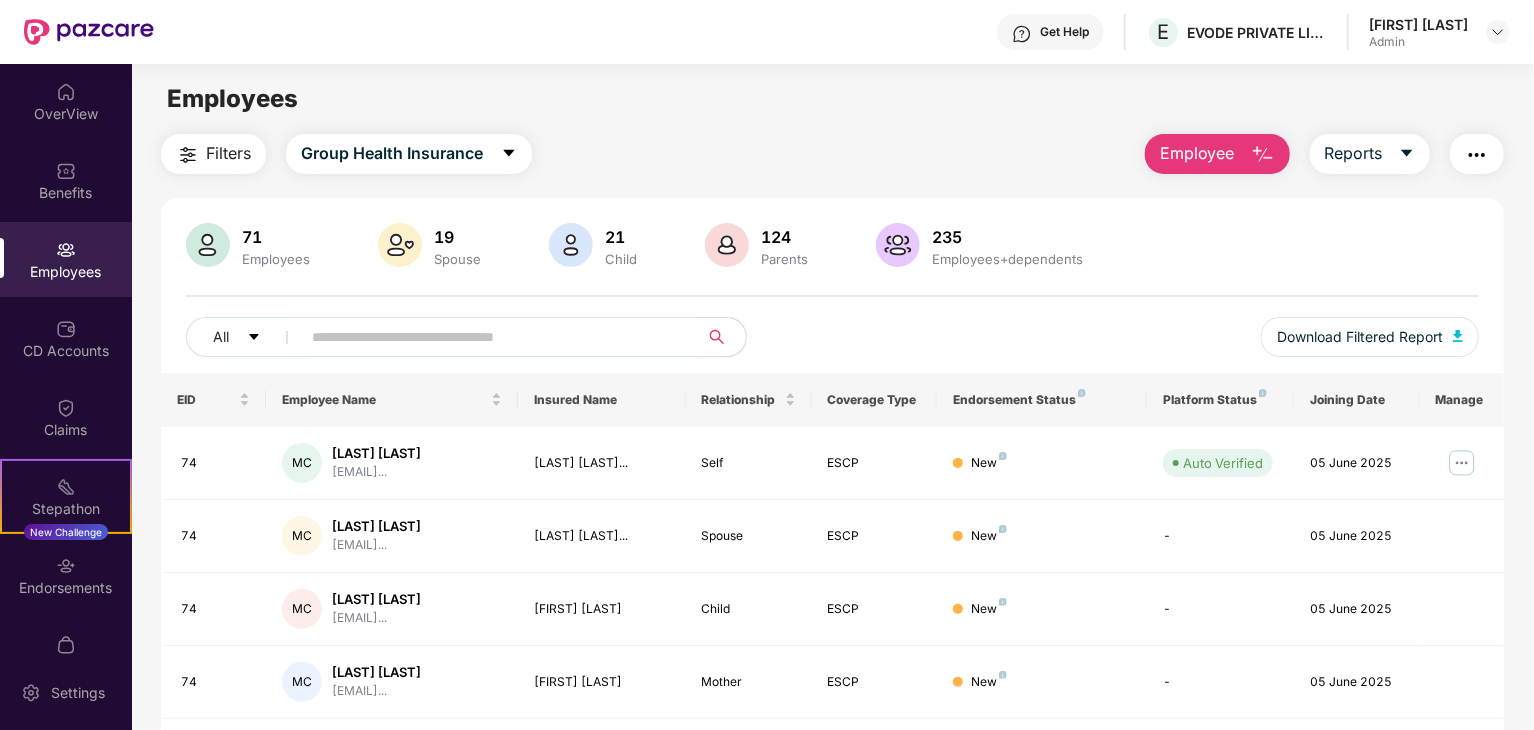 click on "Filters Group Health Insurance Employee  Reports 71 Employees 19 Spouse 21 Child 124 Parents 235 Employees+dependents All Download Filtered Report EID Employee Name Insured Name Relationship Coverage Type Endorsement Status Platform Status Joining Date Manage           74 MC [LAST] [LAST]   [EMAIL]... [LAST] [LAST] Self ESCP New Auto Verified [DATE] 74 MC [LAST] [LAST]   [EMAIL]... [LAST] [LAST] Spouse ESCP New - [DATE] 74 MC [LAST] [LAST]   [EMAIL]... [FIRST] [LAST] Child ESCP New - [DATE] 74 MC [LAST] [LAST]   [EMAIL]... [FIRST] [LAST] Mother ESCP New - [DATE] 54 MA [FIRST] [LAST]   [EMAIL]... [FIRST] [LAST] Self ESCP New Auto Verified [DATE] 54 MA [FIRST] [LAST]   [EMAIL]... [LAST] [LAST] Mother ESCP New - [DATE] 54 MA [FIRST] [LAST]   [EMAIL]... [FIRST] [LAST] Father ESCP New - [DATE] 36 B" at bounding box center (832, 681) 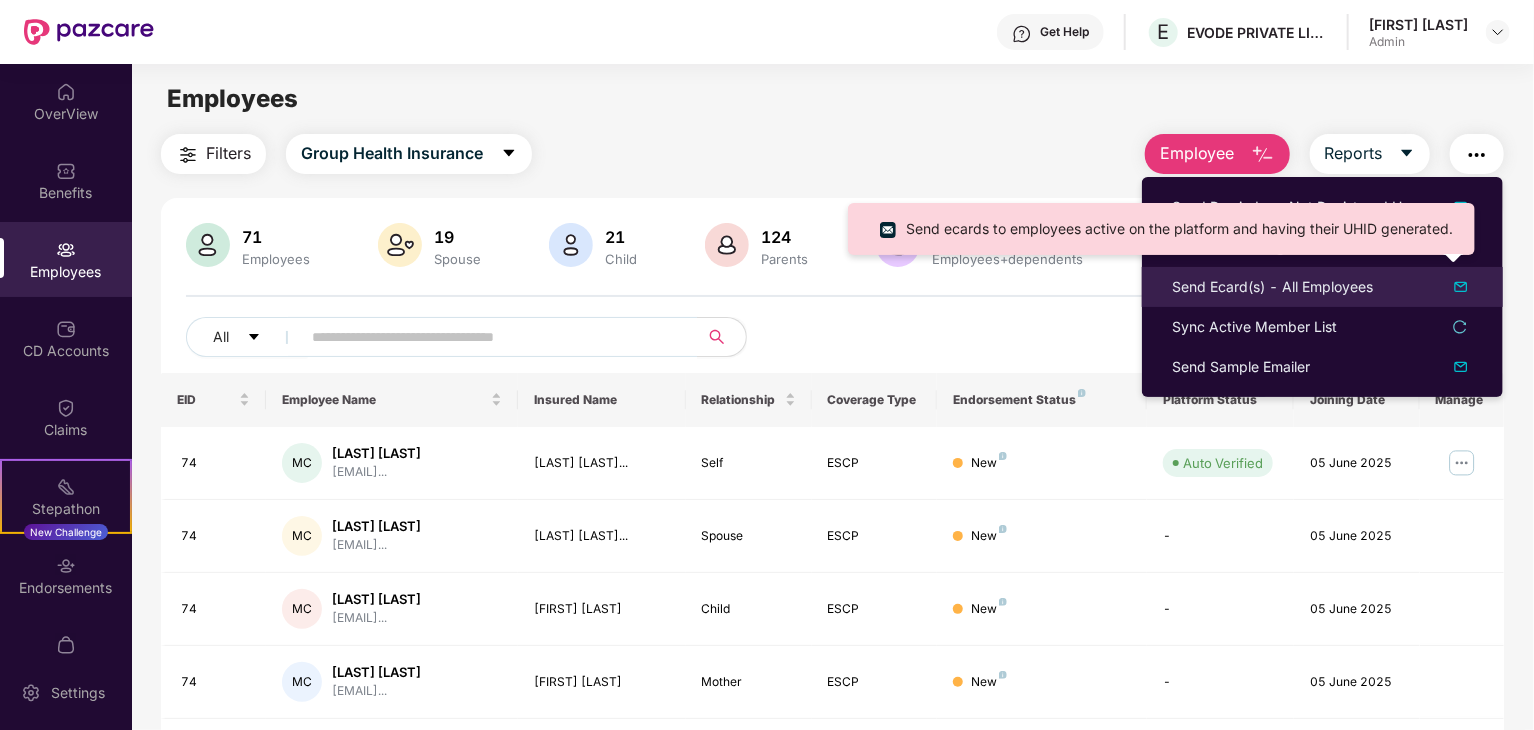 click on "Send Ecard(s) - All Employees" at bounding box center [1272, 287] 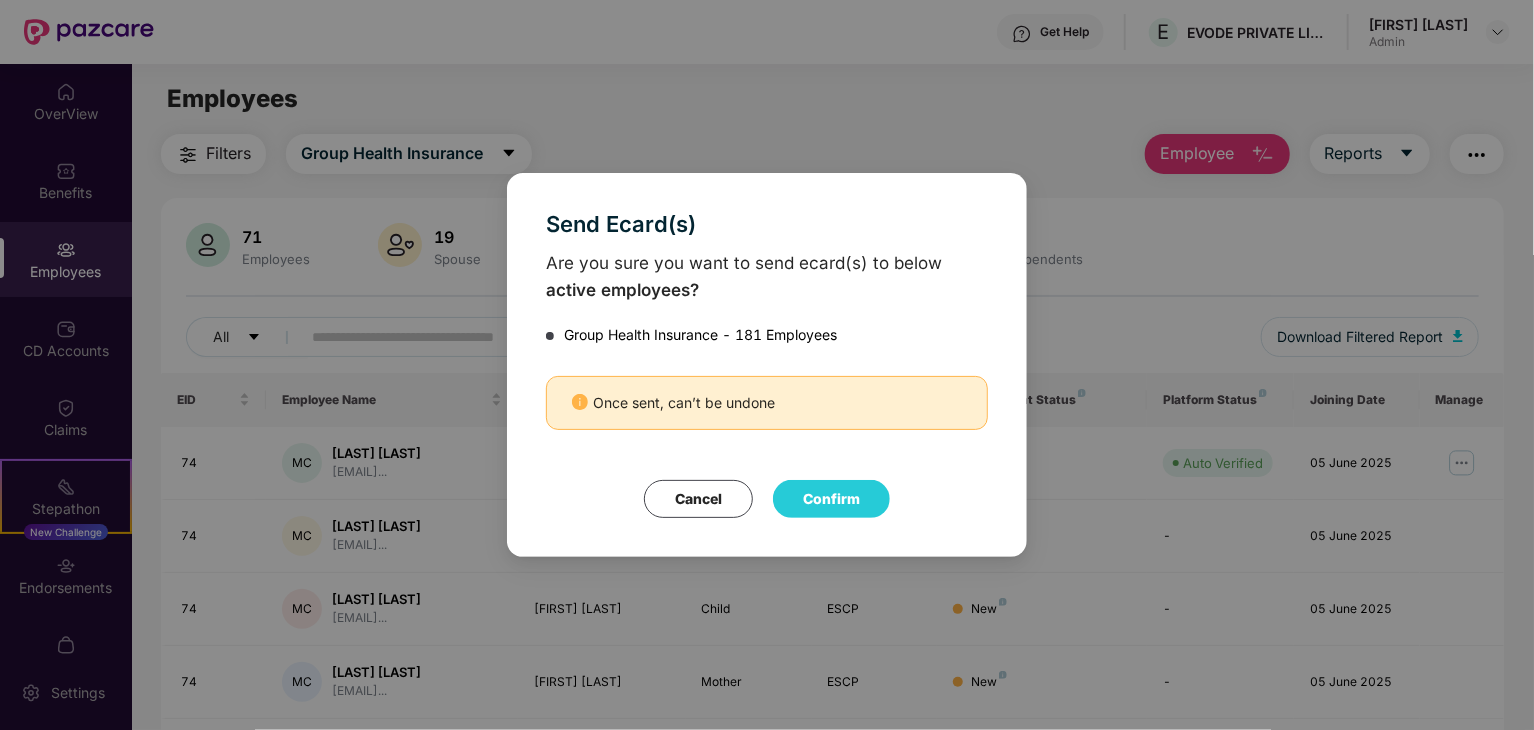 click on "Send Ecard(s) Are you sure you want to send ecard(s) to below  active employees? Group Health Insurance - 181 Employees  Once sent, can’t be undone Cancel Confirm  Cancel OK" at bounding box center (767, 365) 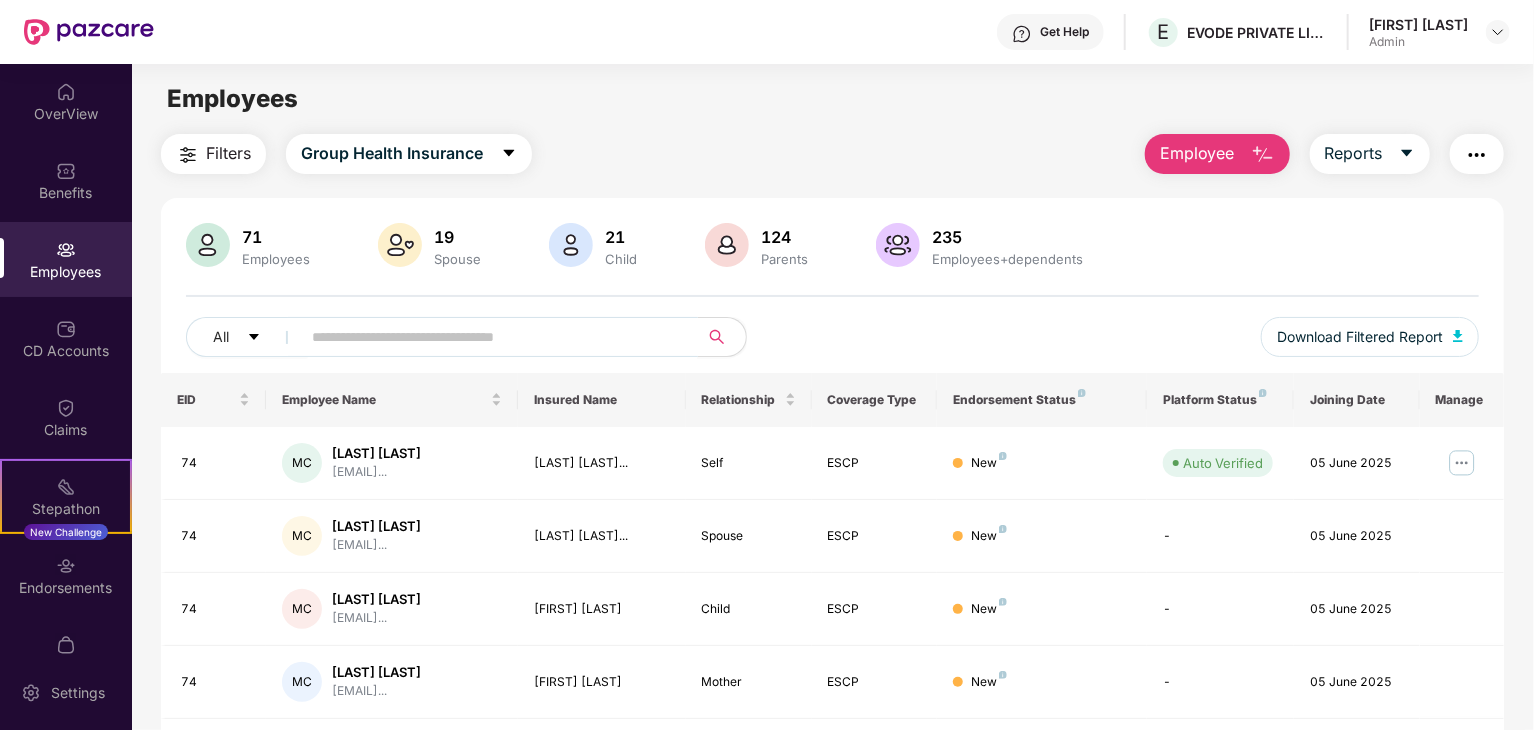 click at bounding box center (491, 337) 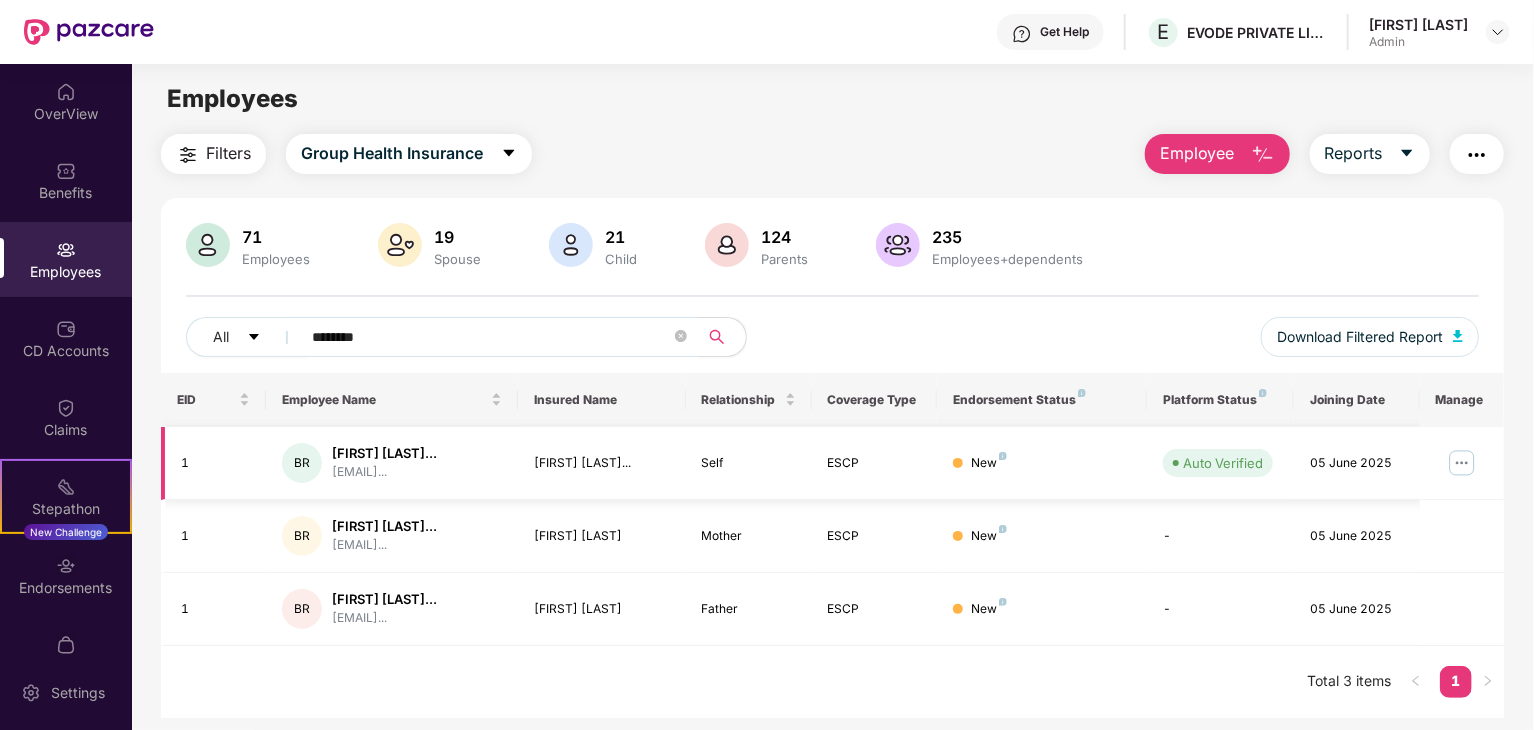 type on "********" 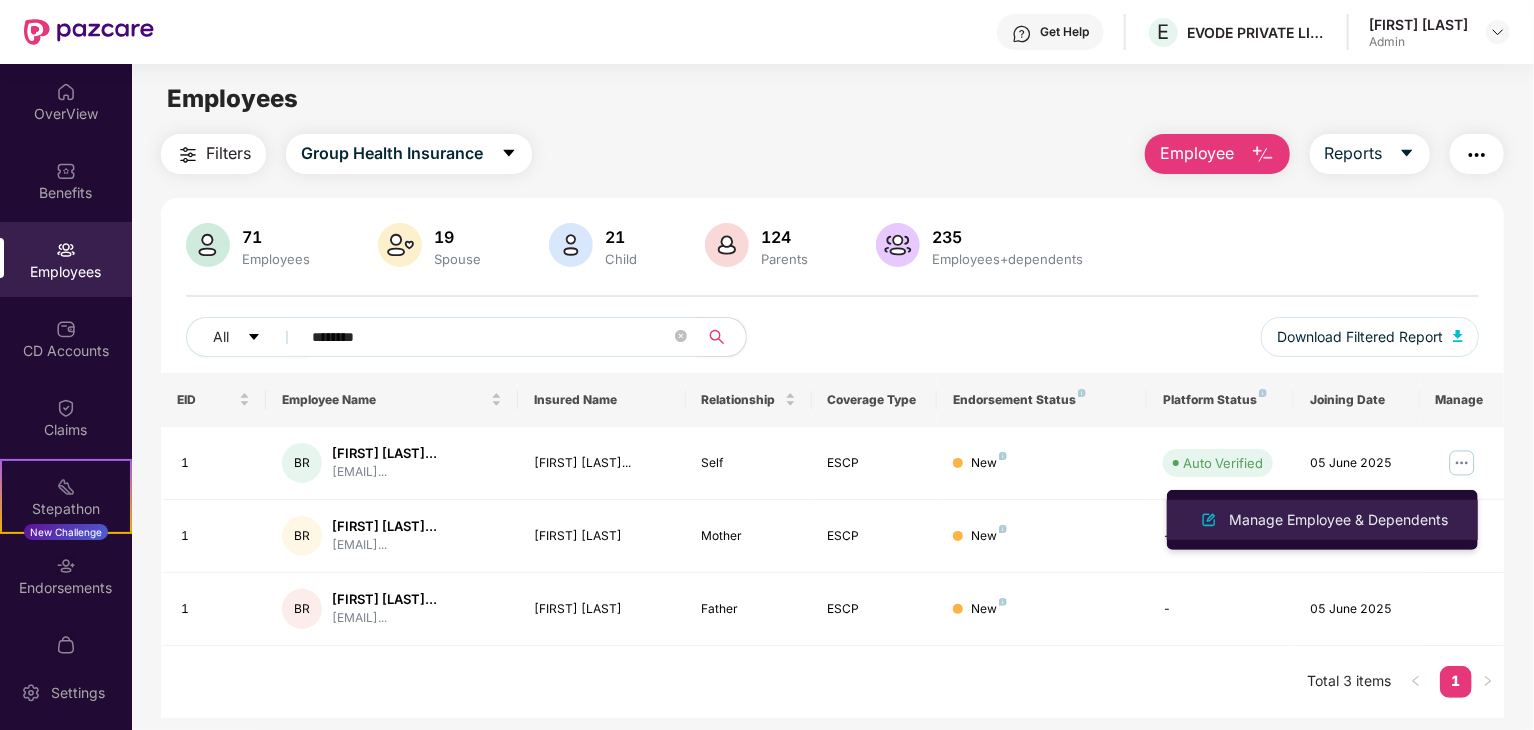 click on "Manage Employee & Dependents" at bounding box center (1338, 520) 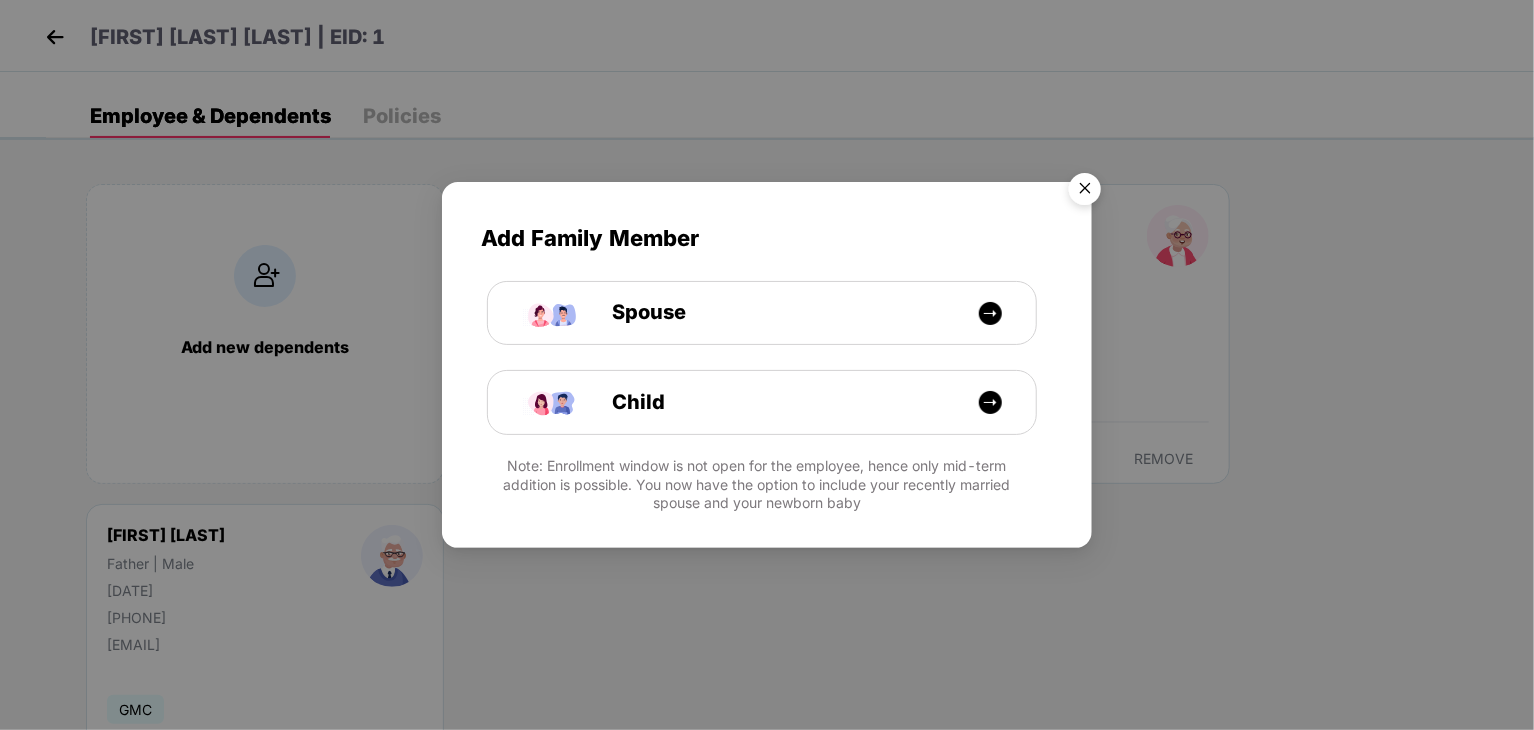 click at bounding box center (1085, 192) 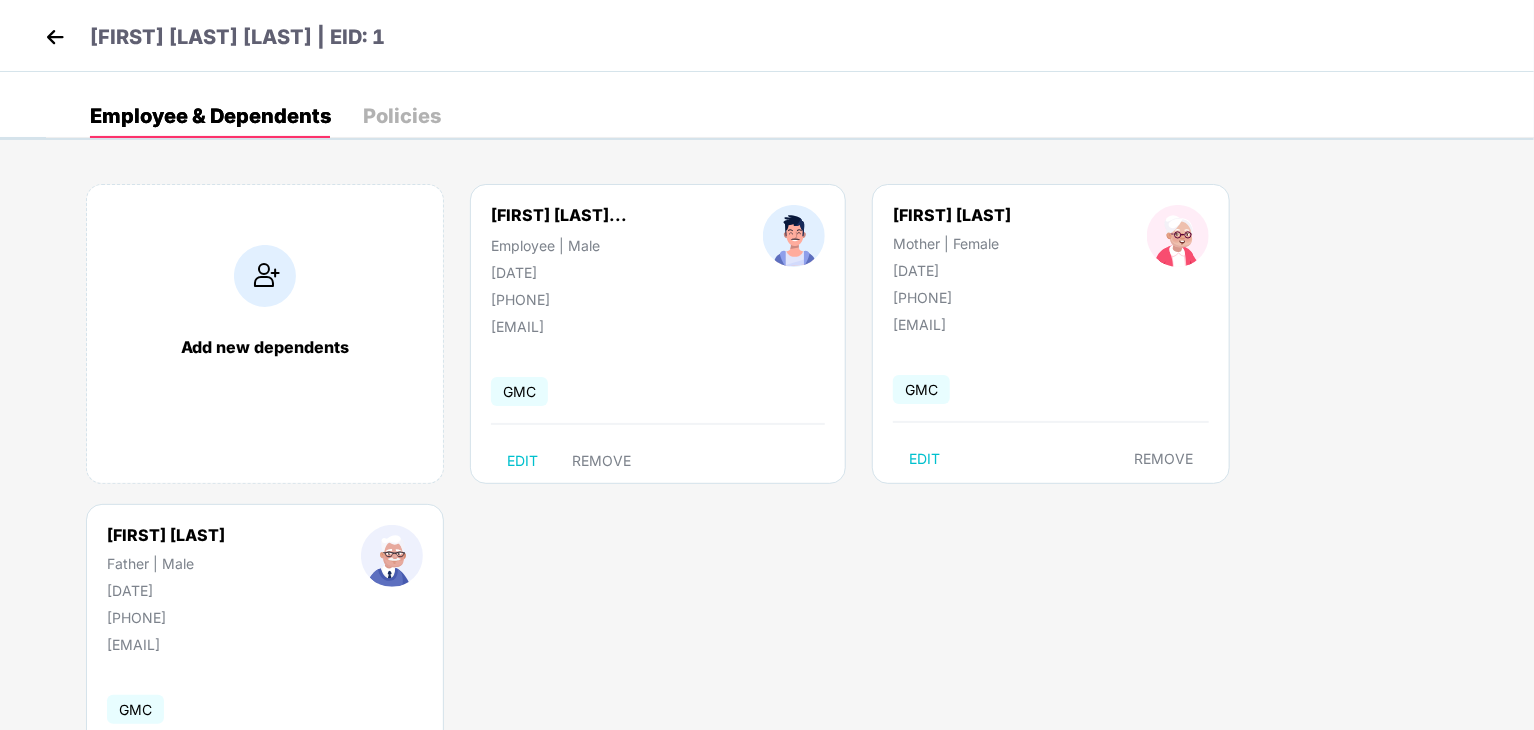 click on "GMC" at bounding box center [519, 391] 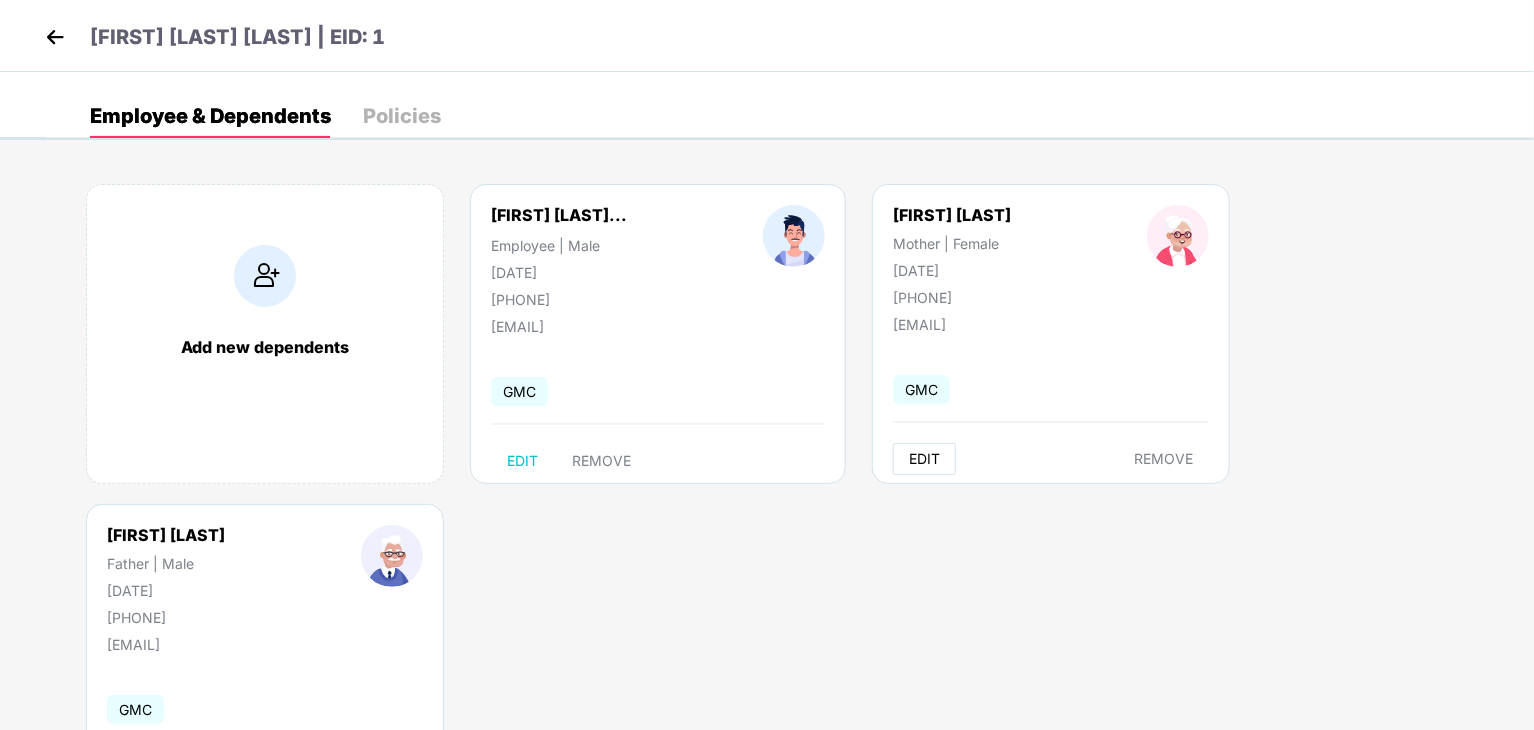 click on "EDIT" at bounding box center (924, 459) 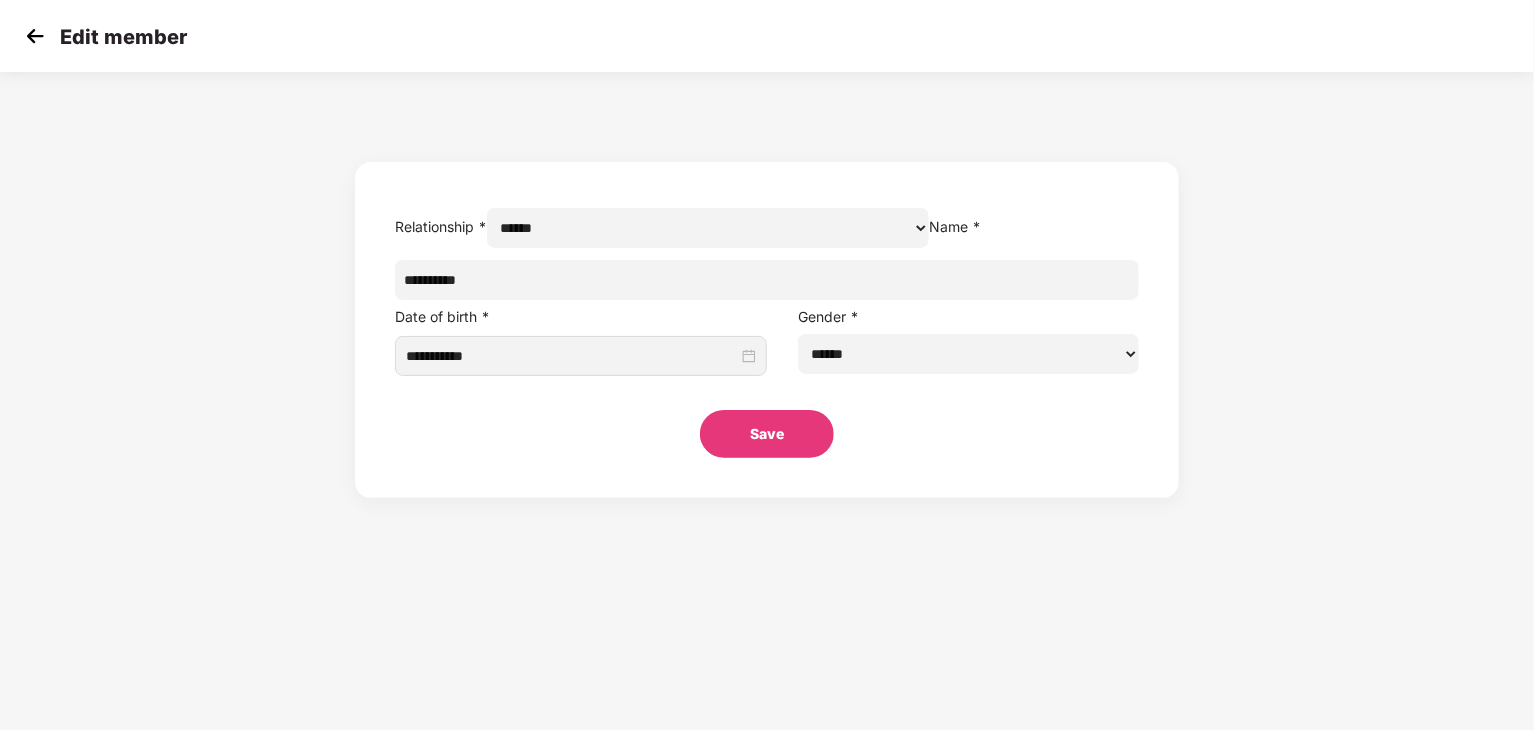 click at bounding box center (35, 36) 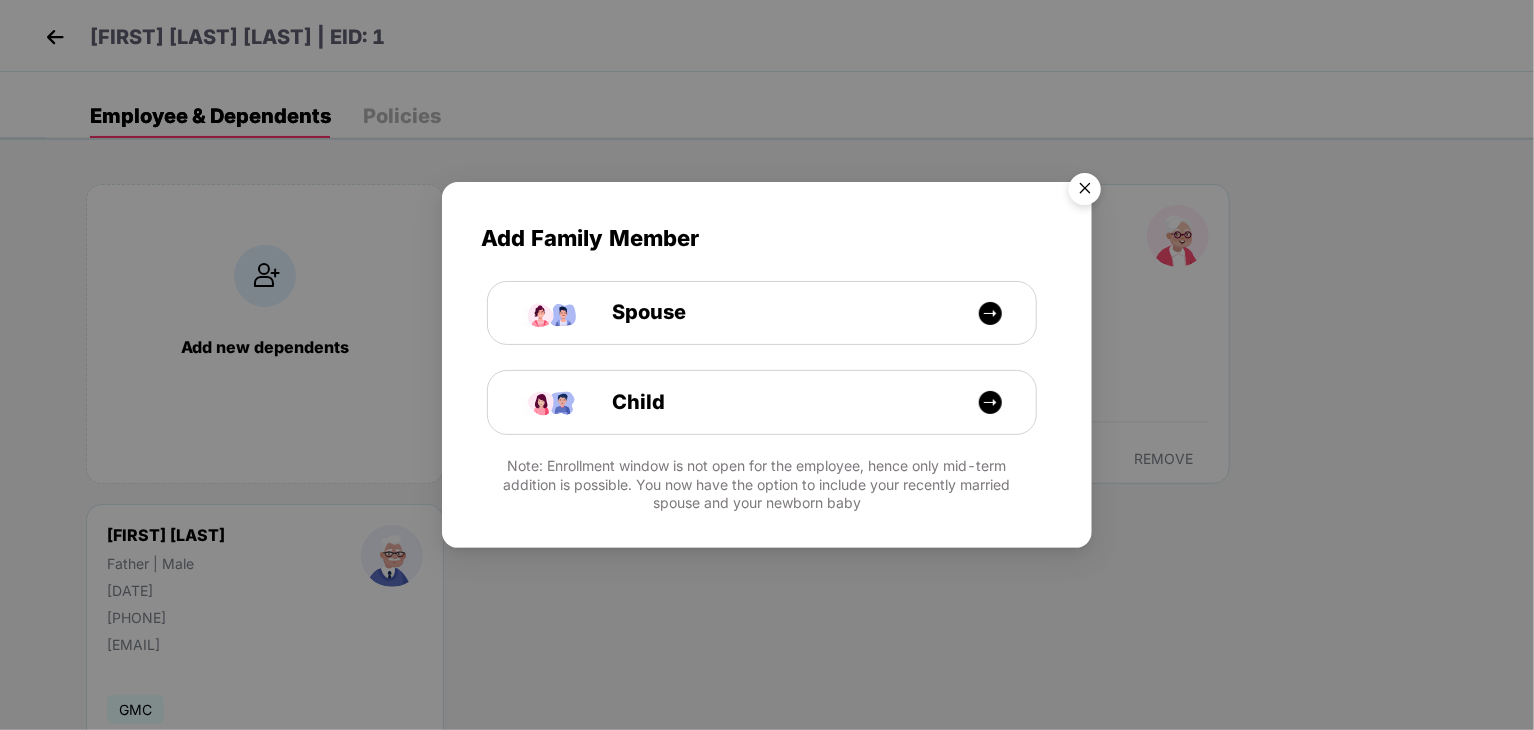 click at bounding box center (1085, 192) 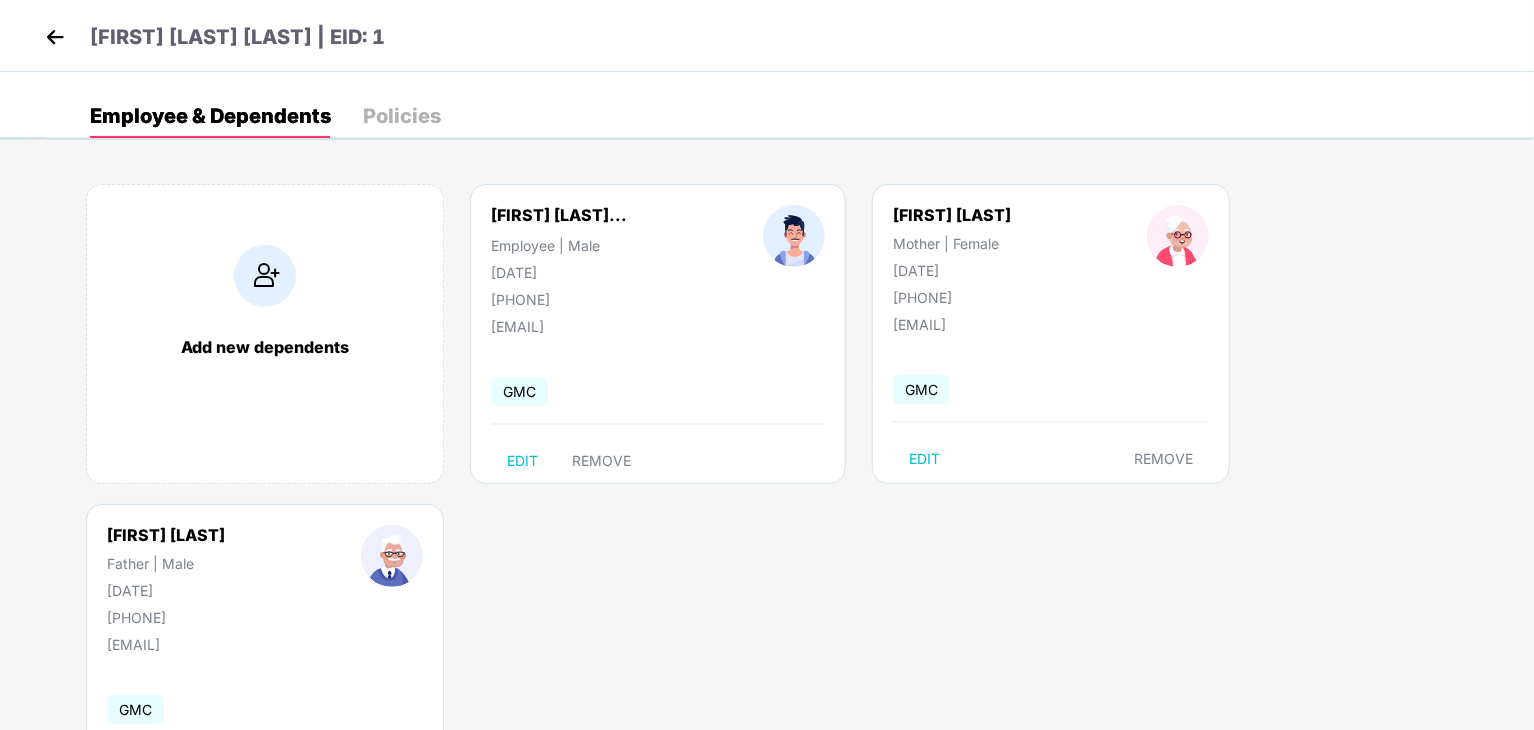 click on "Policies" at bounding box center [402, 116] 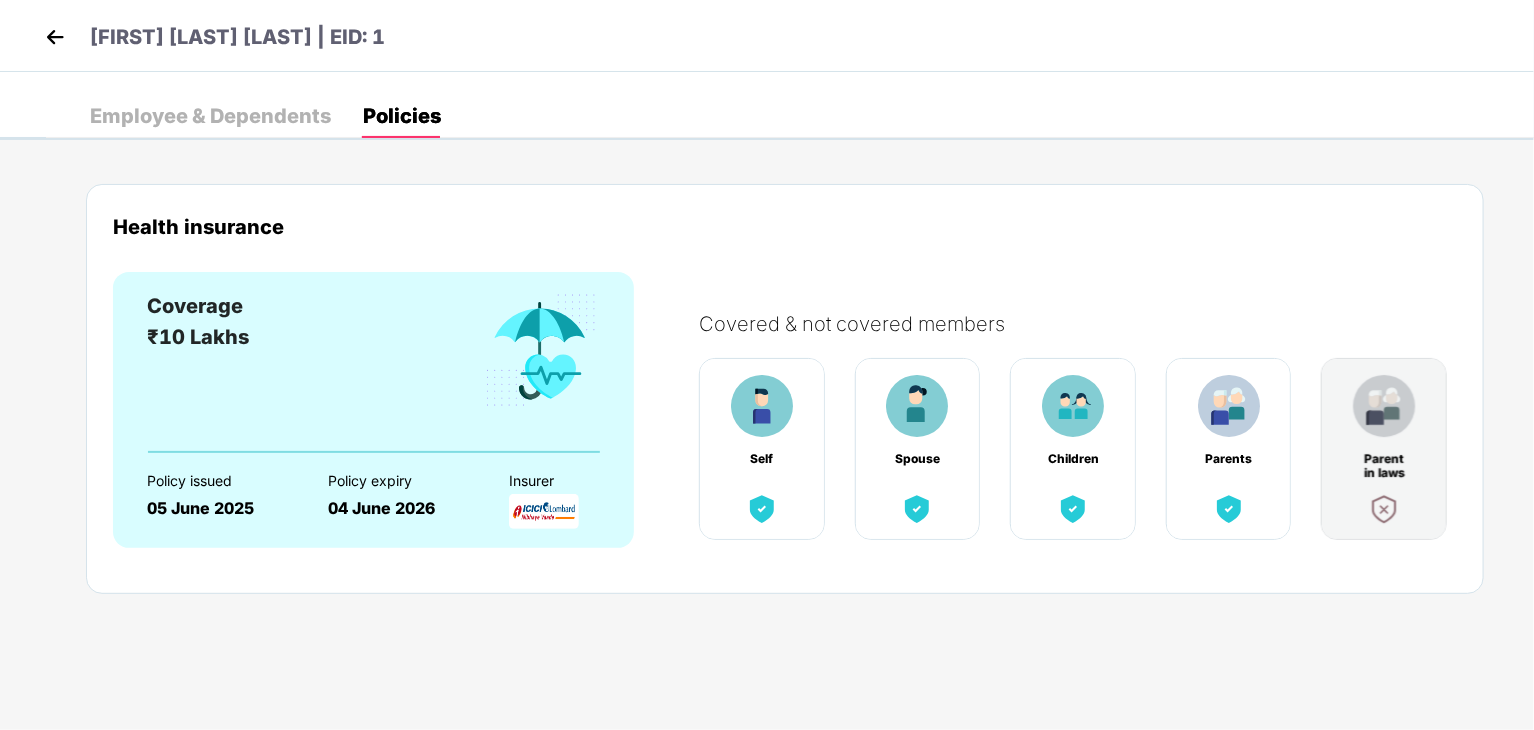 click on "Coverage ₹10 Lakhs" at bounding box center (373, 371) 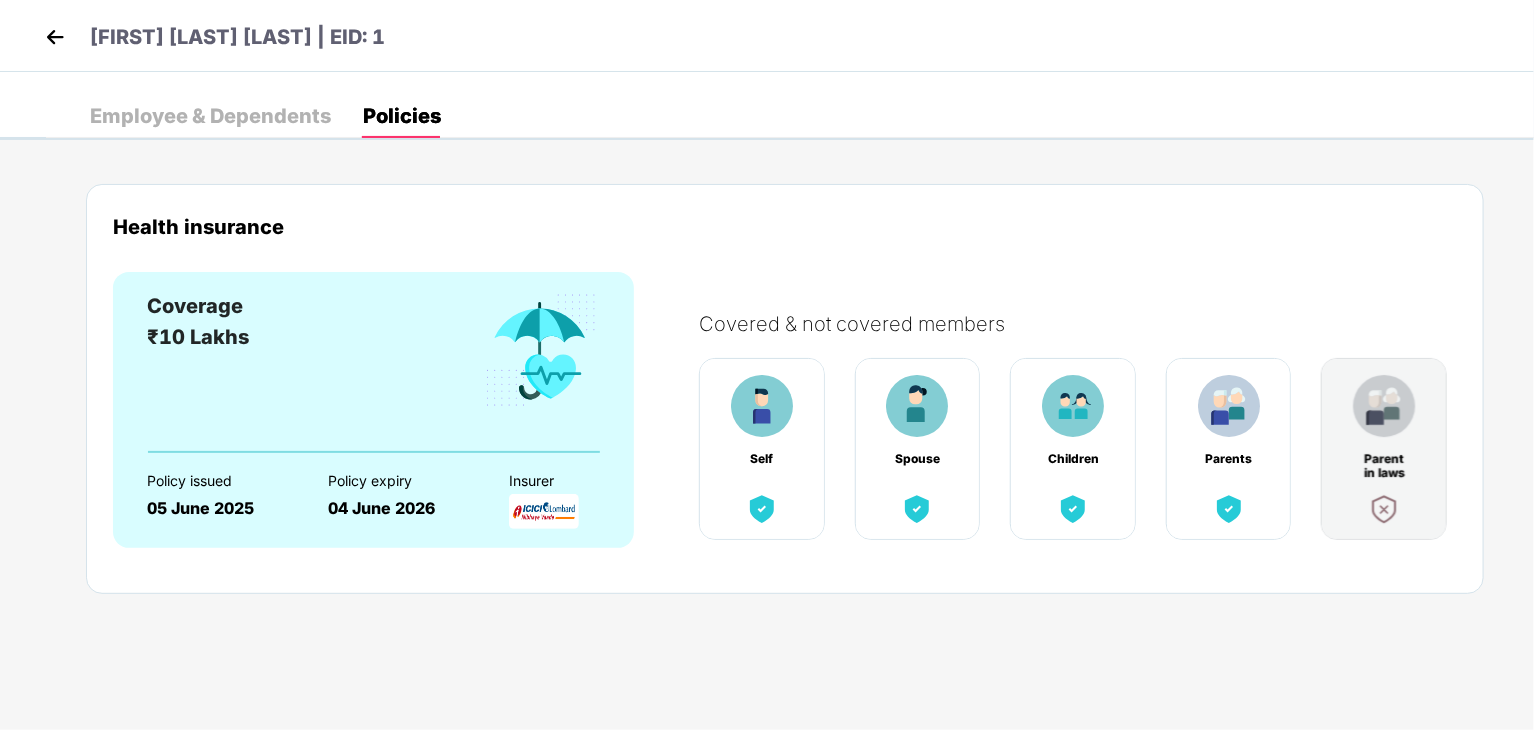 click on "Policy expiry [DATE]" at bounding box center [403, 488] 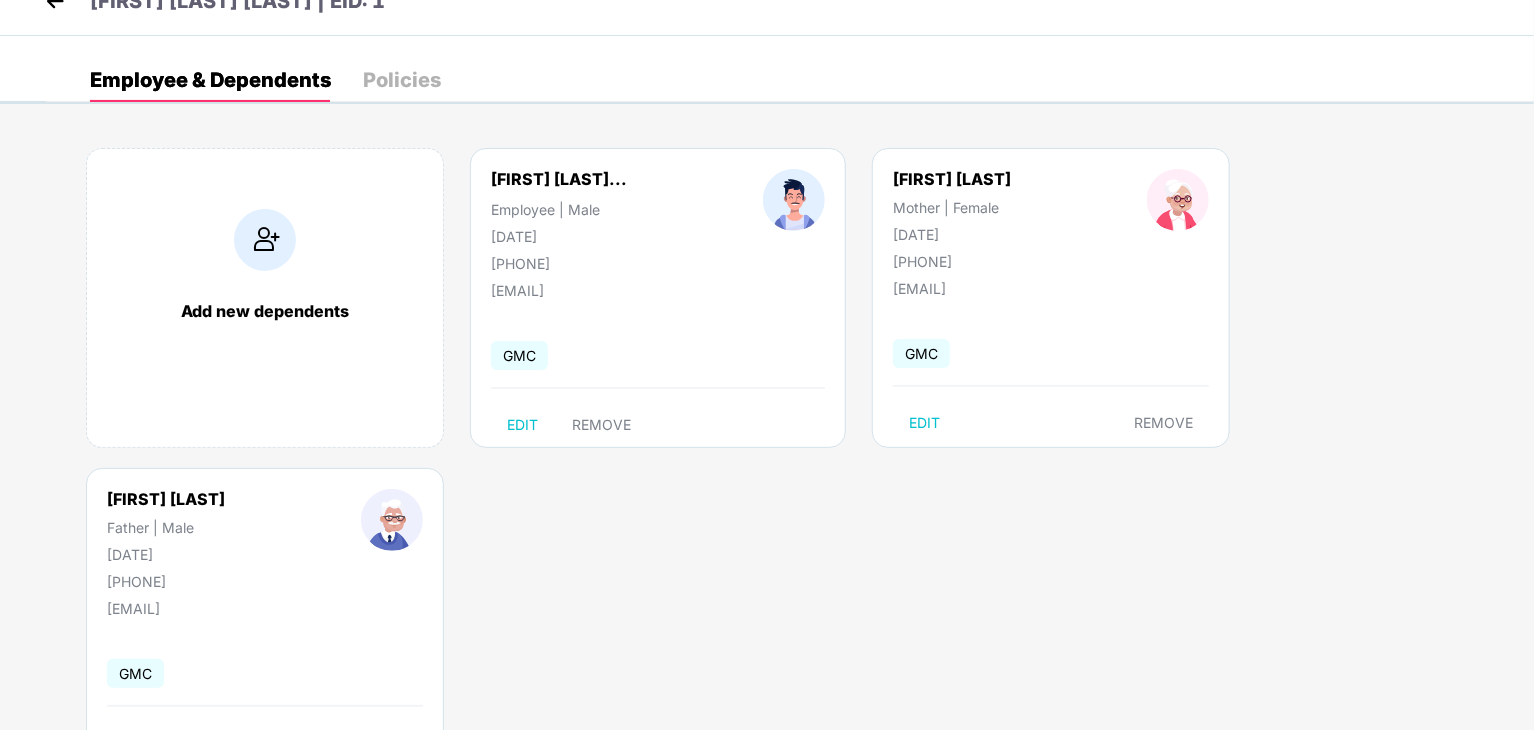 scroll, scrollTop: 0, scrollLeft: 0, axis: both 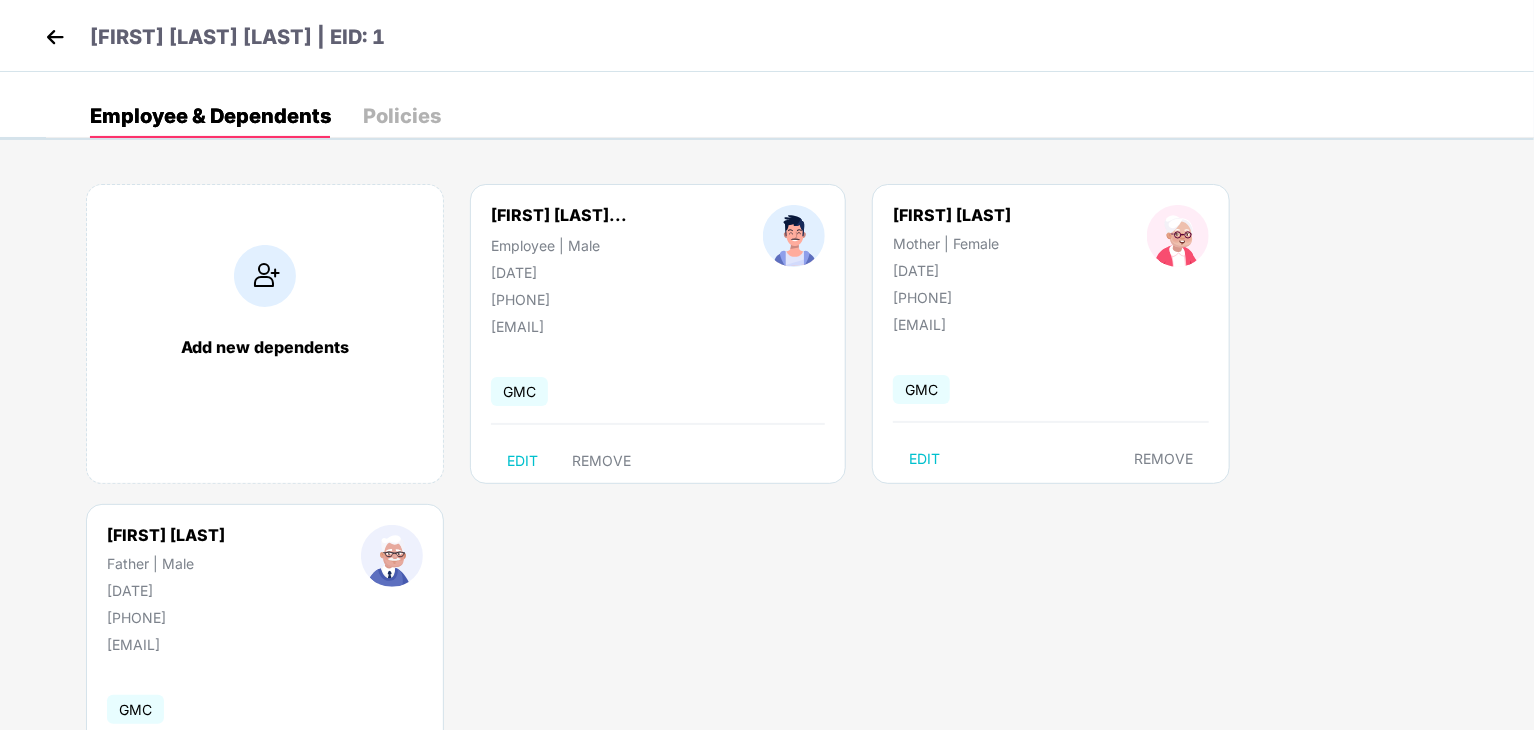 click at bounding box center (55, 37) 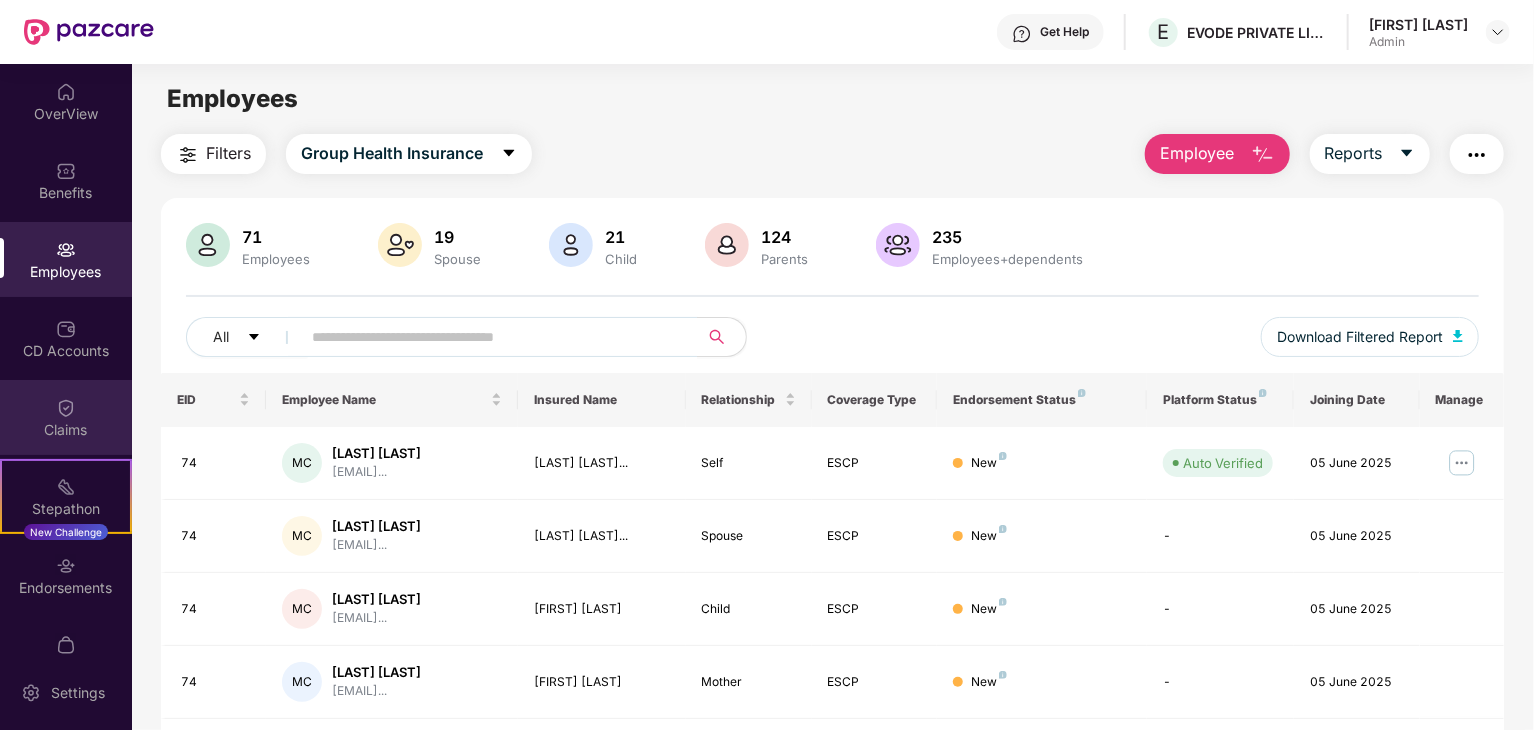click on "Claims" at bounding box center [66, 430] 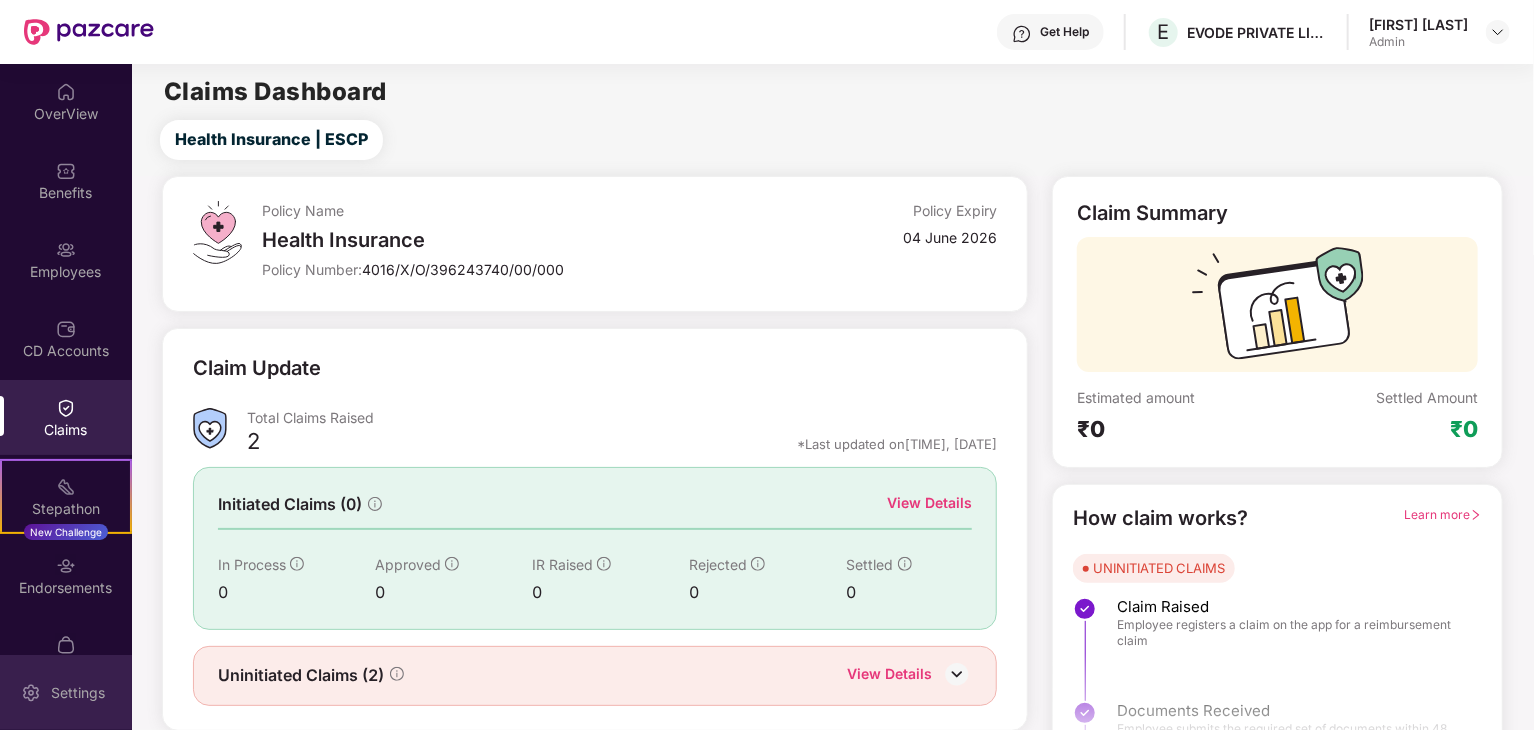 click on "Settings" at bounding box center (78, 693) 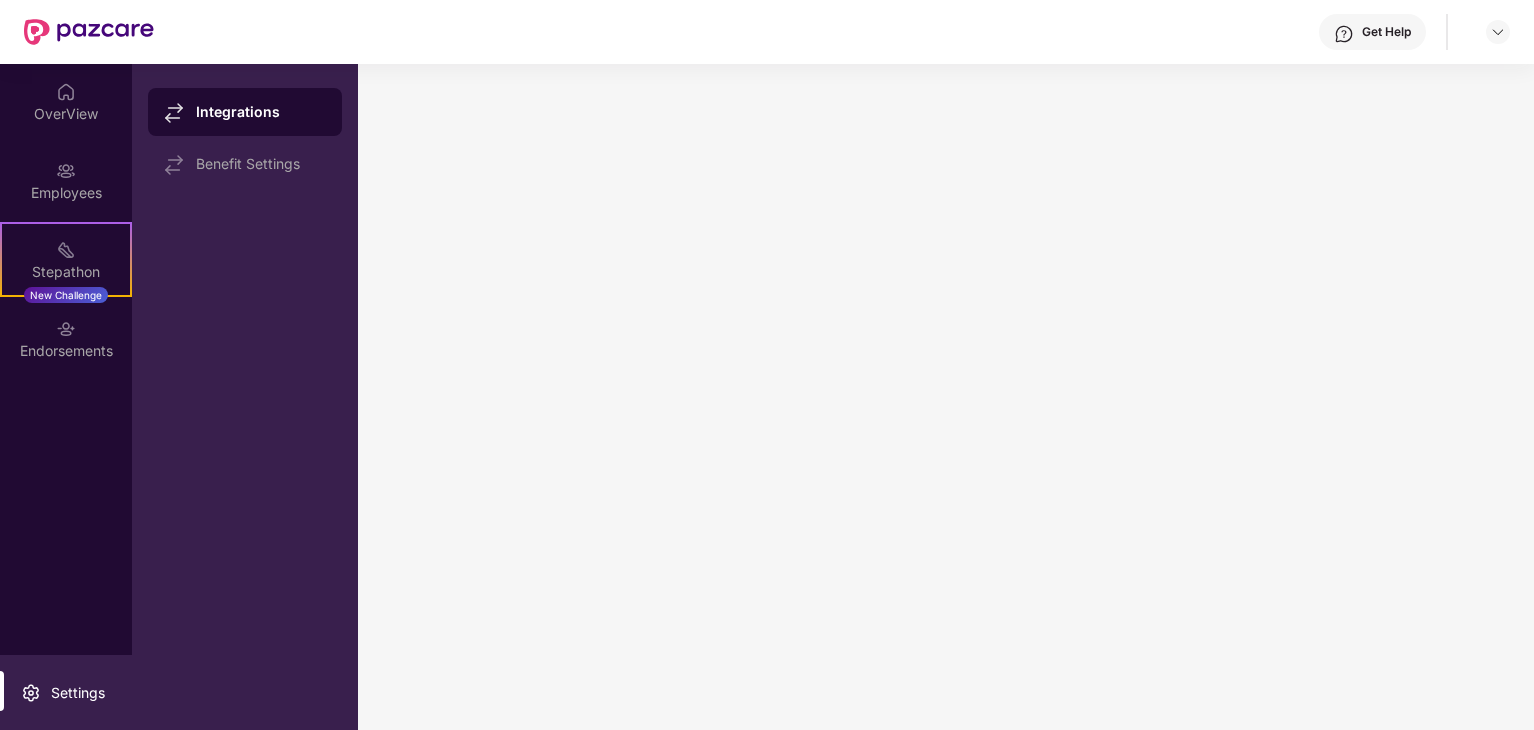 scroll, scrollTop: 0, scrollLeft: 0, axis: both 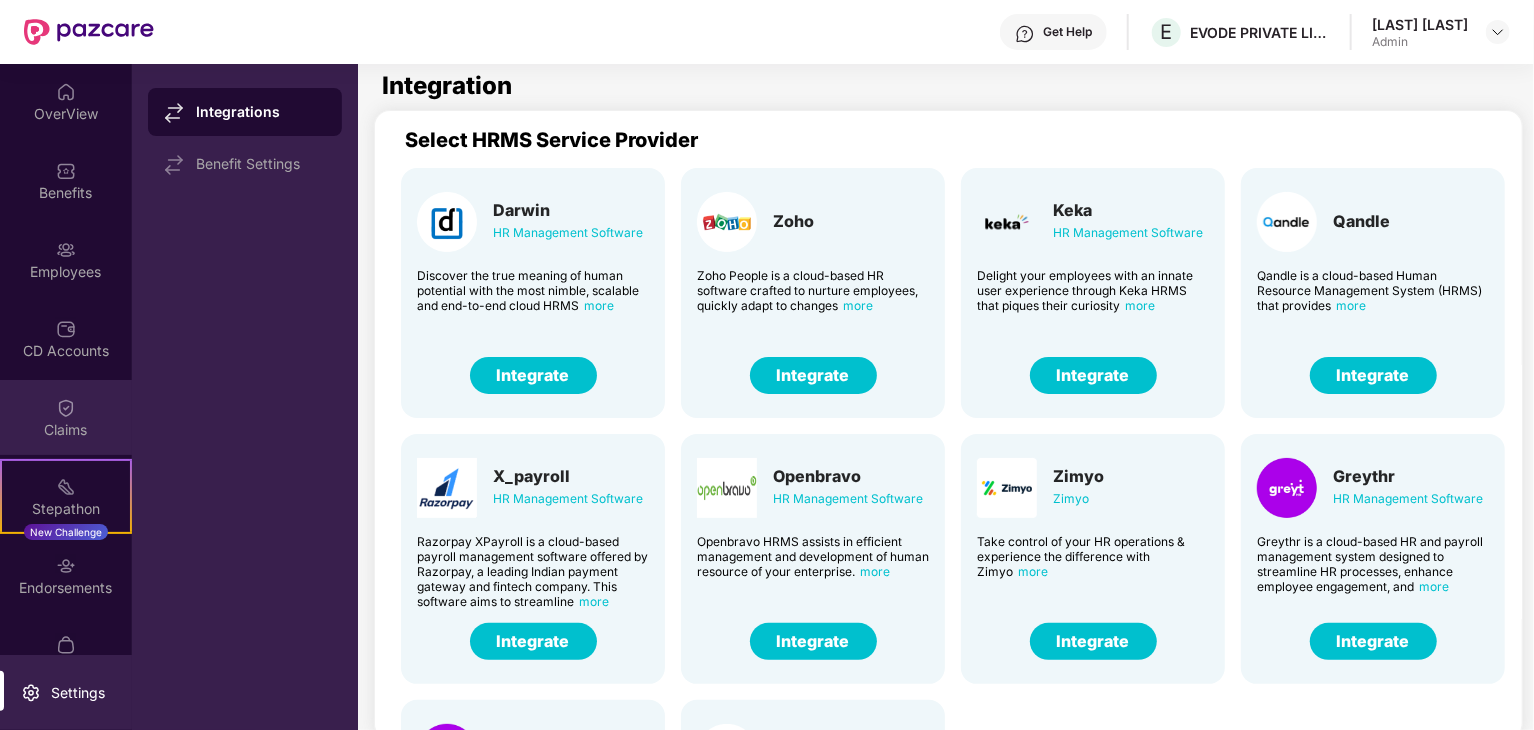 click on "Claims" at bounding box center (66, 430) 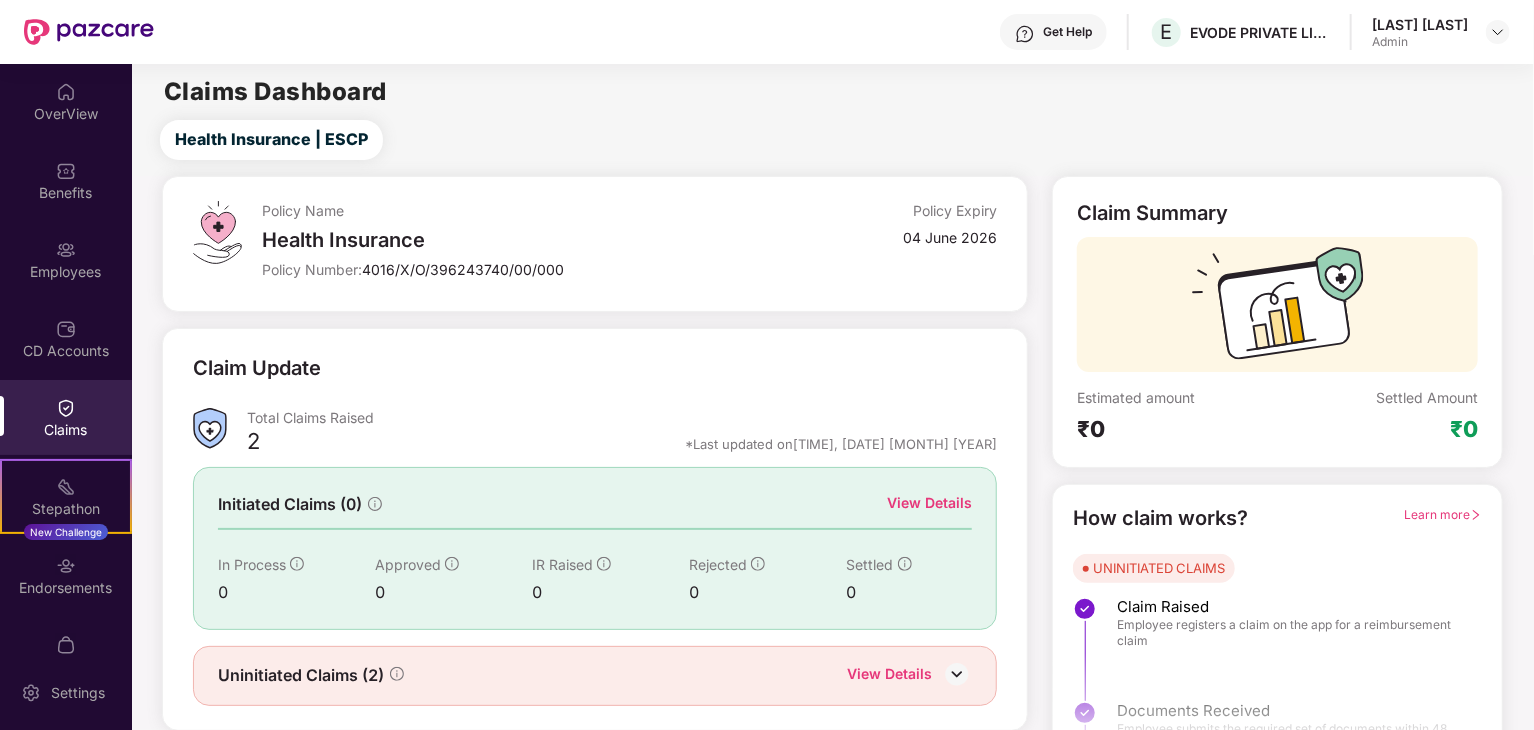 click on "CD Accounts" at bounding box center [66, 351] 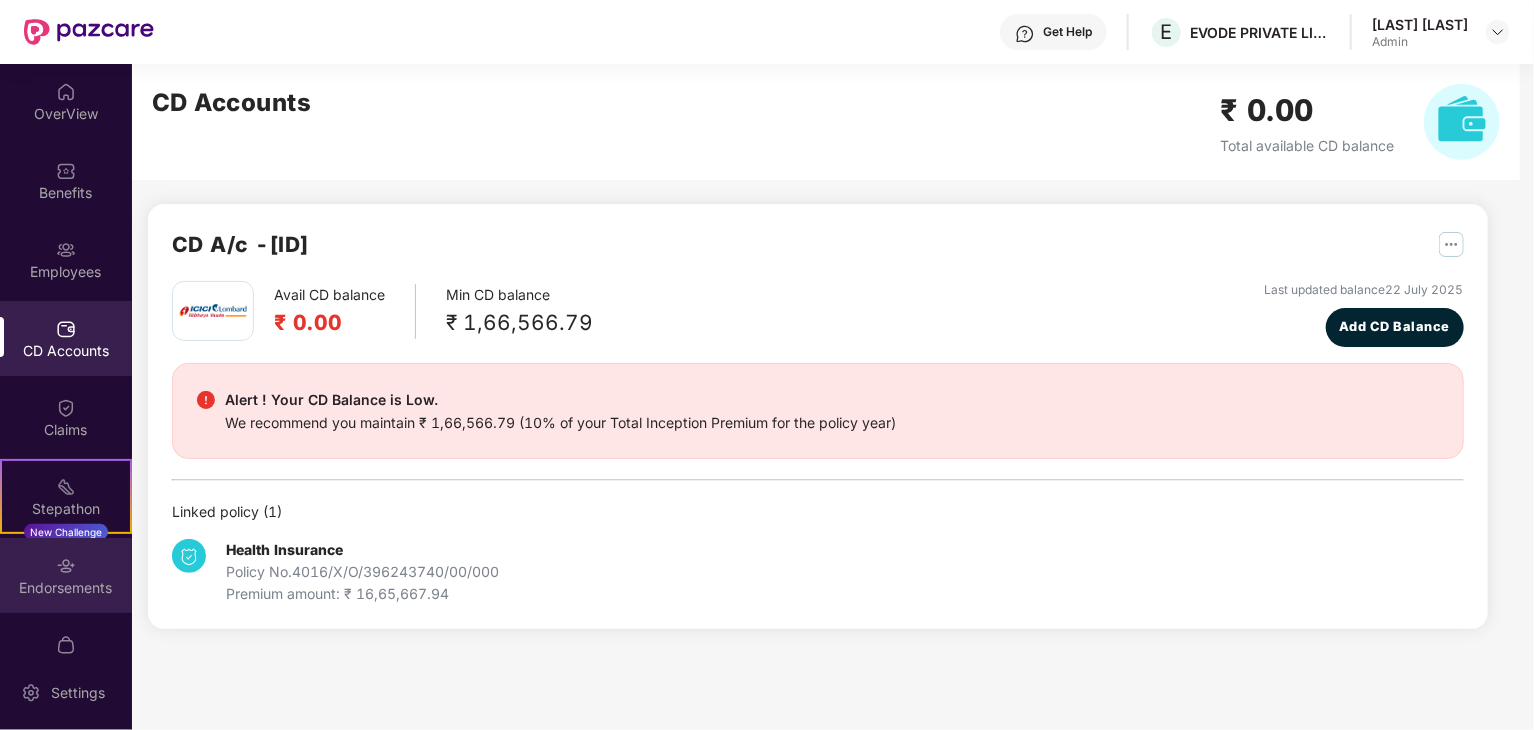 click on "Endorsements" at bounding box center (66, 588) 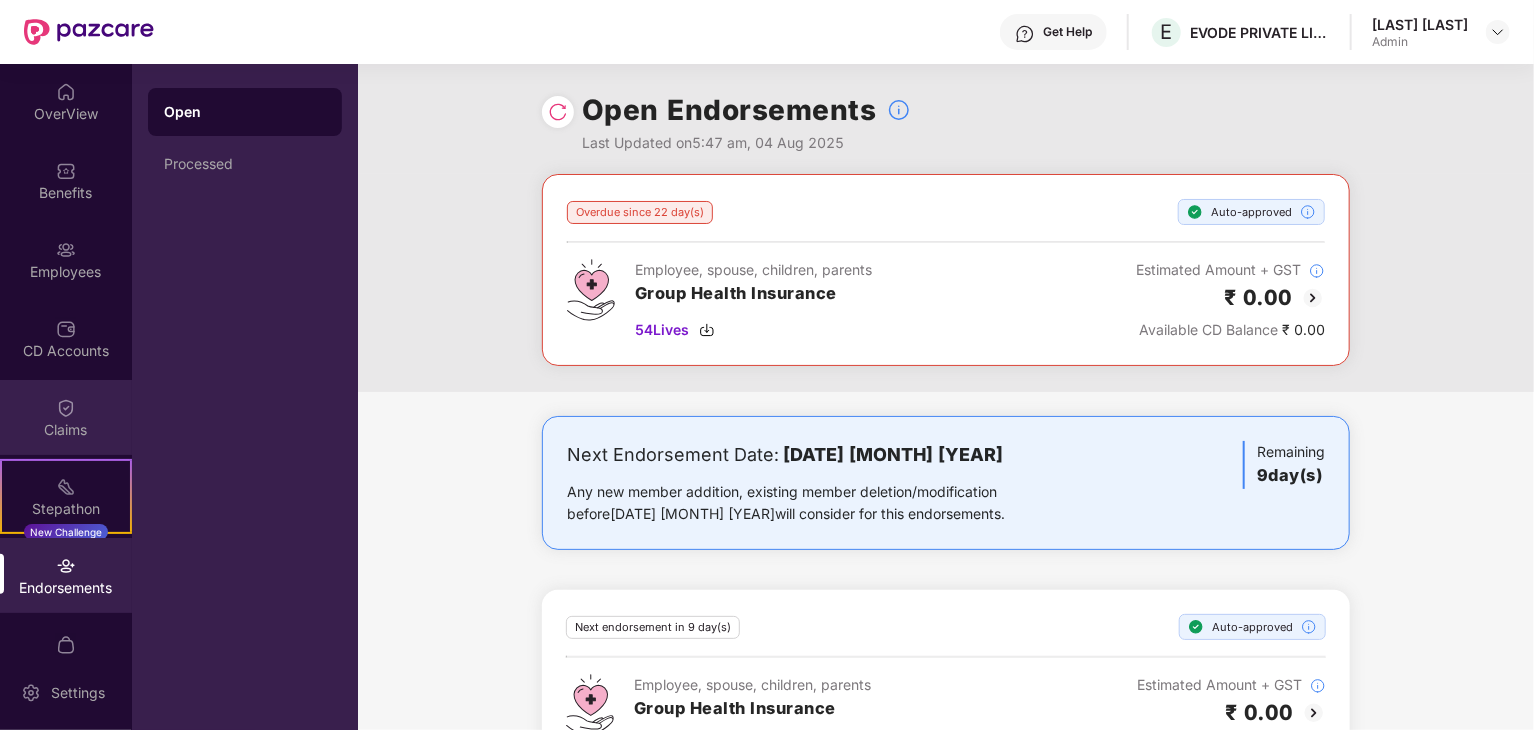 click on "Claims" at bounding box center (66, 417) 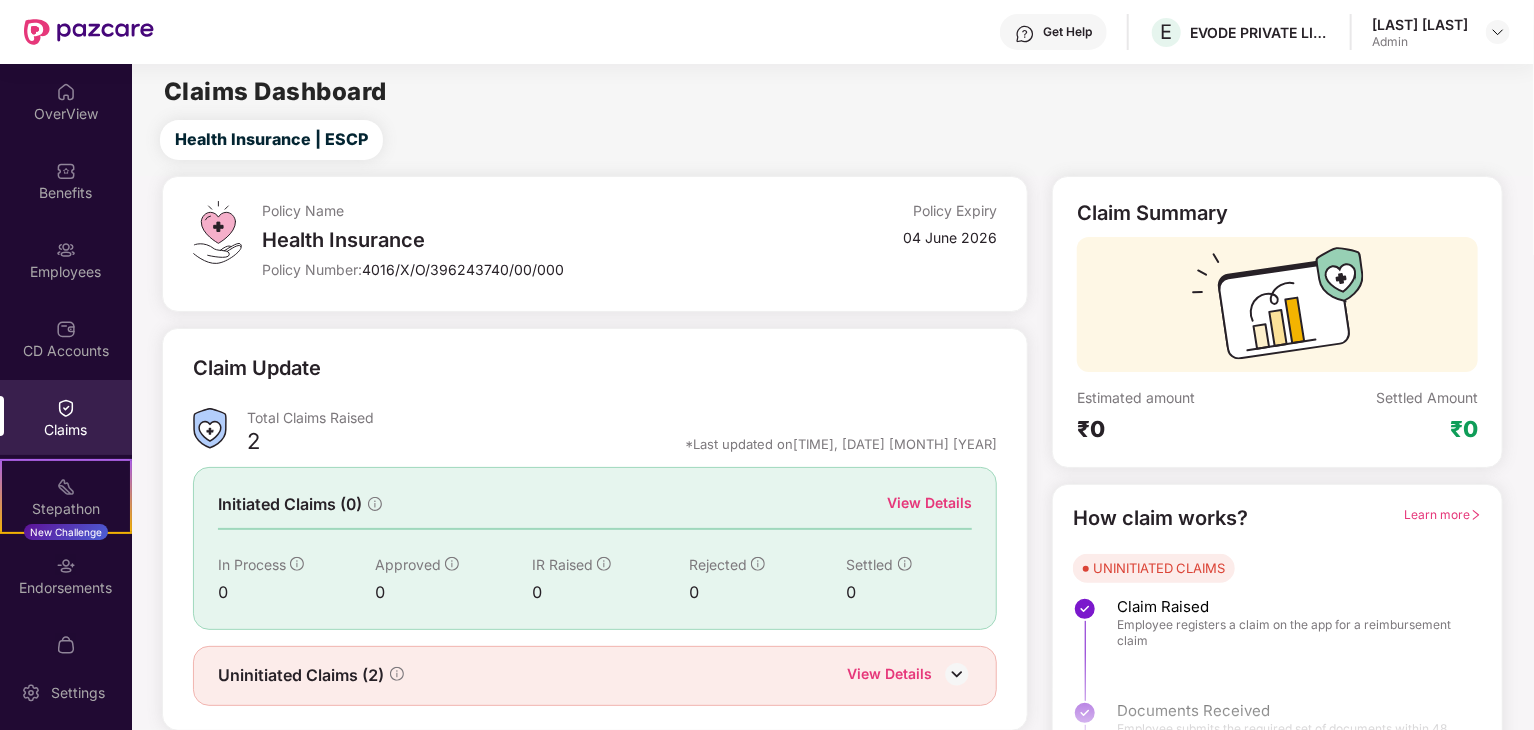 click on "CD Accounts" at bounding box center (66, 338) 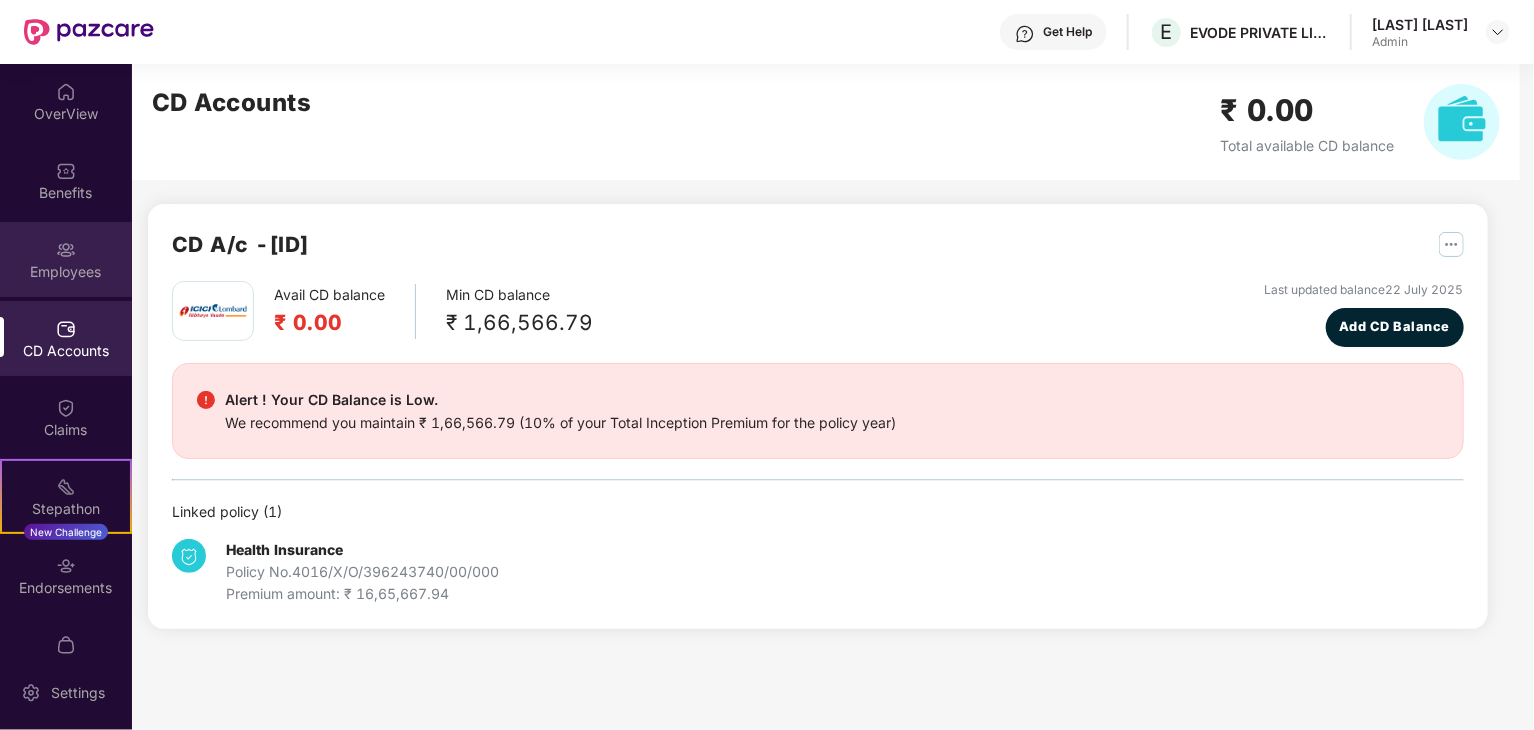 click at bounding box center (66, 250) 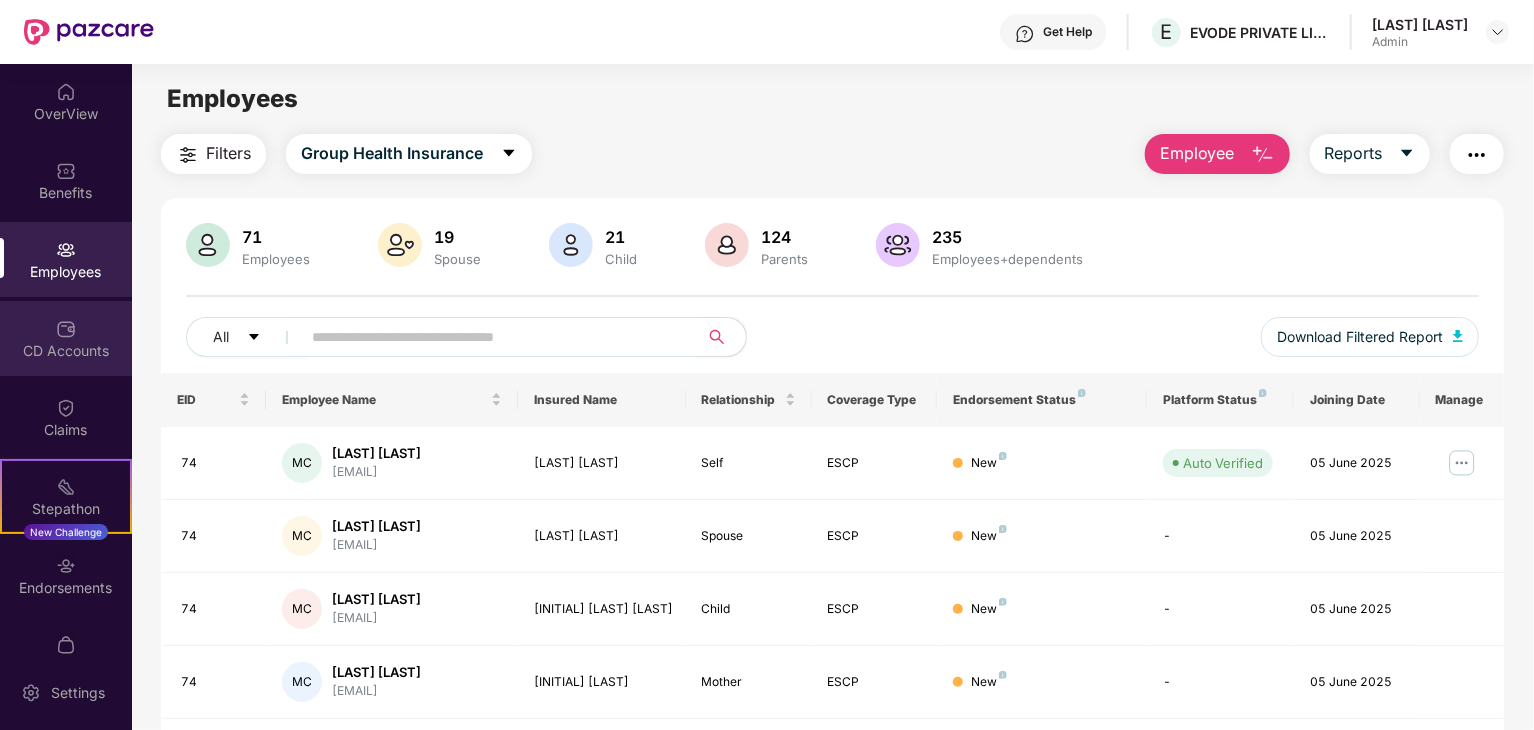 click on "CD Accounts" at bounding box center [66, 351] 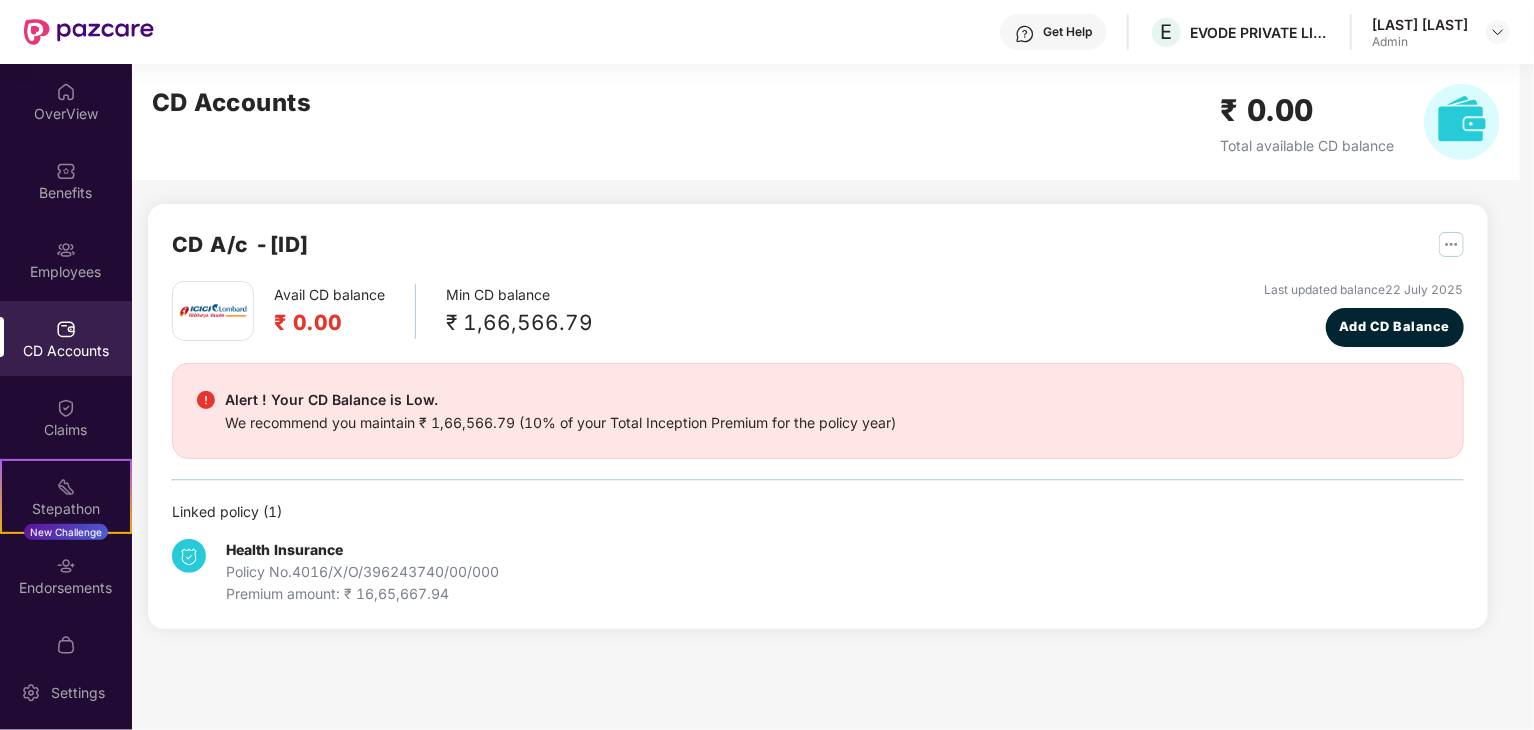 click on "₹ 1,66,566.79" at bounding box center (519, 322) 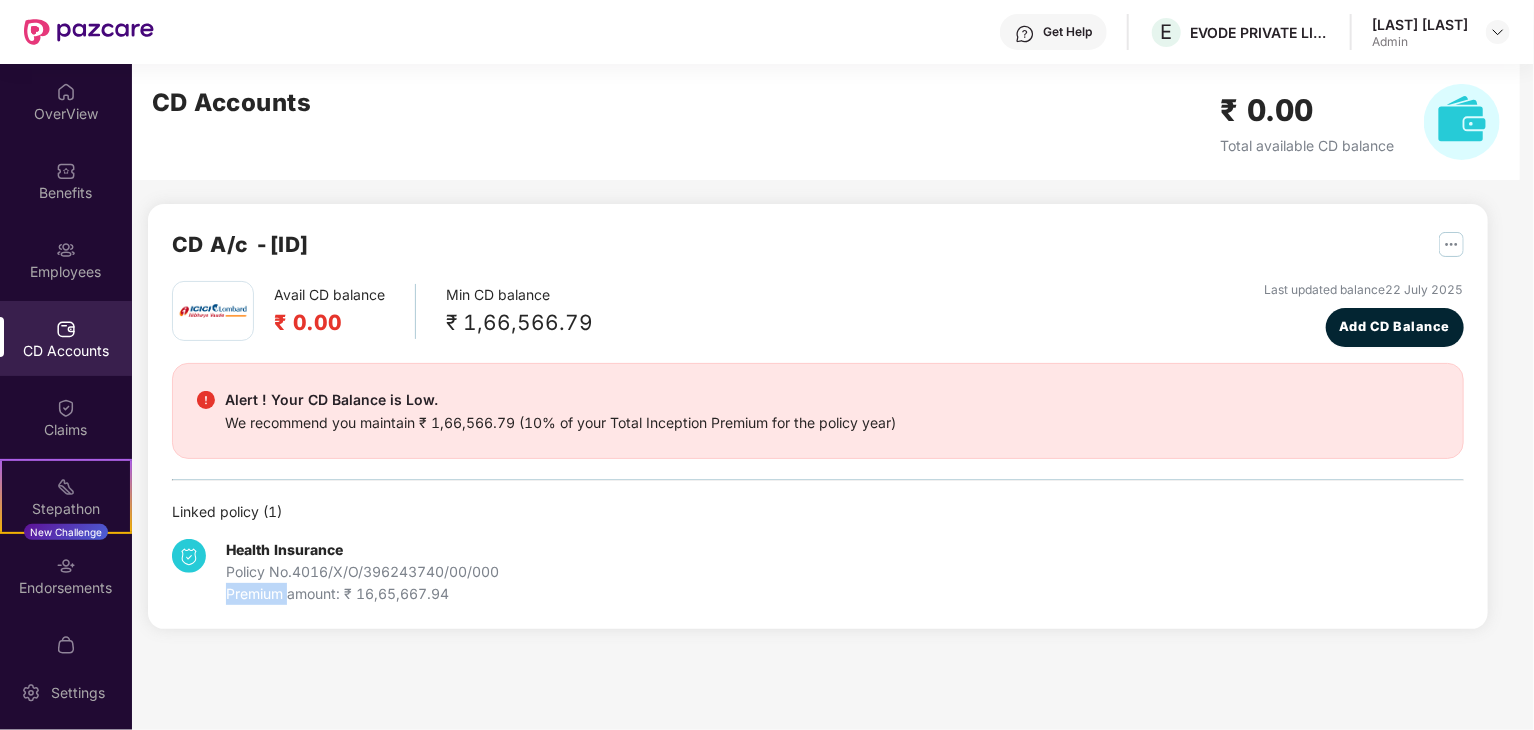click on "Premium amount: ₹ 16,65,667.94" at bounding box center [362, 594] 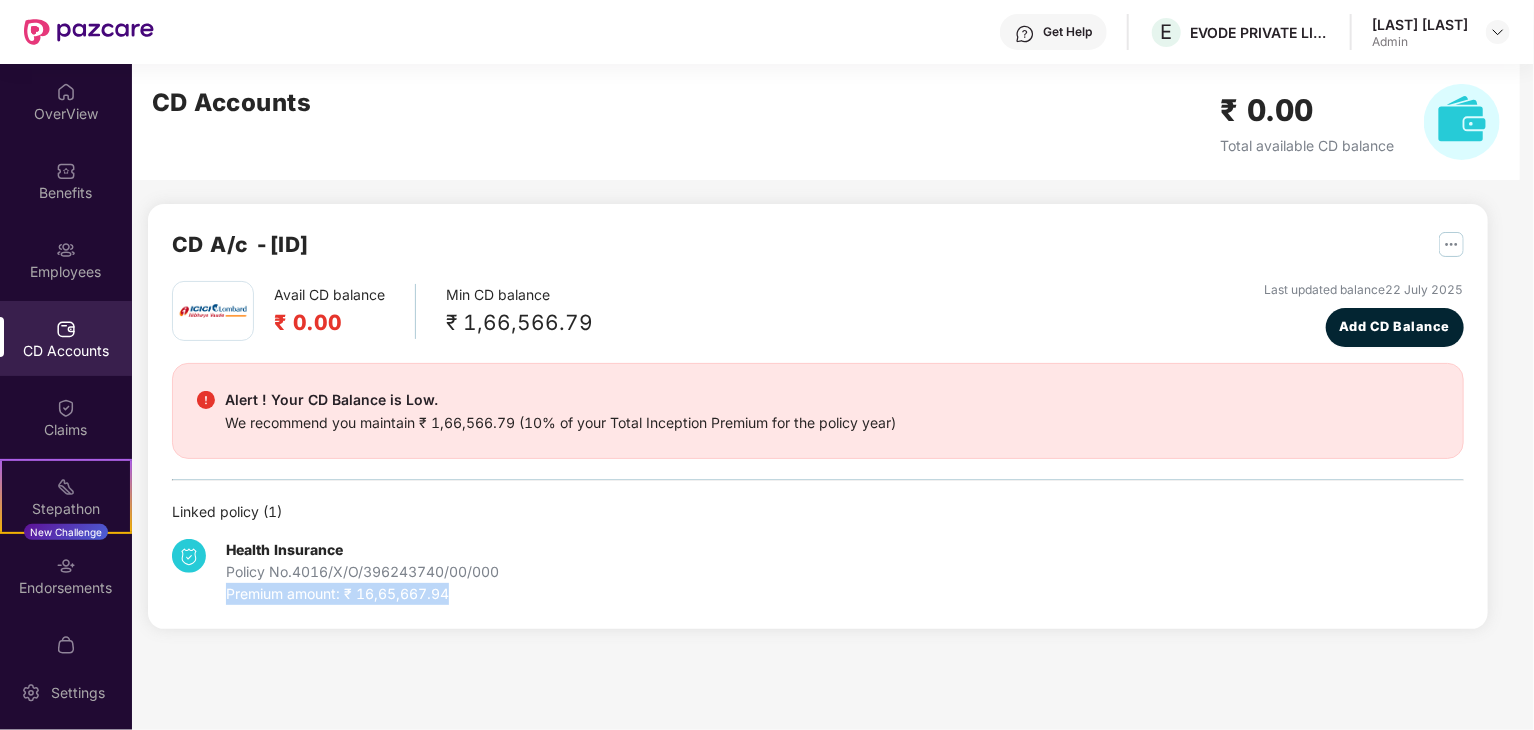 click on "Premium amount: ₹ 16,65,667.94" at bounding box center (362, 594) 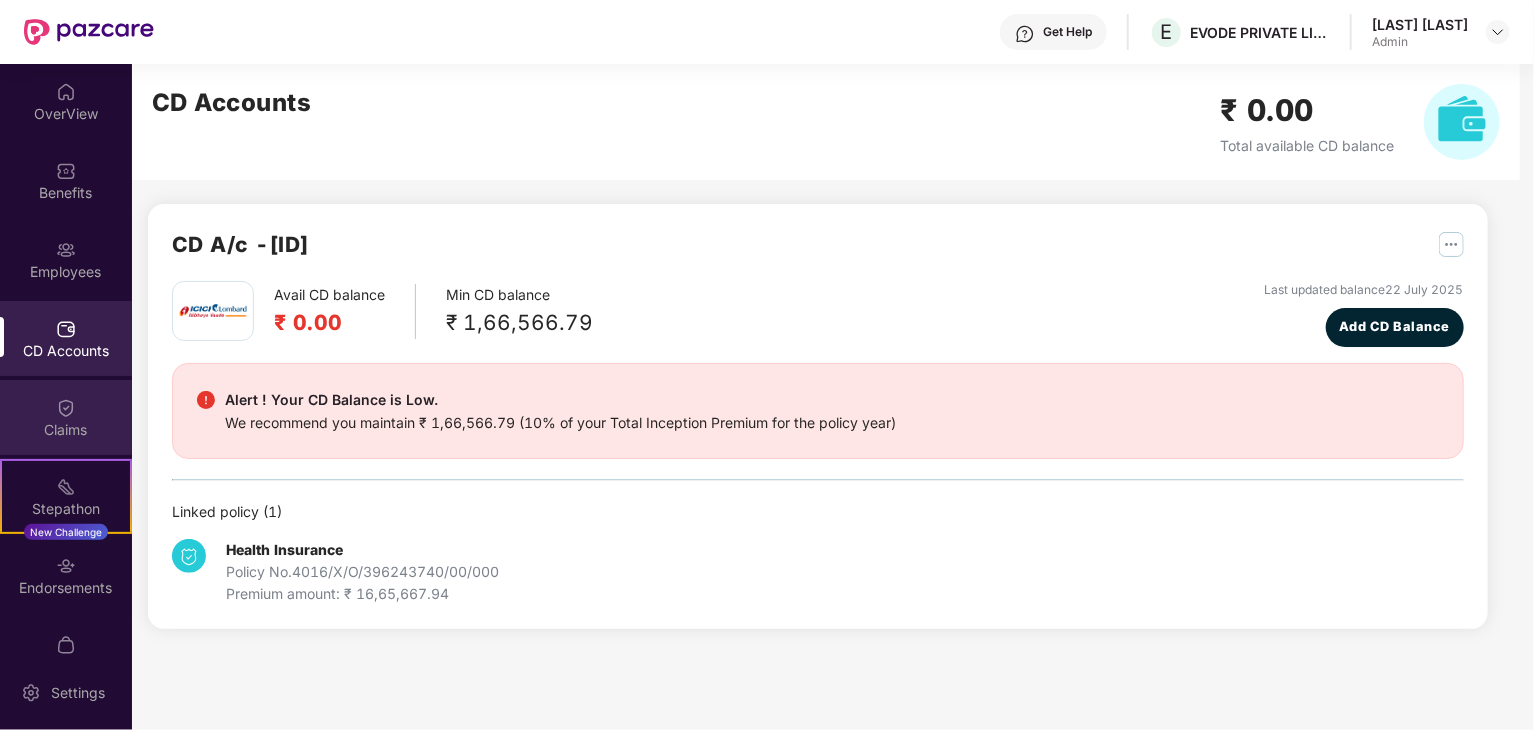 click on "Claims" at bounding box center (66, 430) 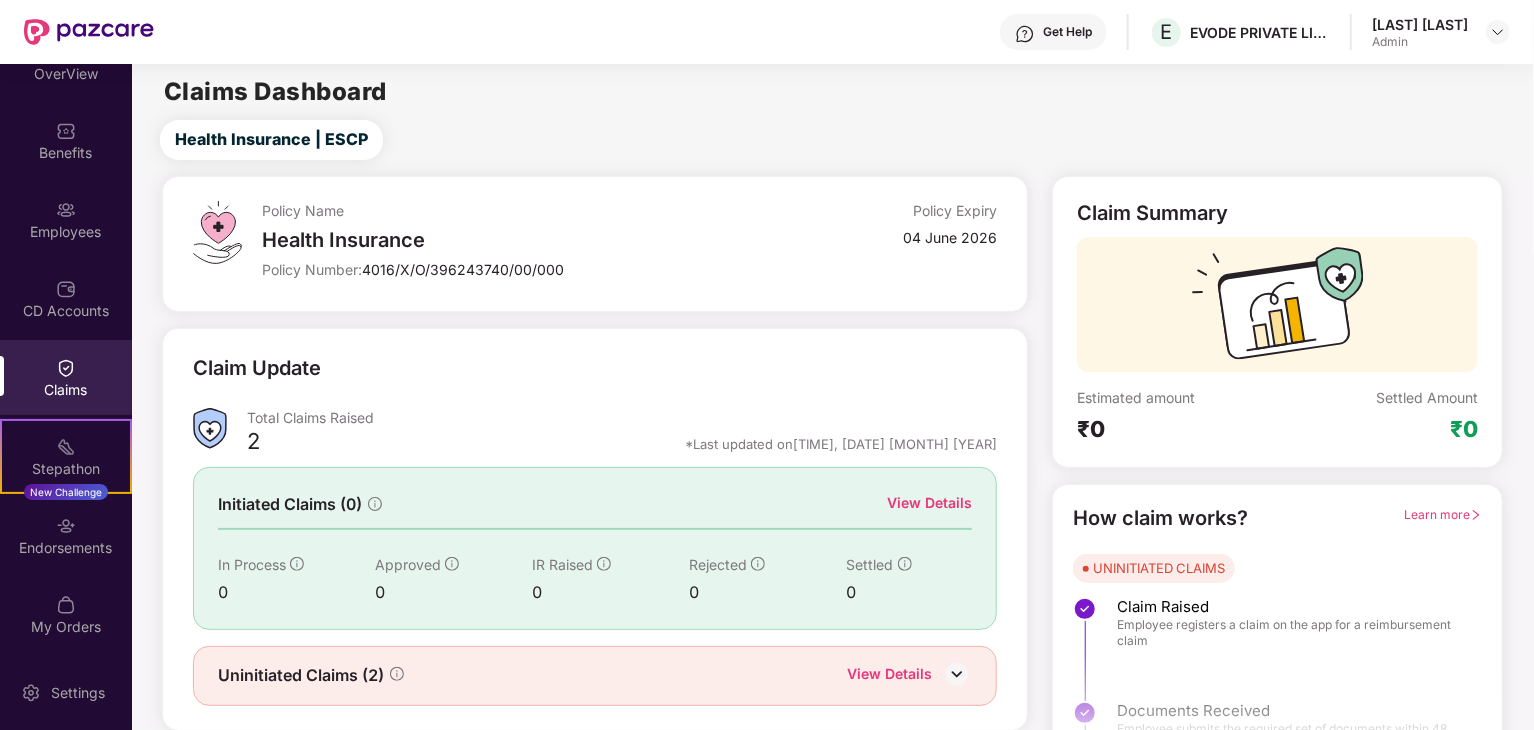 scroll, scrollTop: 41, scrollLeft: 0, axis: vertical 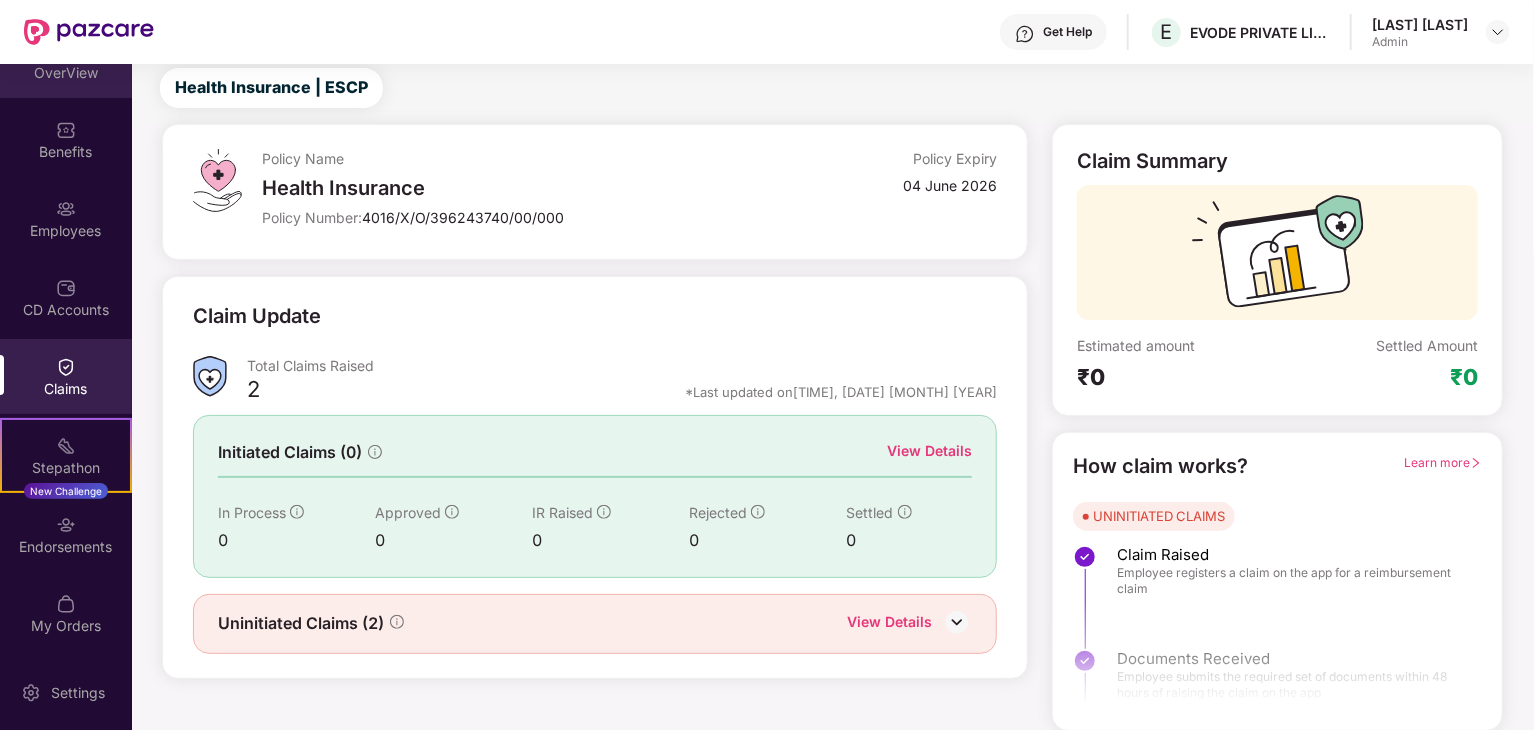 click on "OverView" at bounding box center [66, 60] 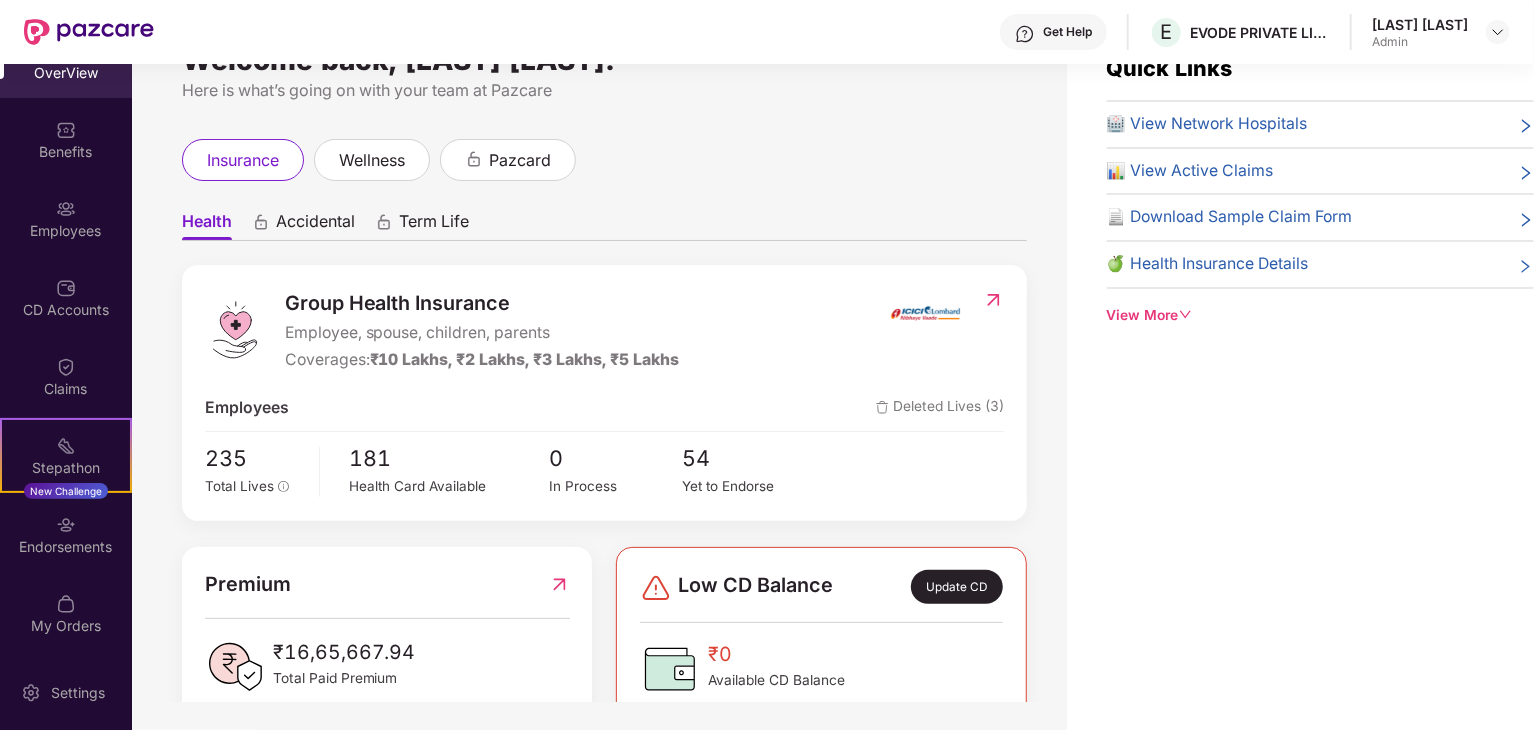 click at bounding box center (993, 300) 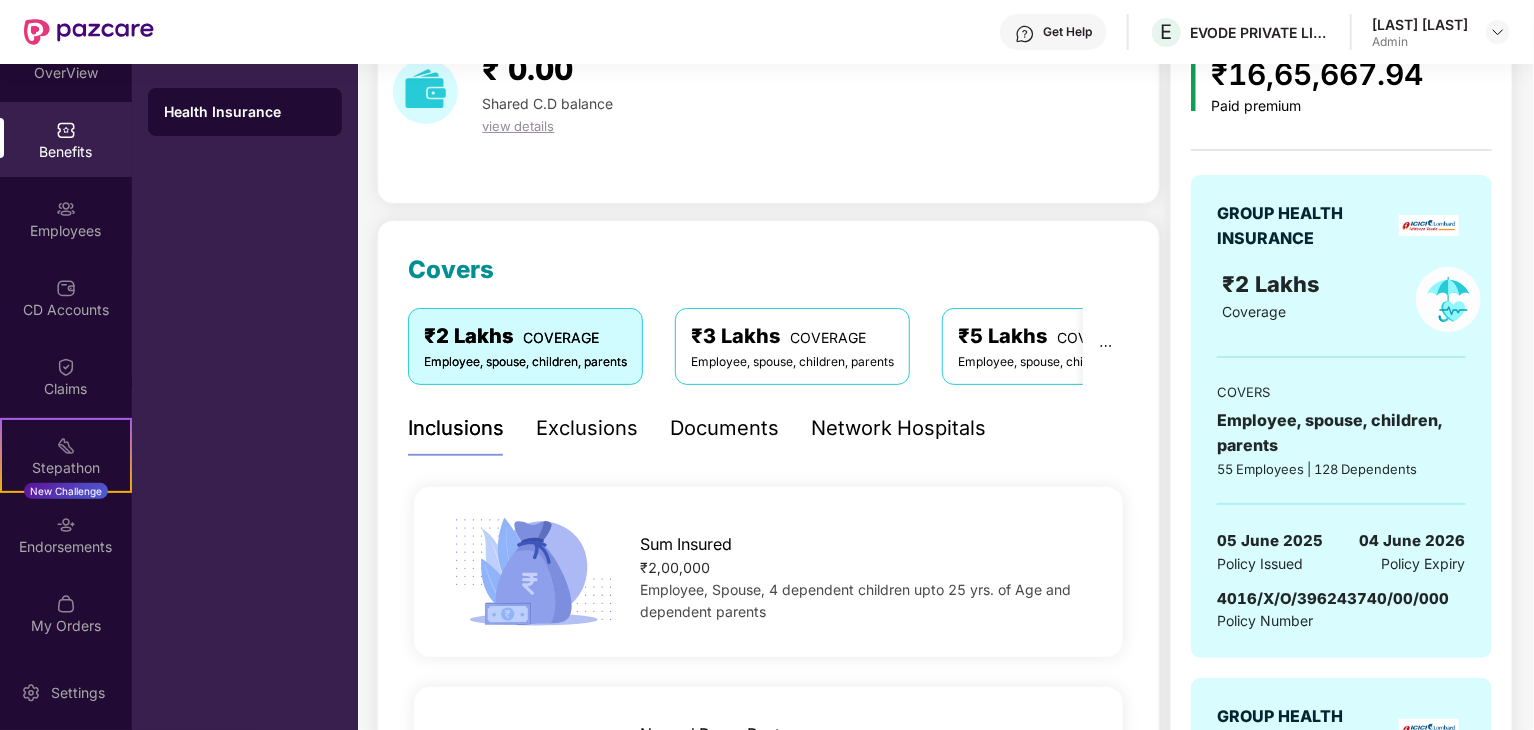 scroll, scrollTop: 0, scrollLeft: 0, axis: both 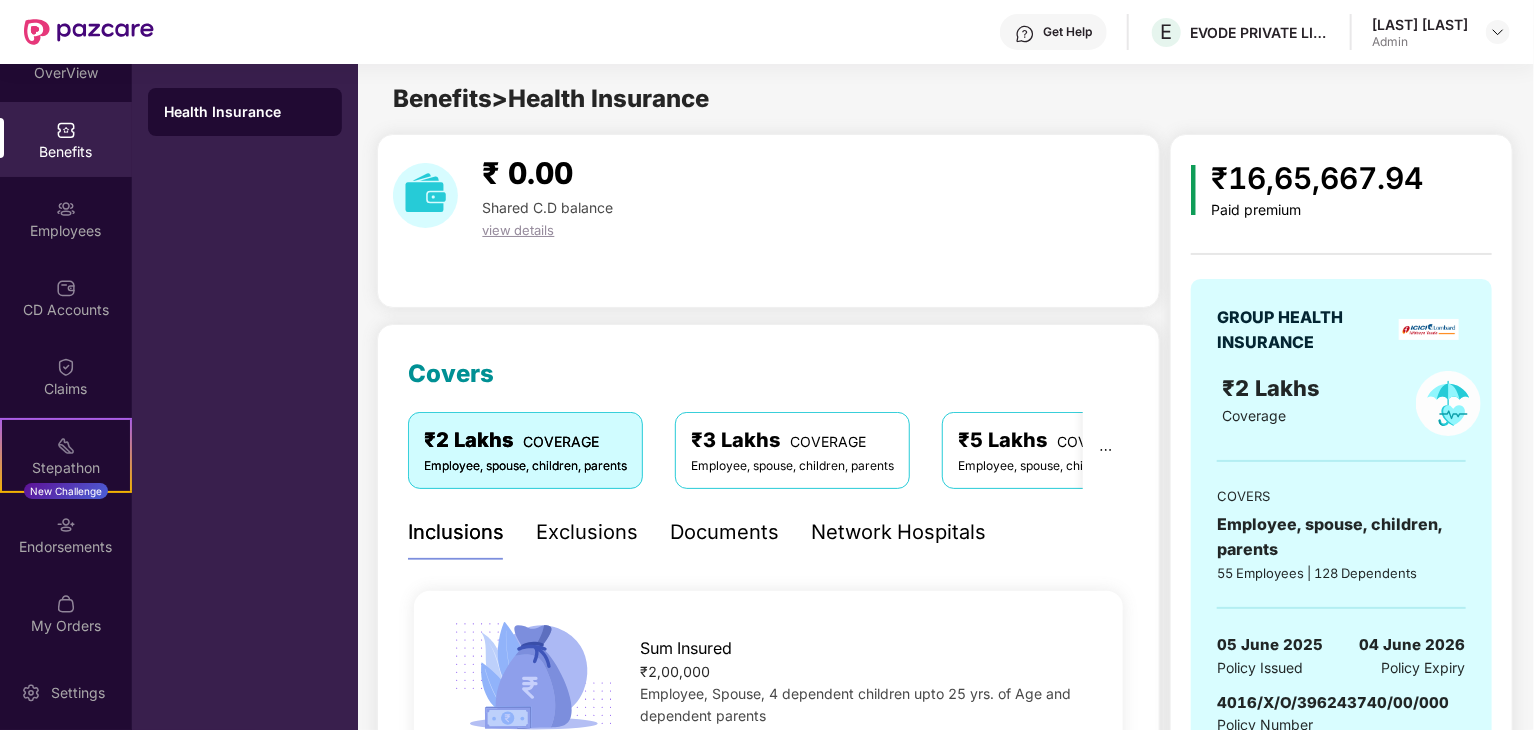 click on "Sudhanshu Ojha Admin" at bounding box center [1441, 32] 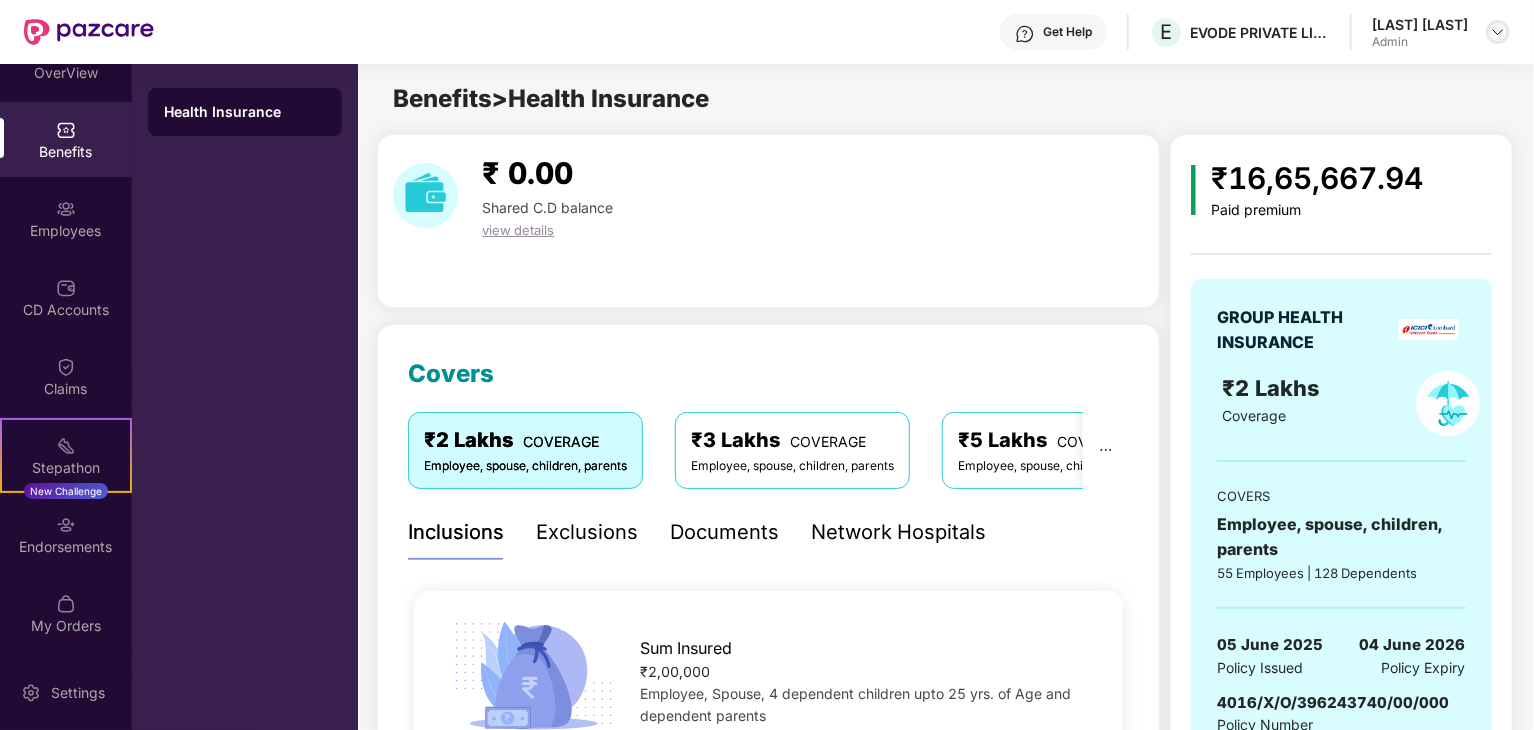 click at bounding box center [1498, 32] 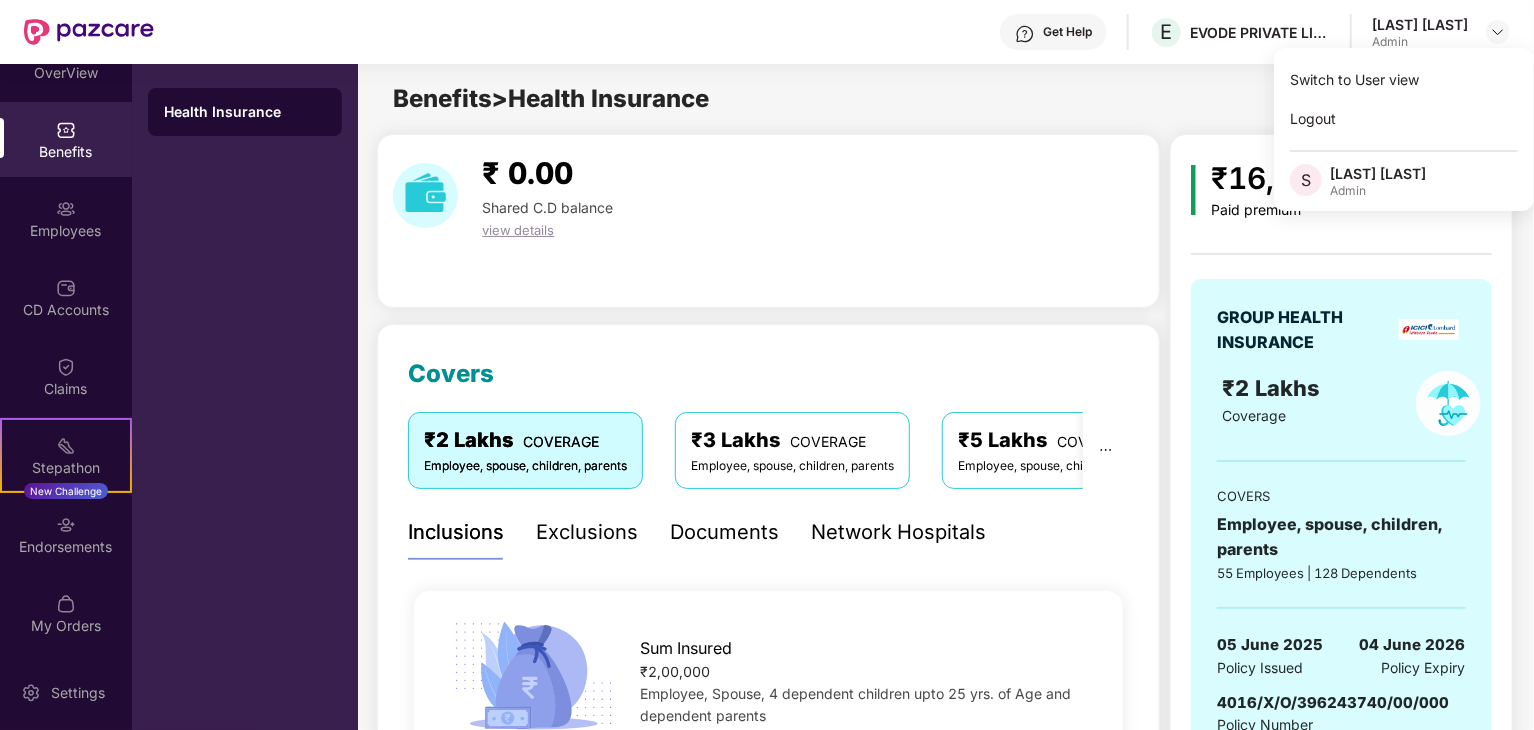 click on "Benefits  >  Health Insurance" at bounding box center [945, 99] 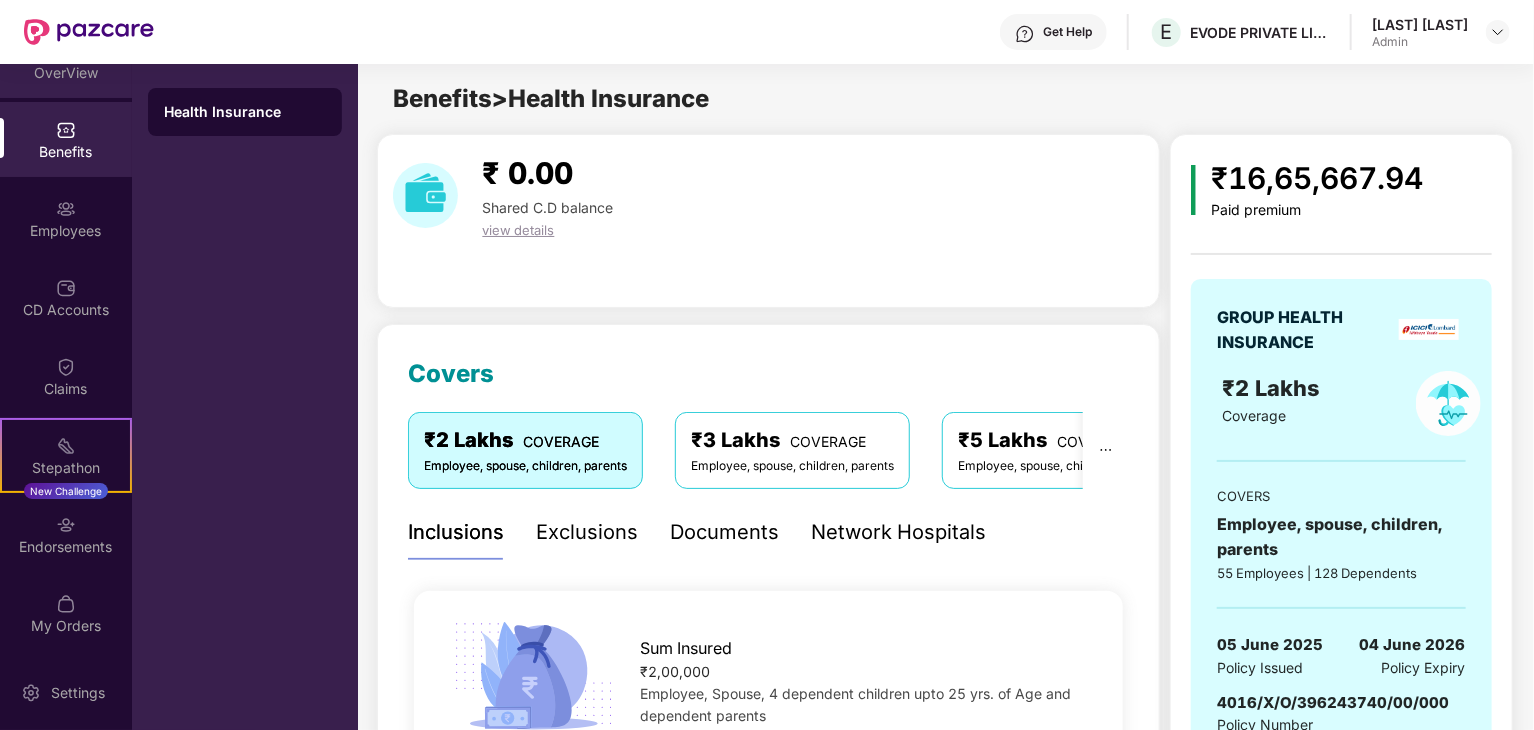 click on "OverView" at bounding box center (66, 73) 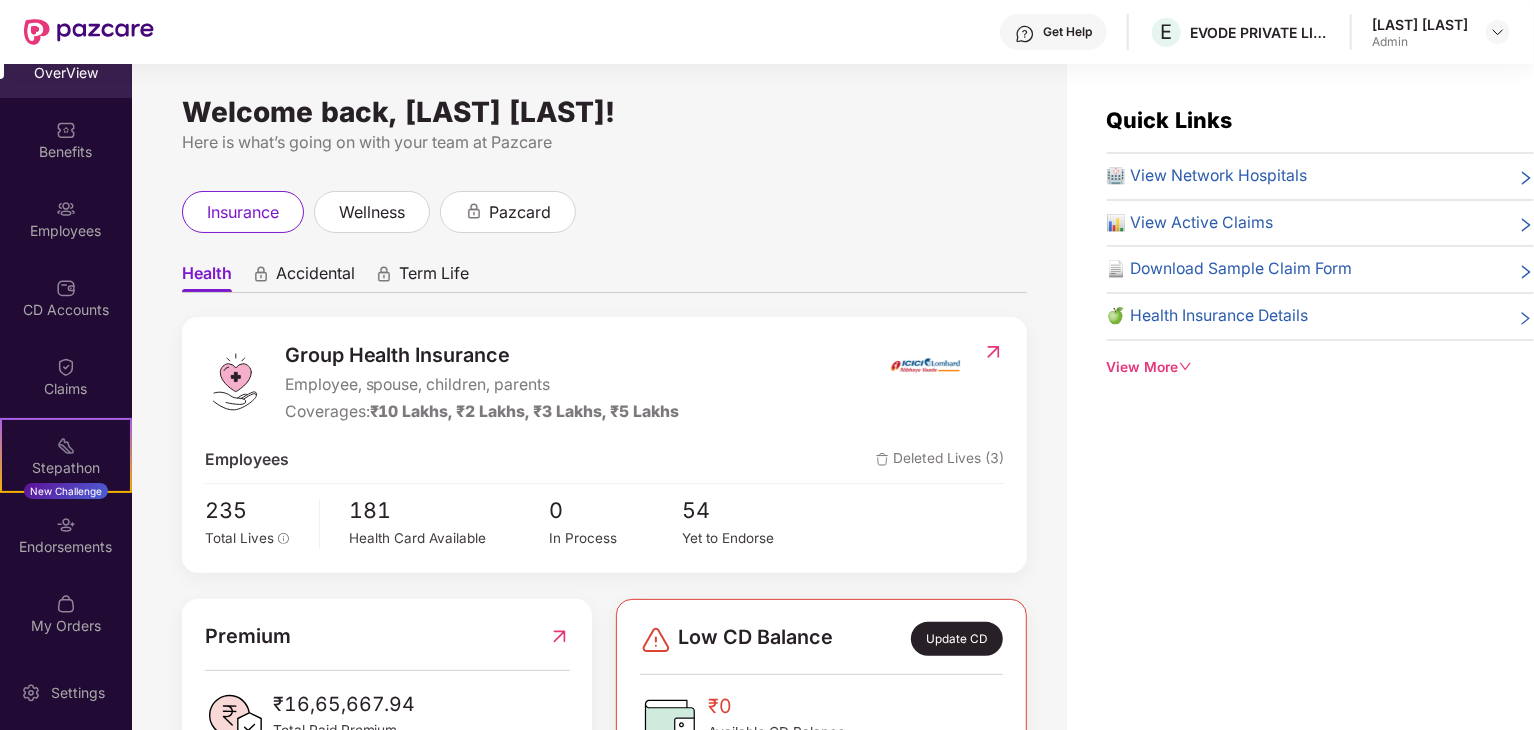 click on "Accidental" at bounding box center (315, 277) 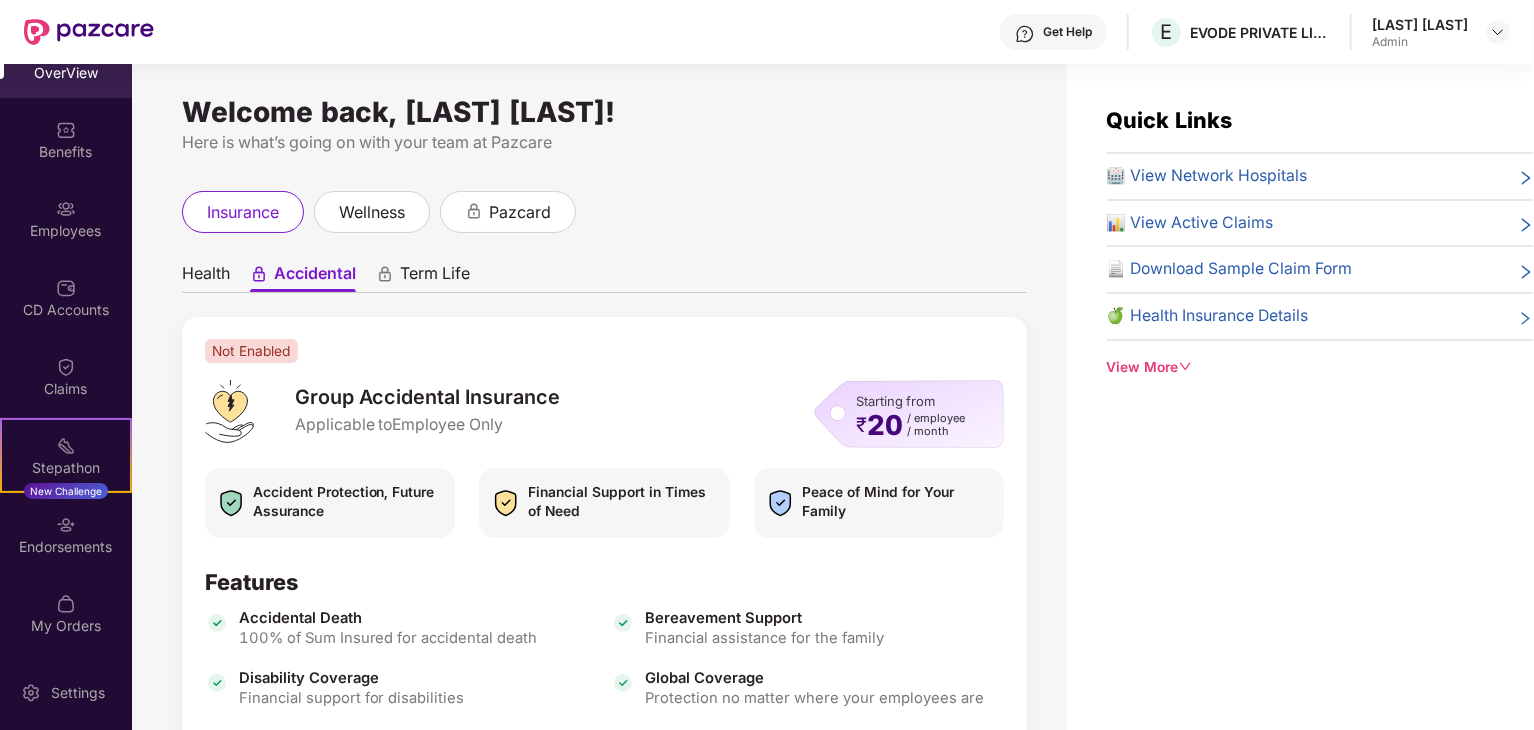 click on "Term Life" at bounding box center [435, 277] 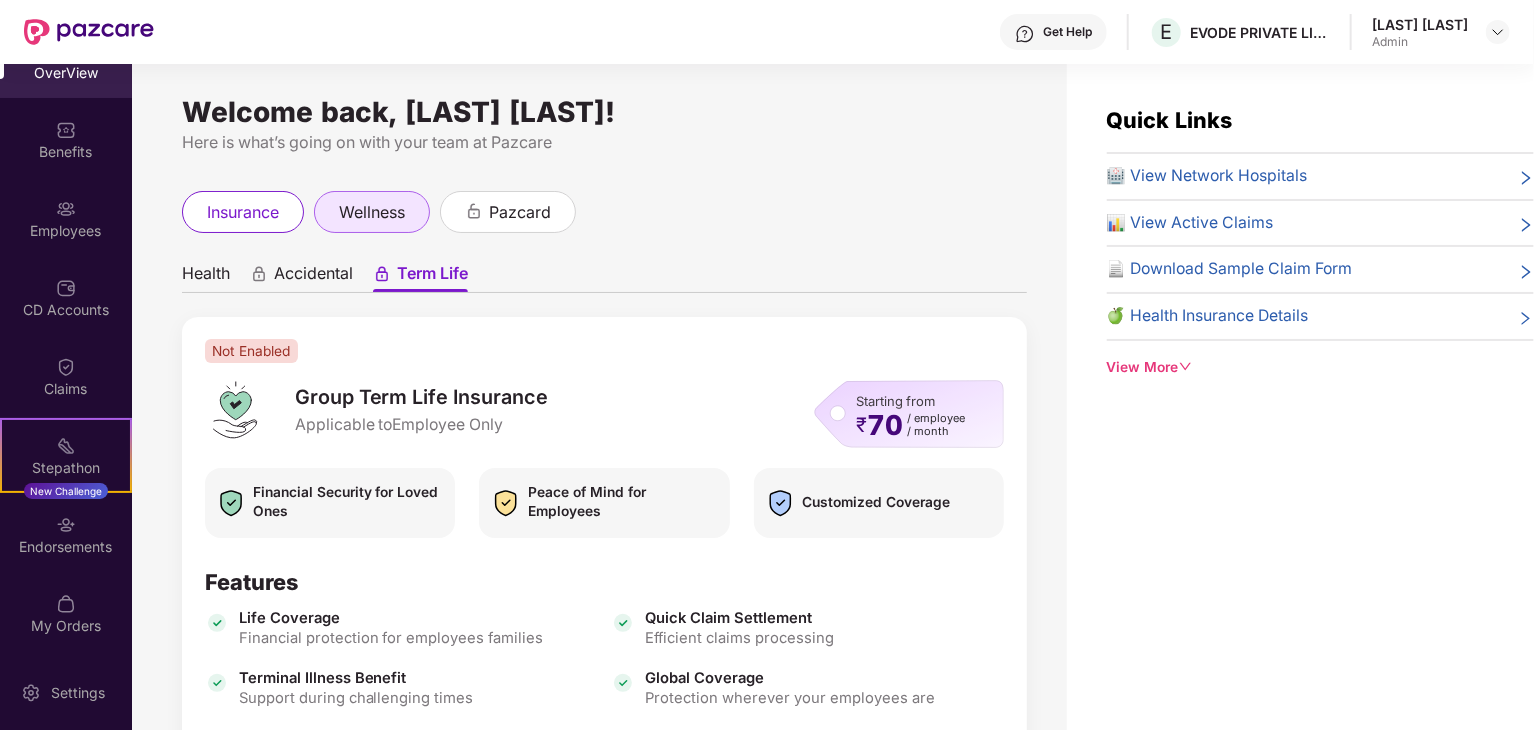click on "wellness" at bounding box center [372, 212] 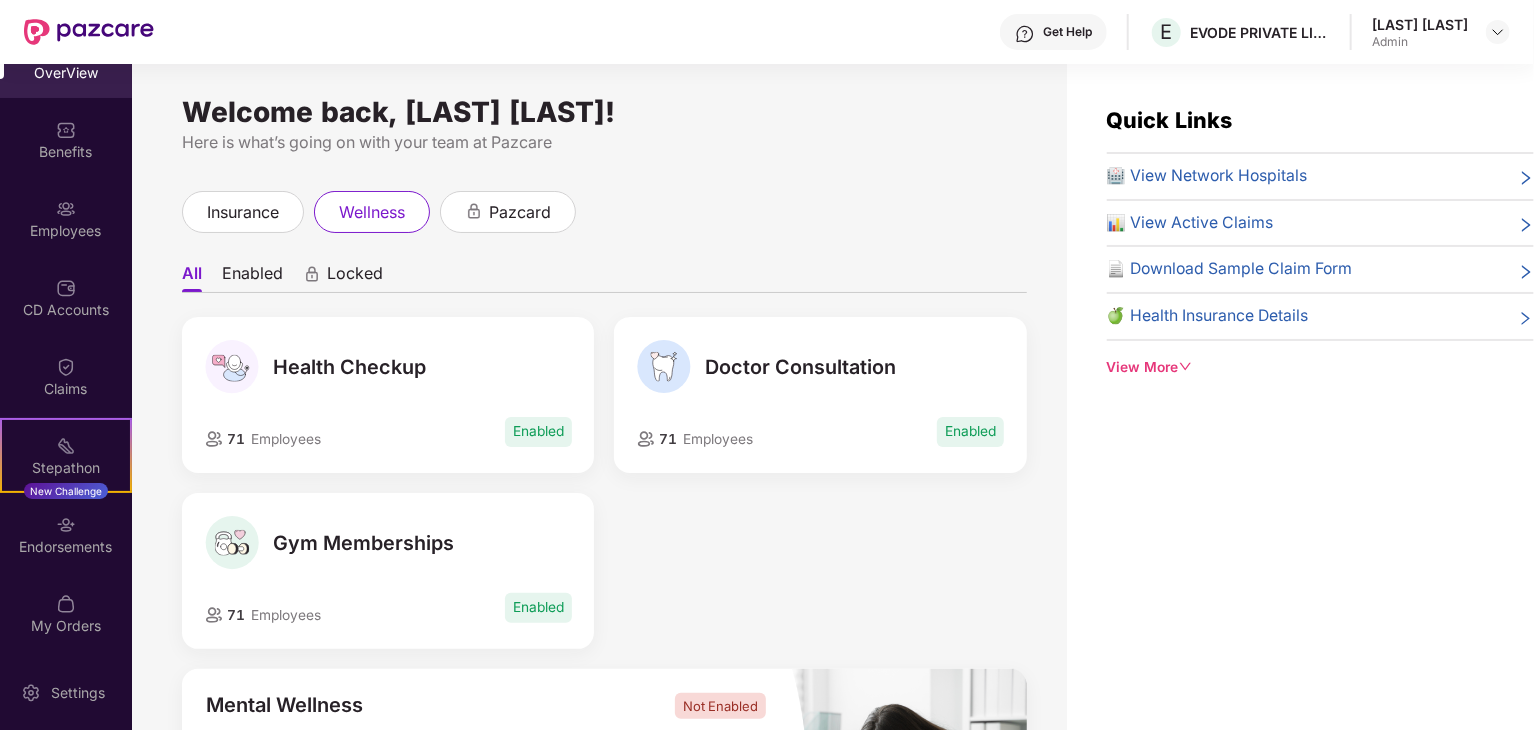 click on "OverView" at bounding box center [66, 60] 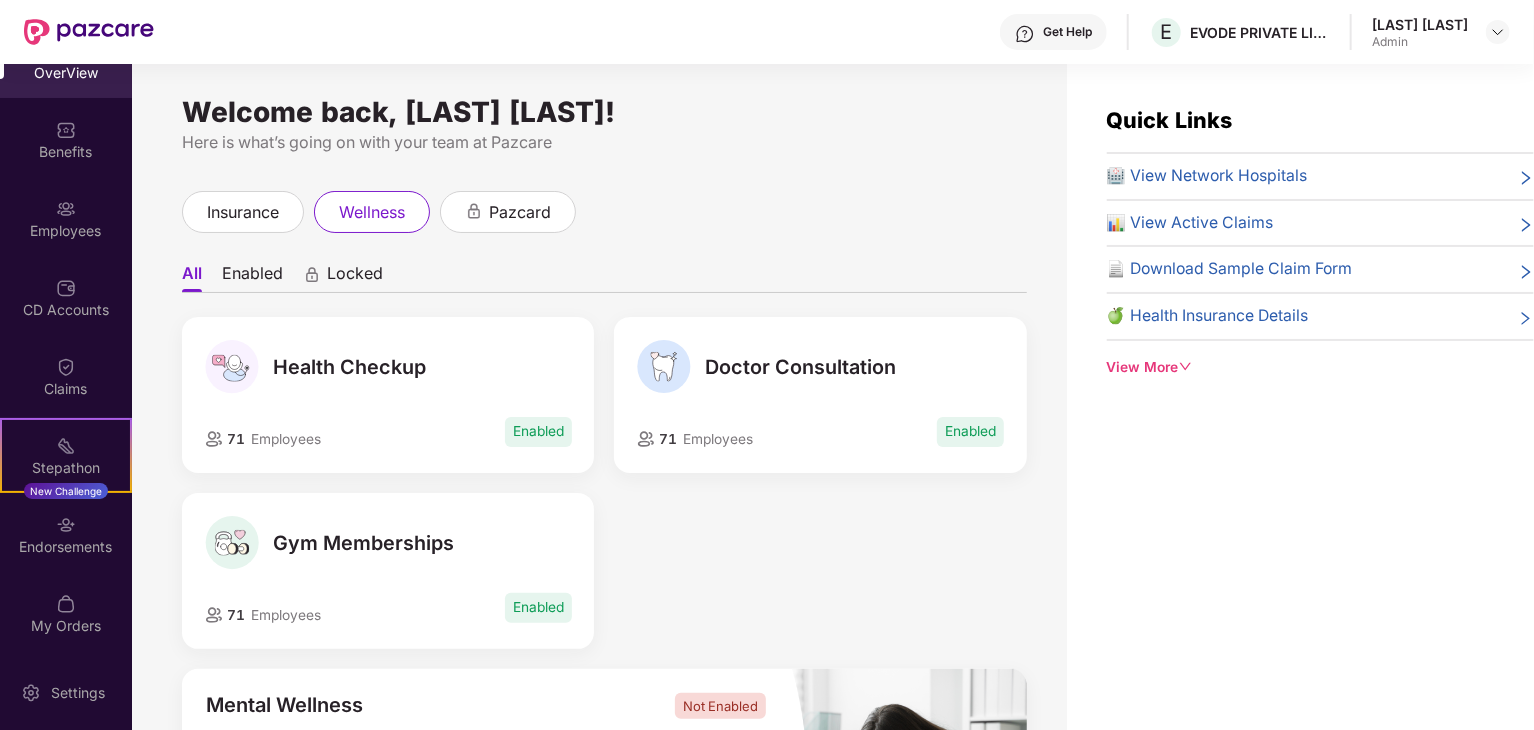 click on "OverView" at bounding box center [66, 60] 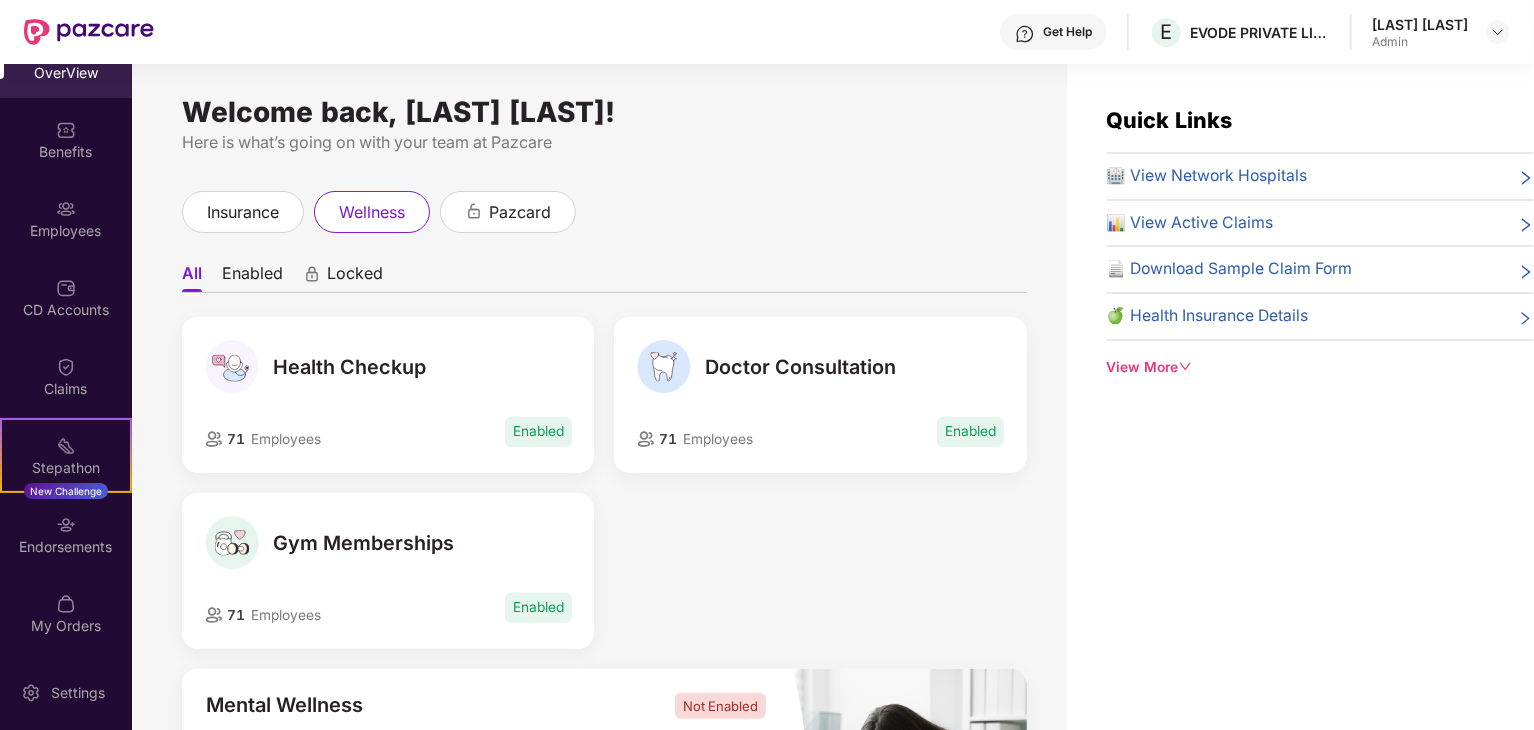 click on "OverView" at bounding box center (66, 60) 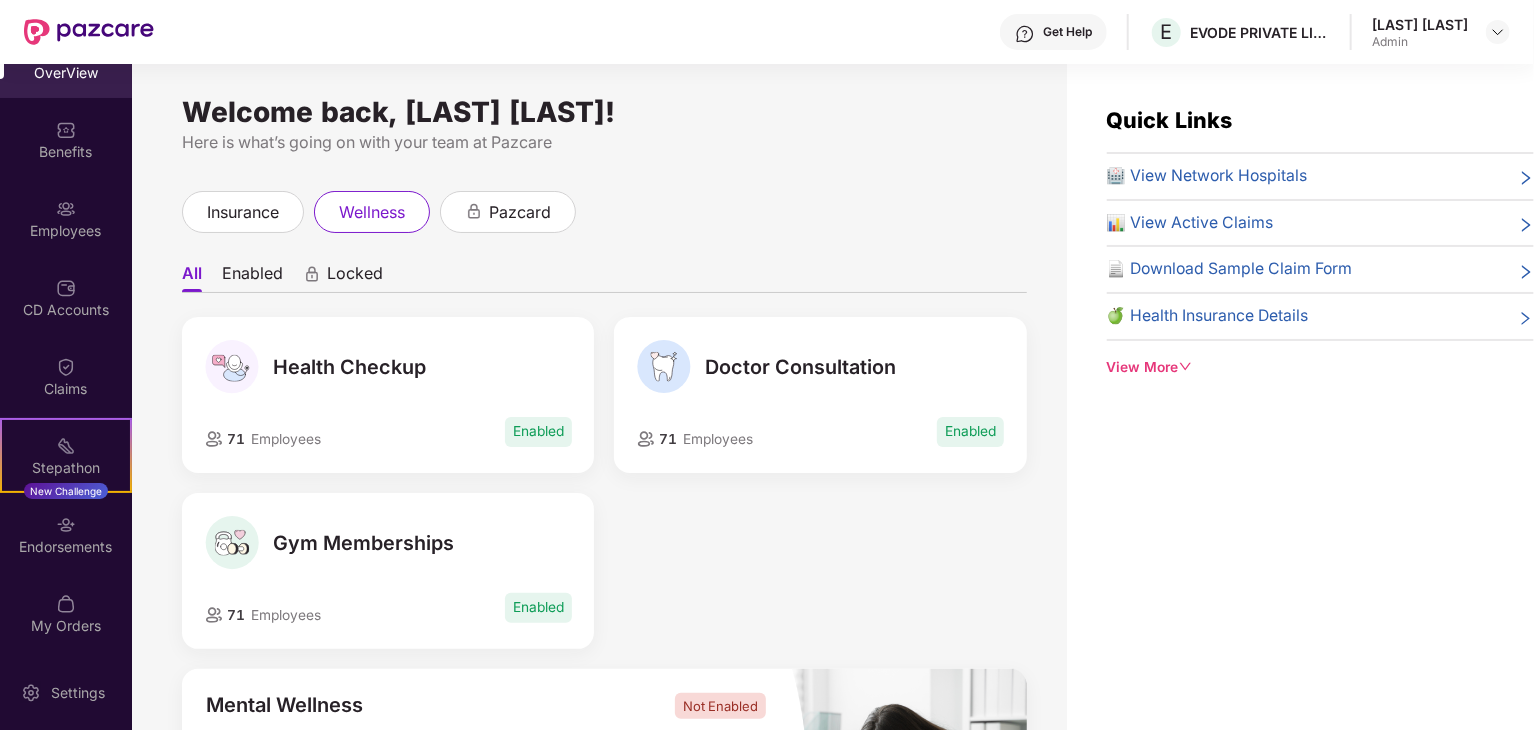 click on "OverView" at bounding box center [66, 60] 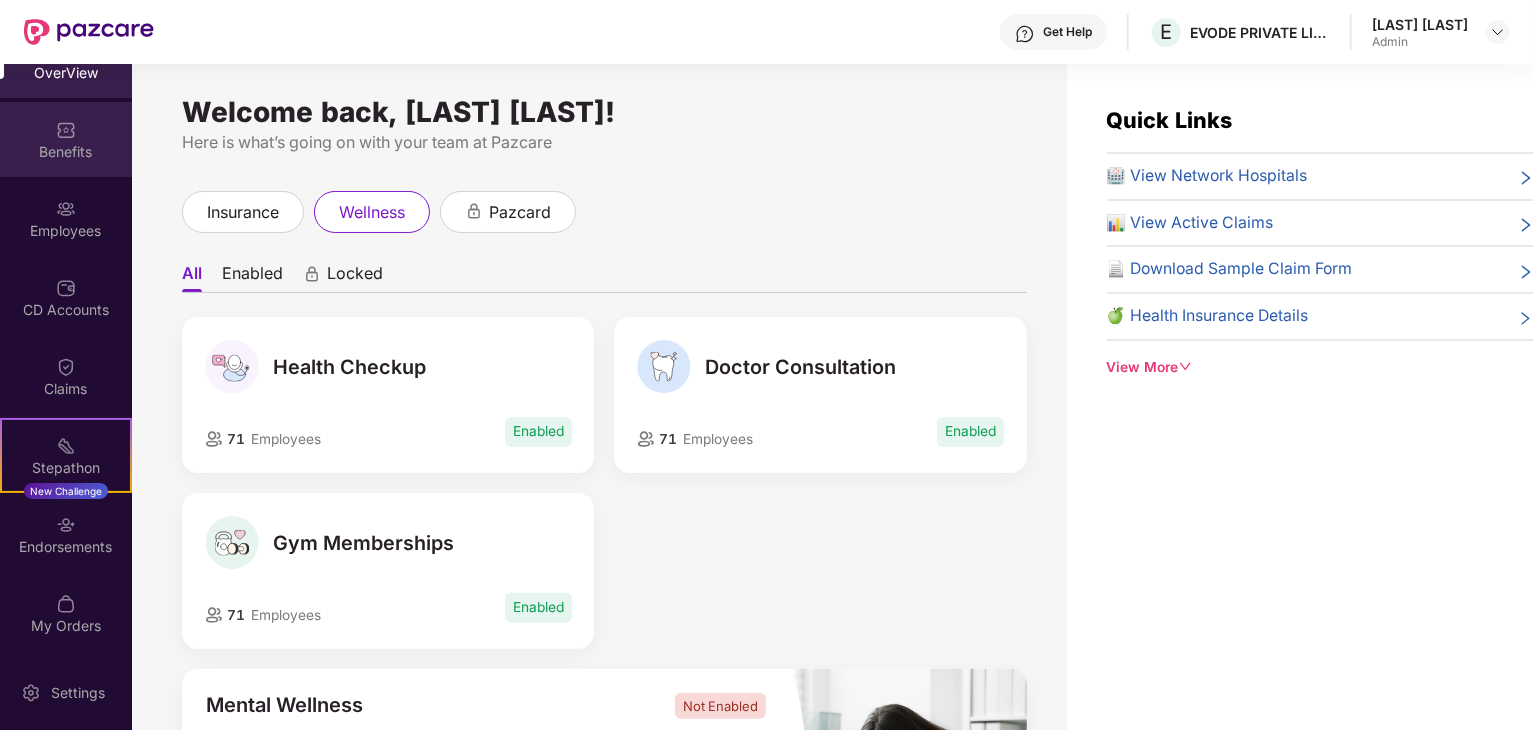 click on "Benefits" at bounding box center (66, 152) 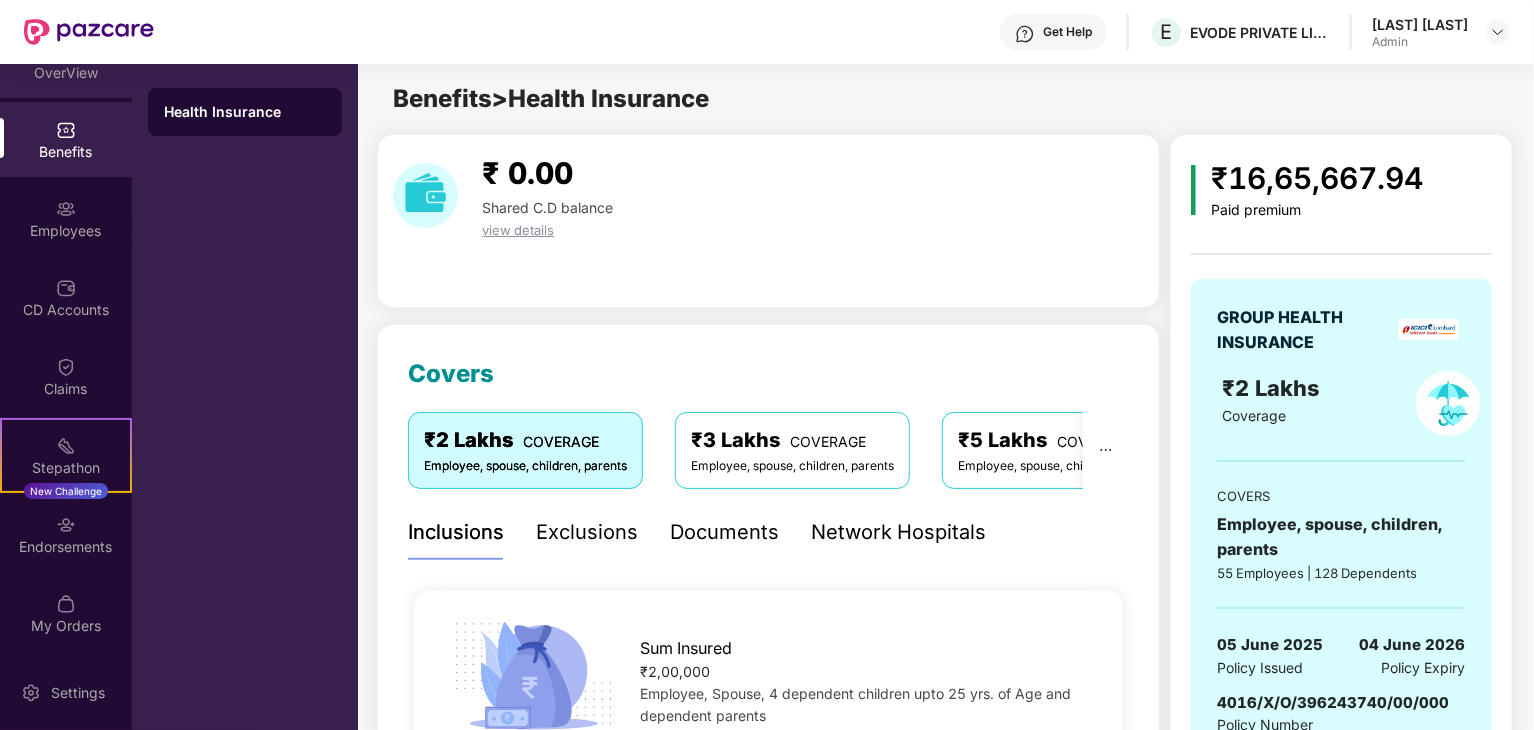 click on "OverView" at bounding box center (66, 73) 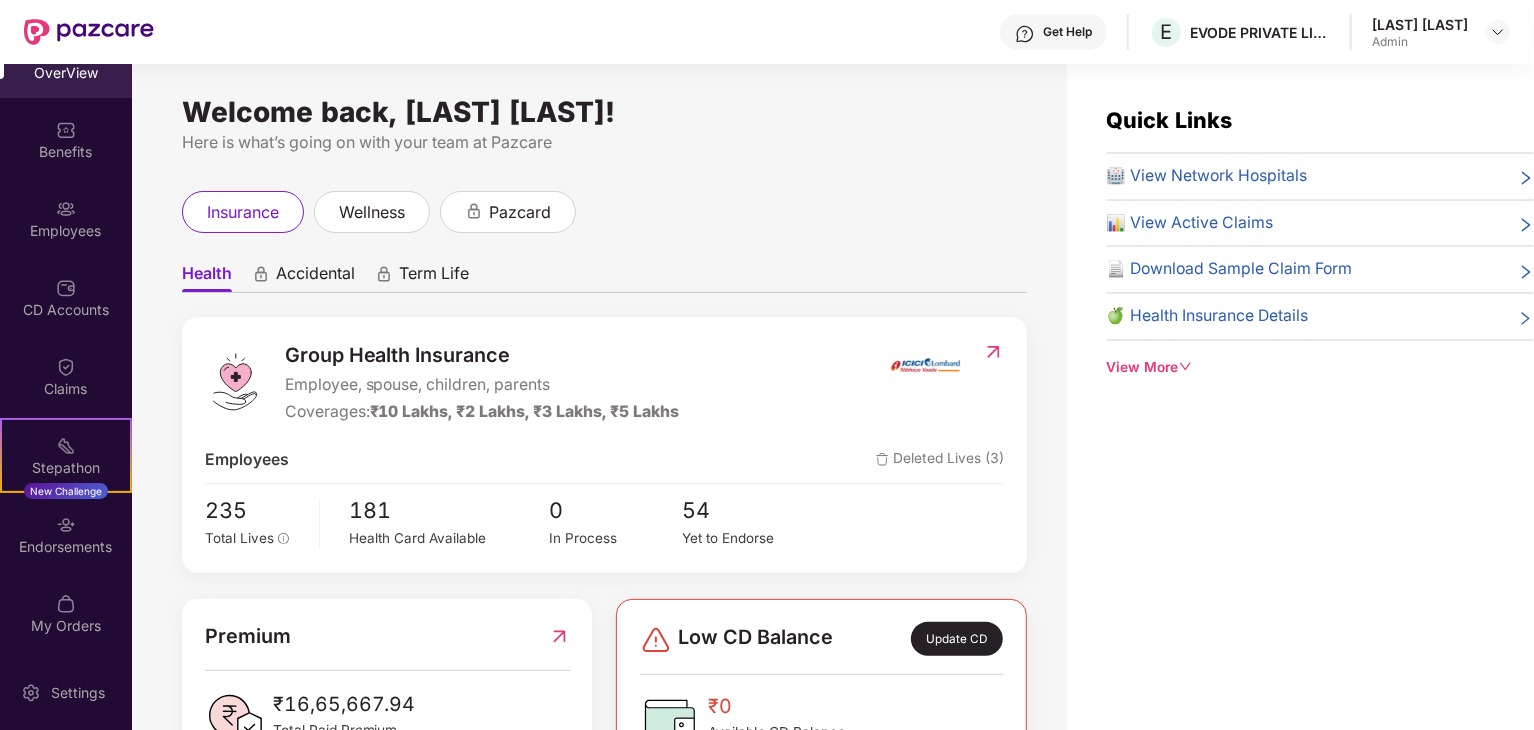 click on "View More" at bounding box center (1320, 368) 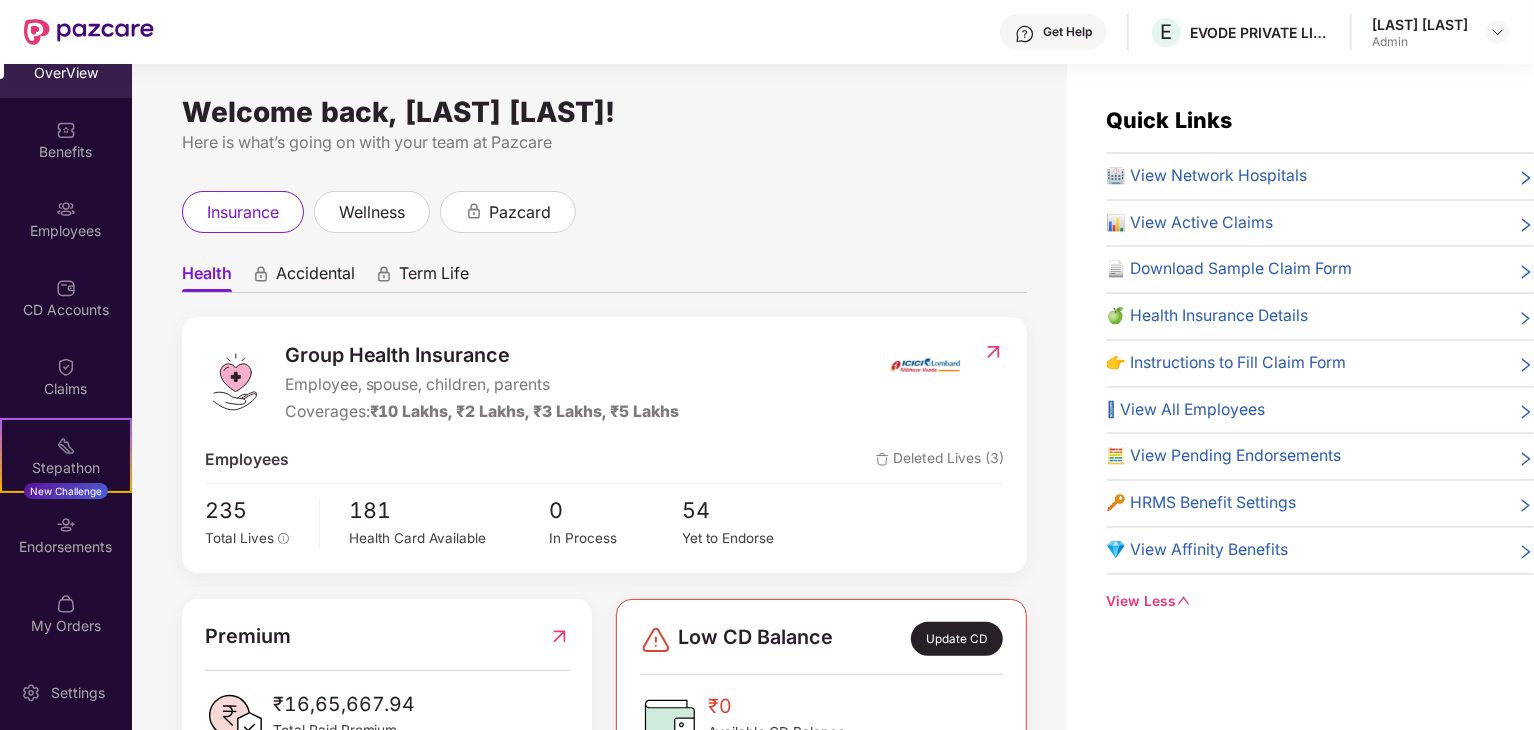 click on "🪪 View All Employees" at bounding box center [1186, 410] 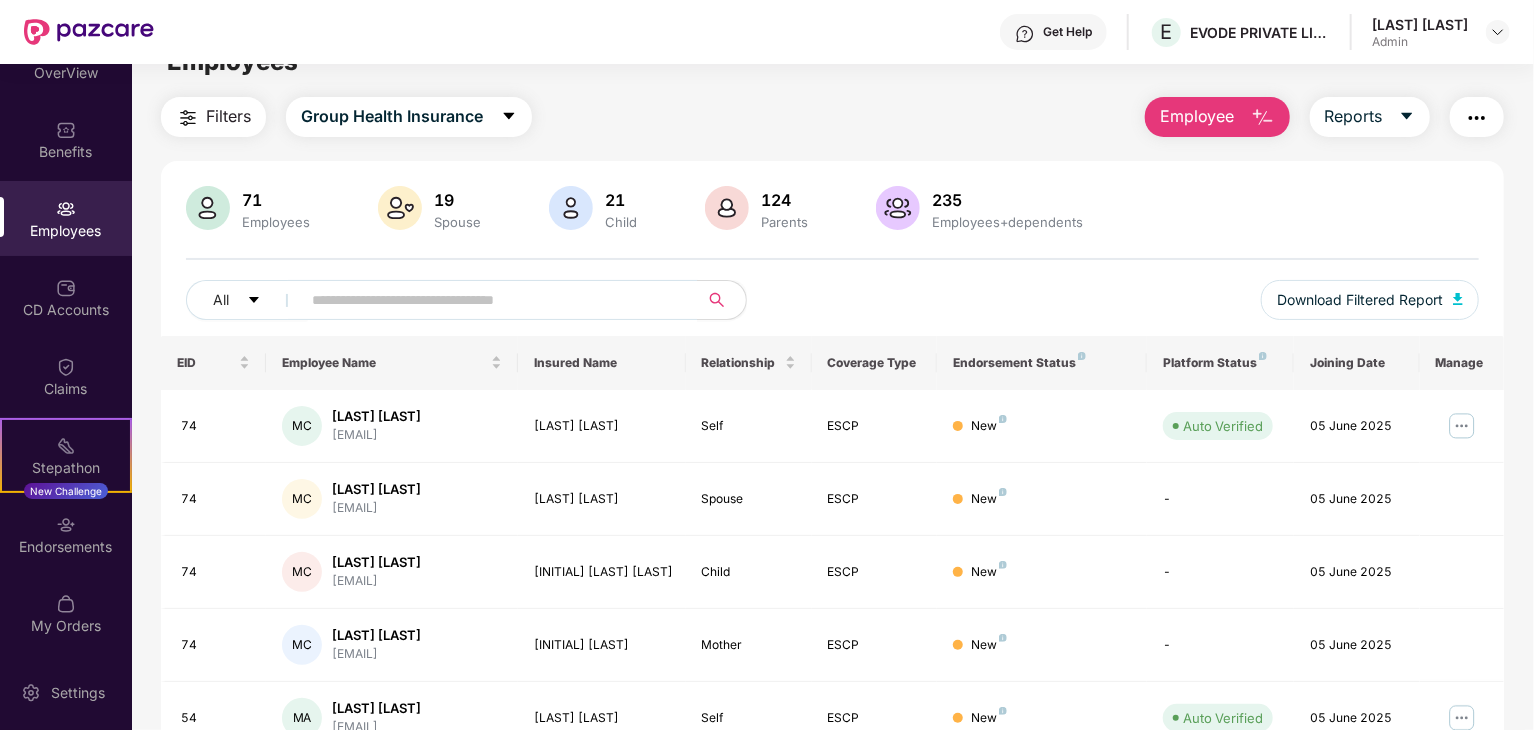 scroll, scrollTop: 40, scrollLeft: 0, axis: vertical 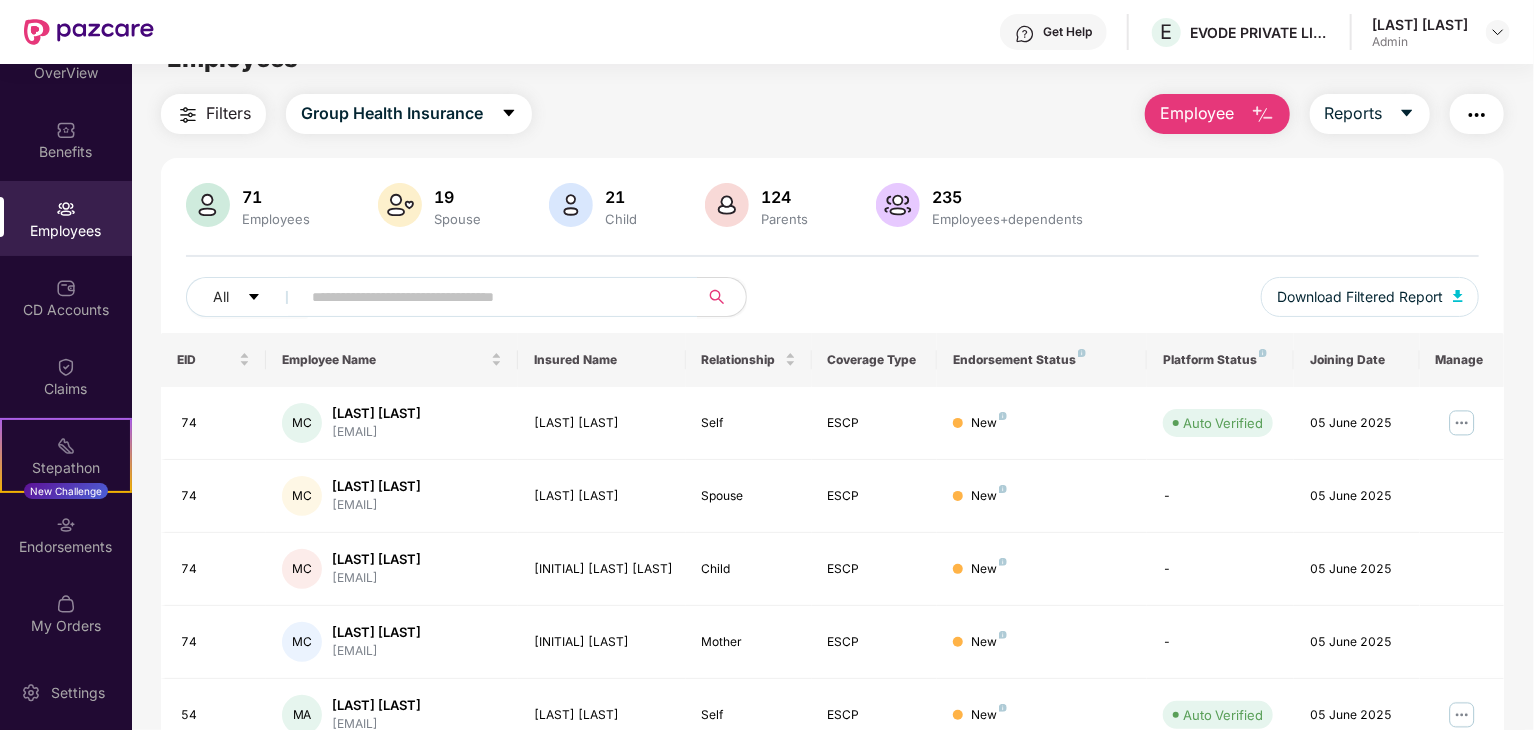 click at bounding box center (188, 115) 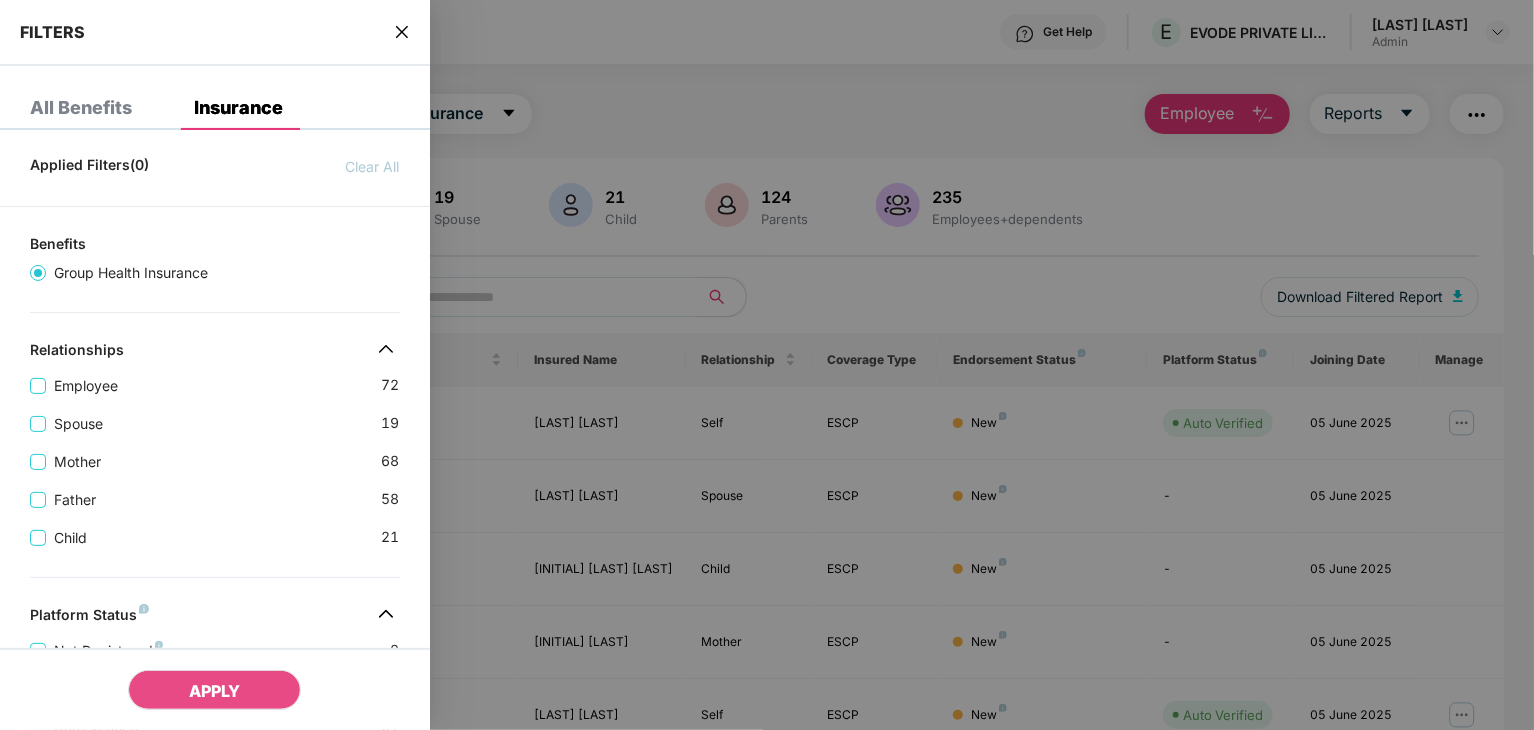 click at bounding box center [767, 365] 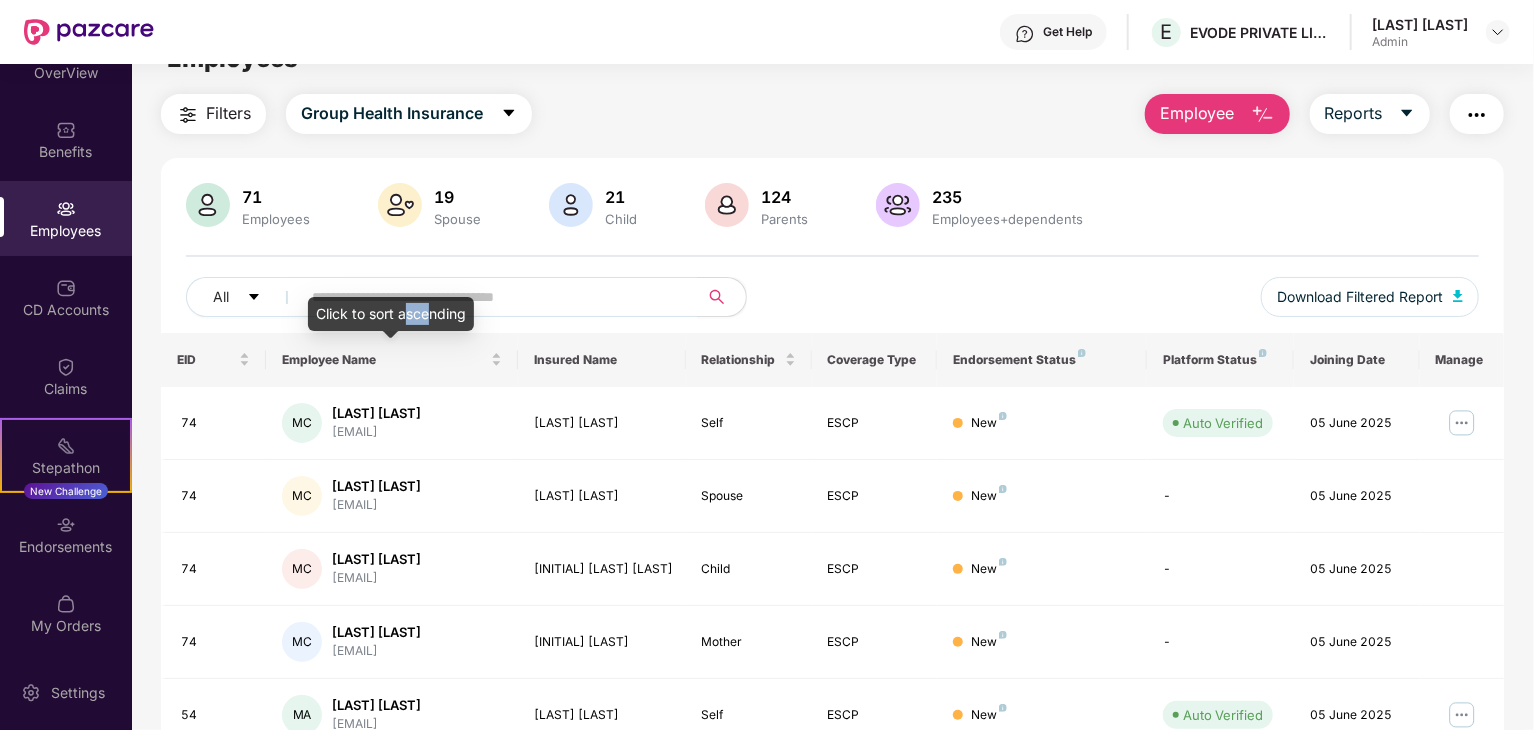 drag, startPoint x: 432, startPoint y: 303, endPoint x: 408, endPoint y: 298, distance: 24.5153 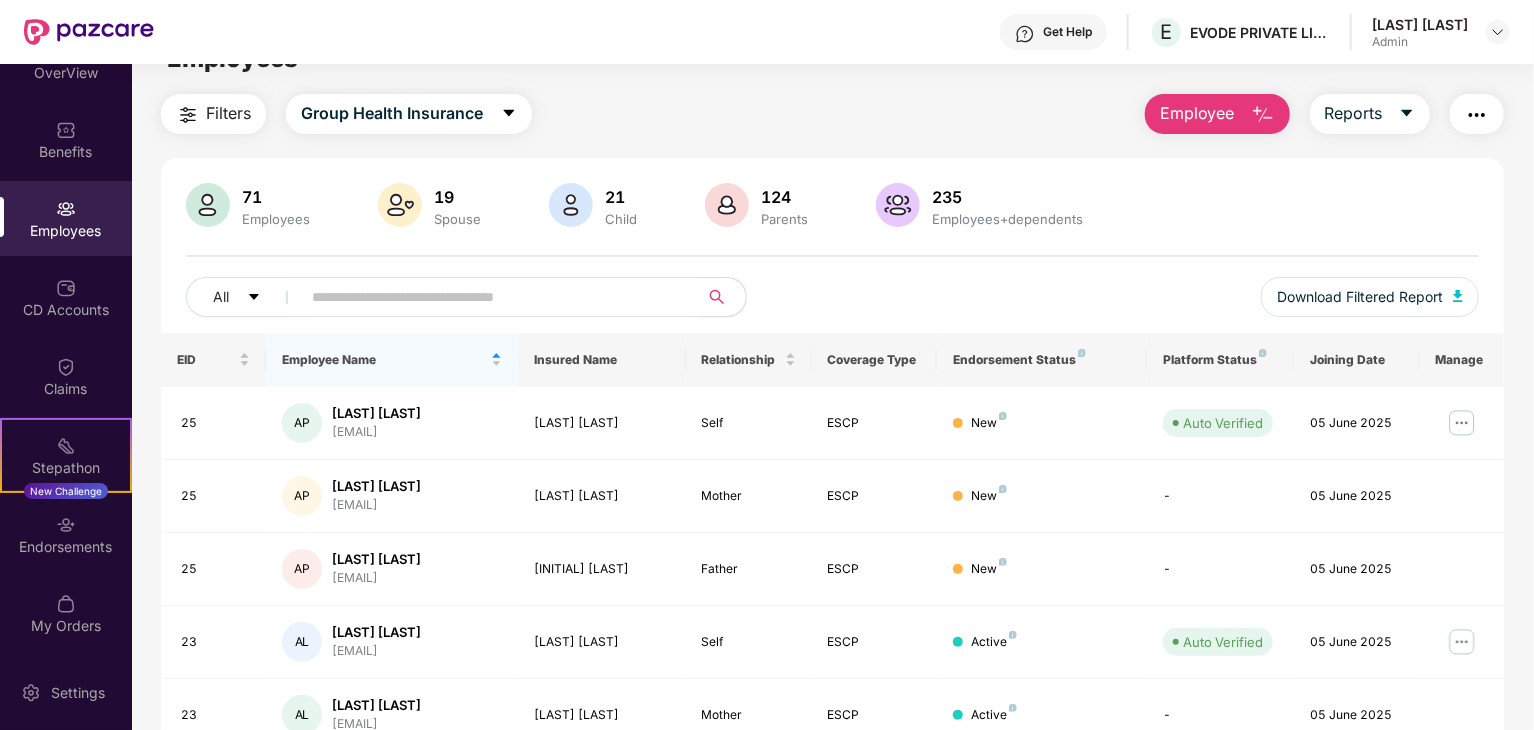 click at bounding box center [491, 297] 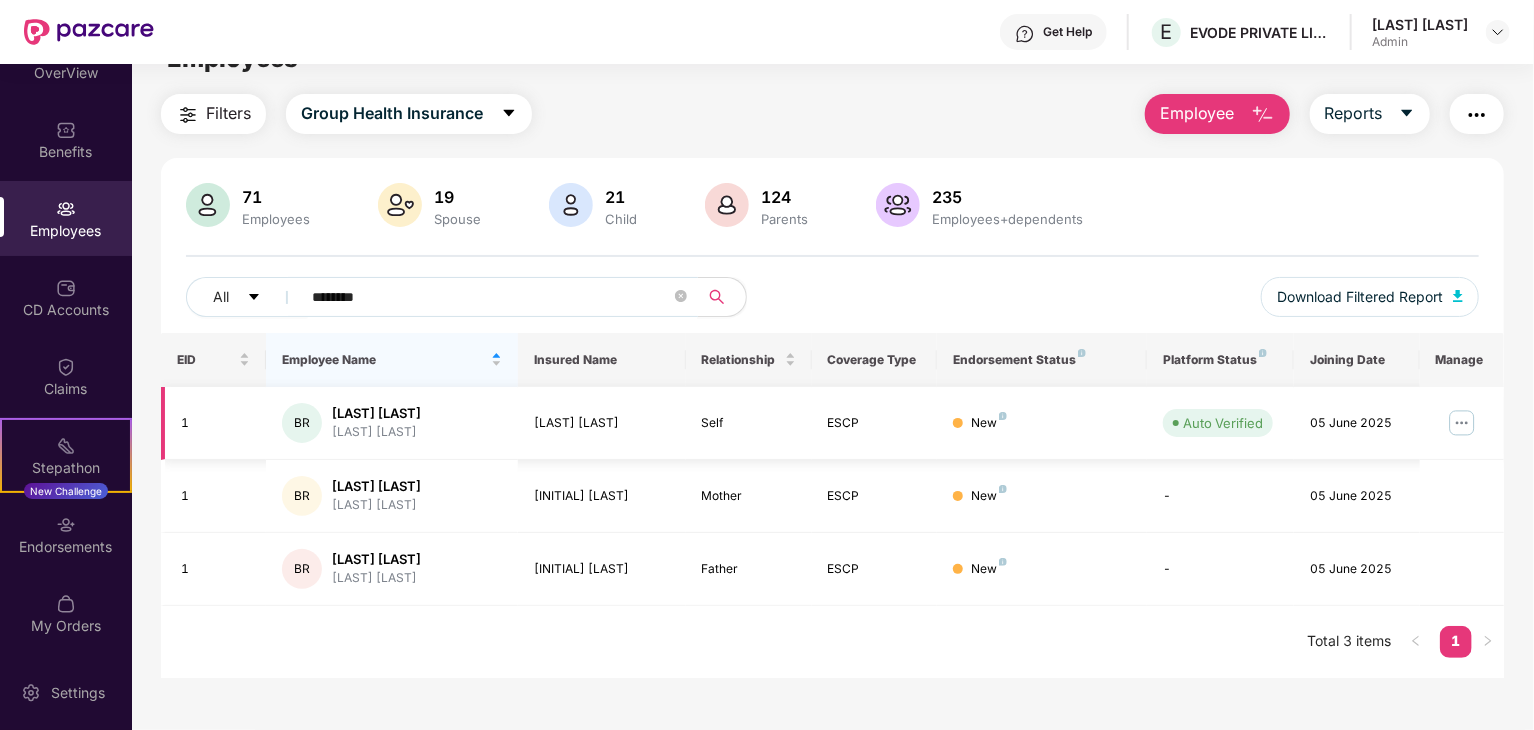 type on "********" 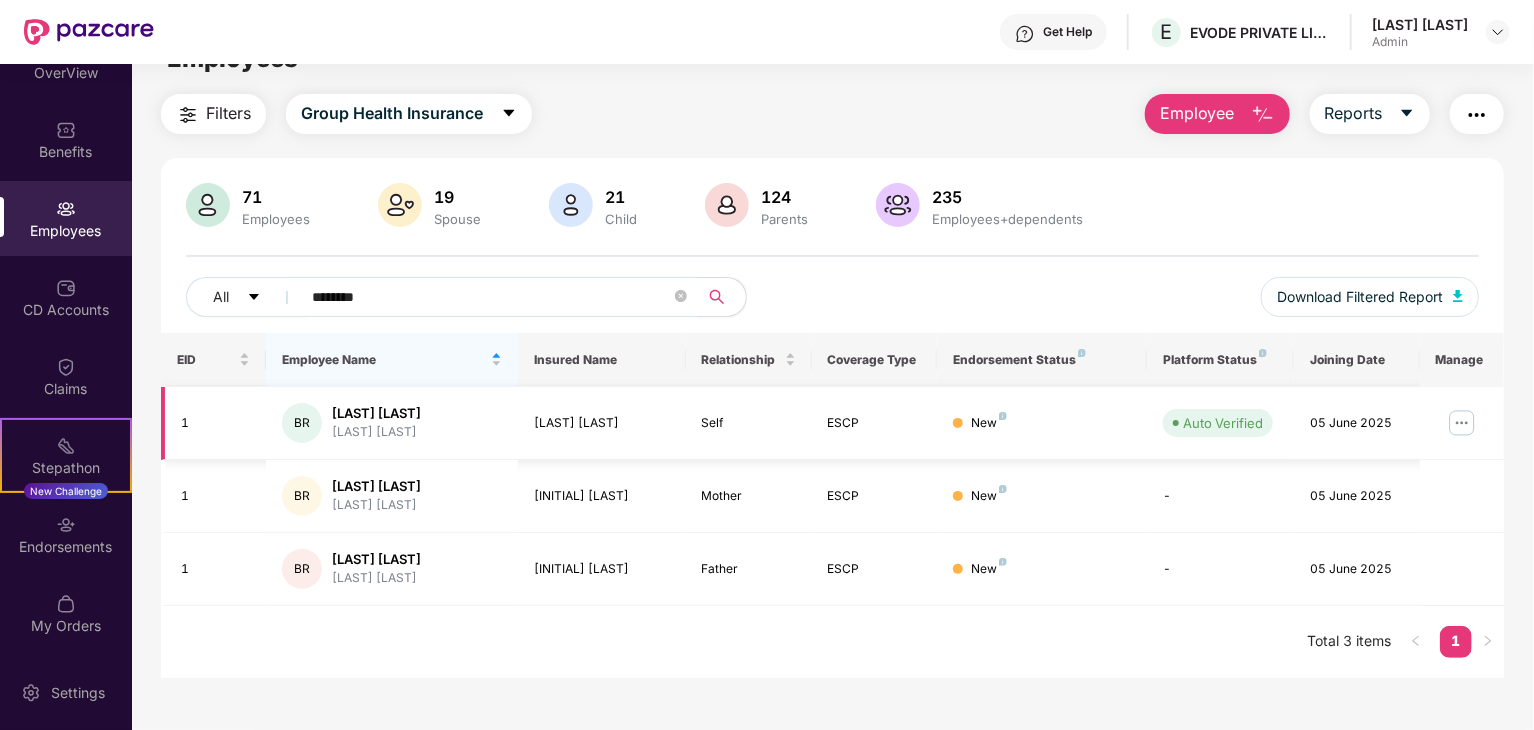 click at bounding box center (1462, 423) 